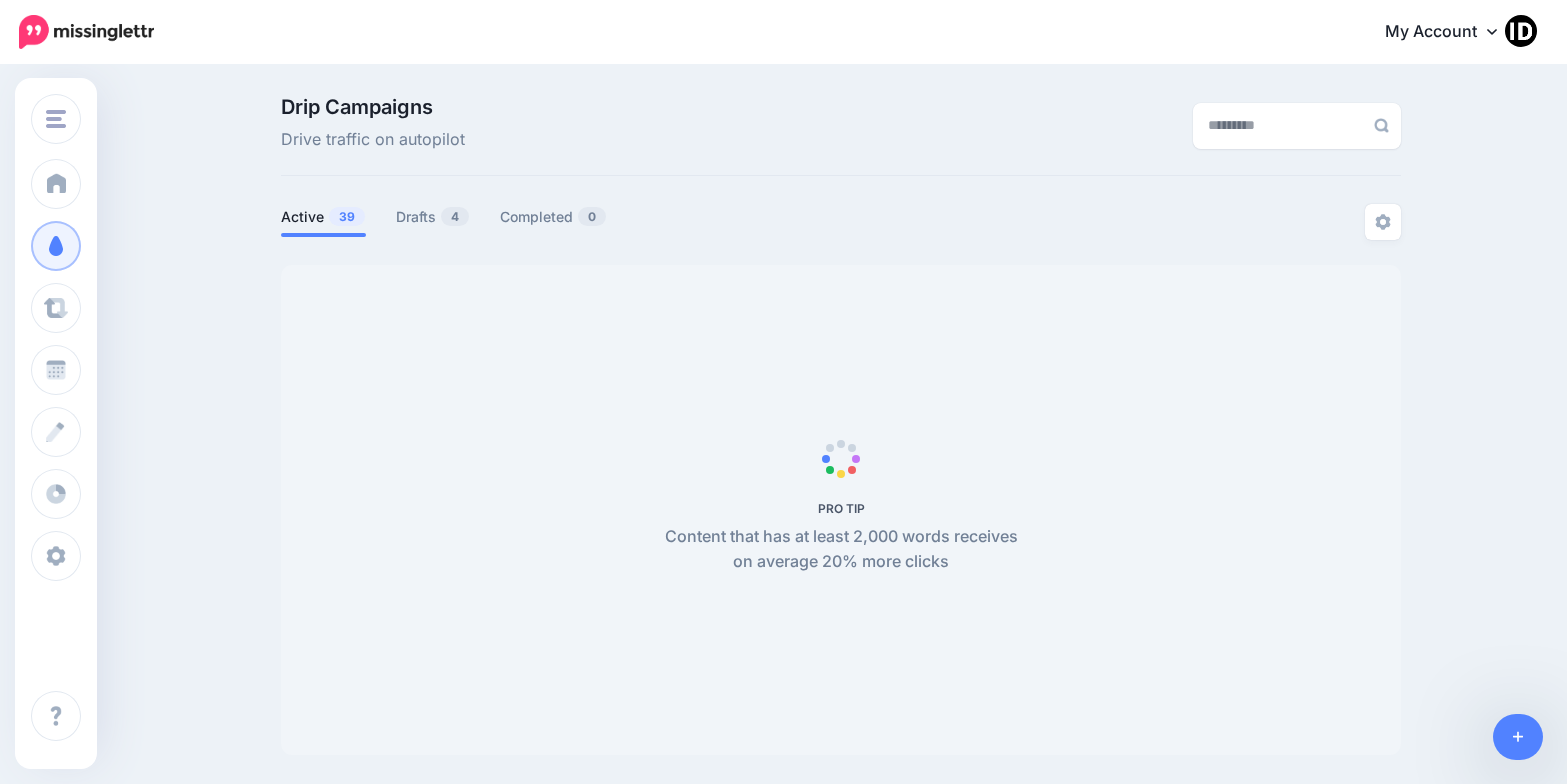 scroll, scrollTop: 0, scrollLeft: 0, axis: both 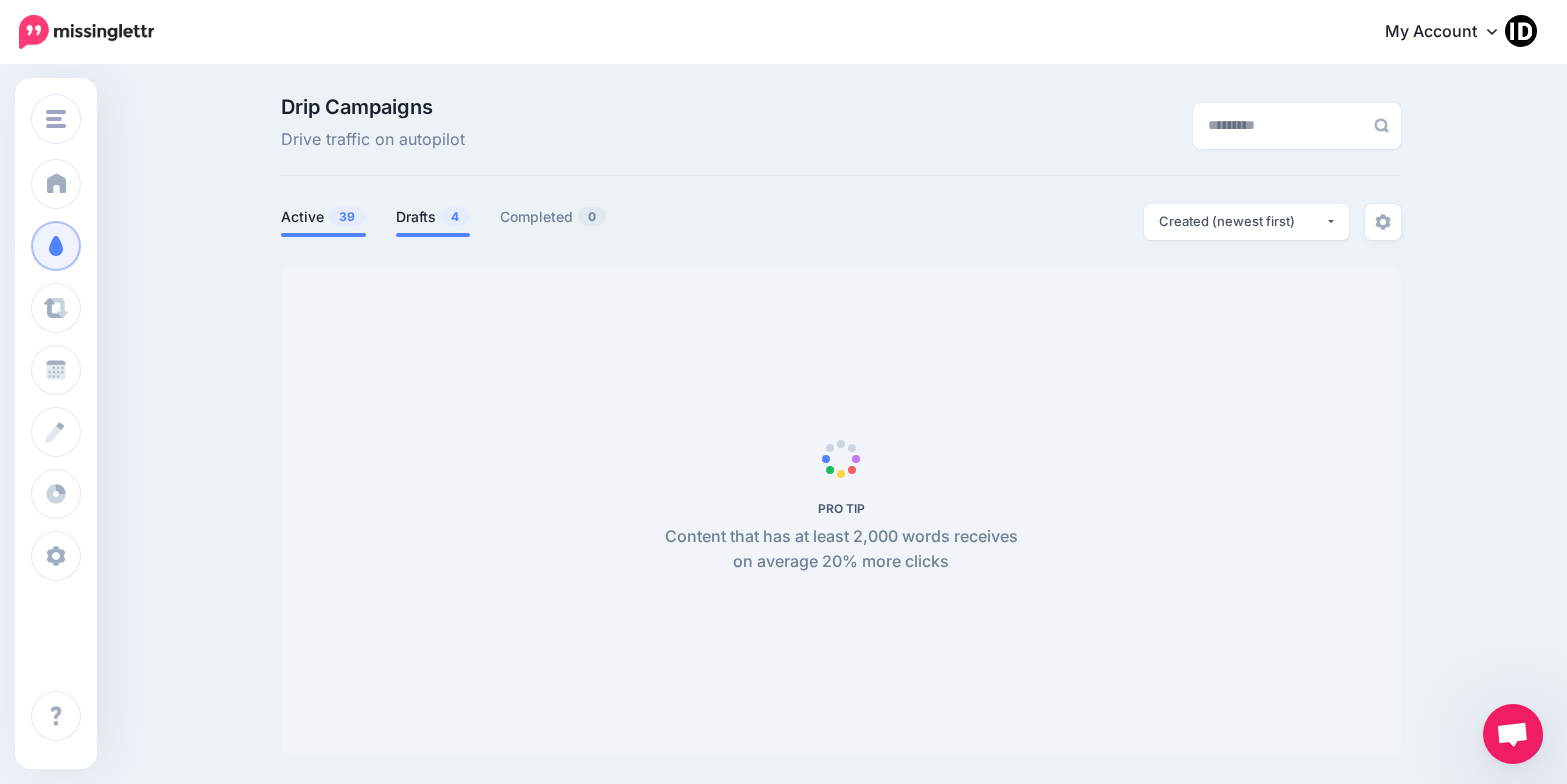 click on "Drafts  4" at bounding box center [433, 217] 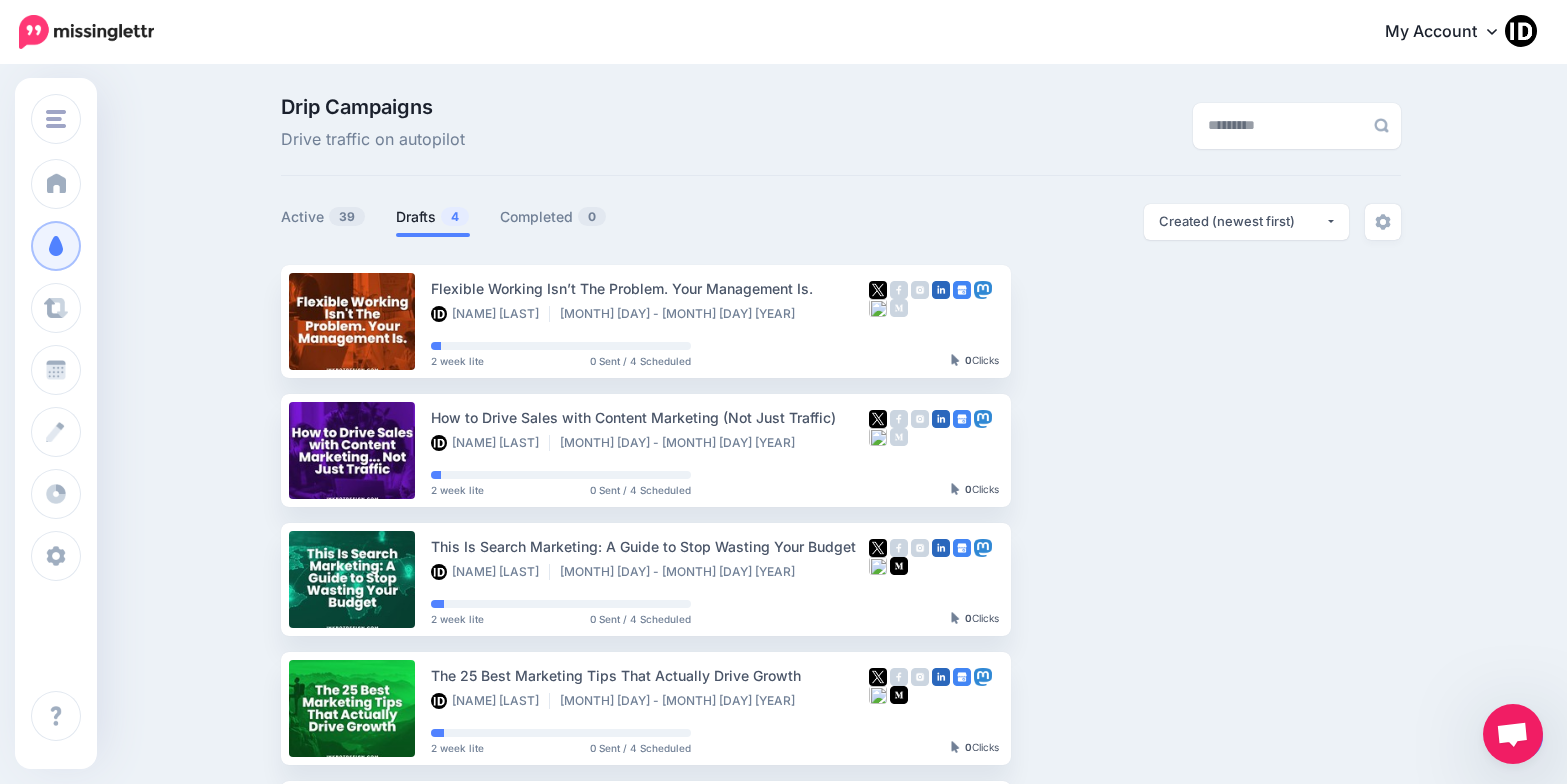 click on "Drafts  4" at bounding box center (433, 217) 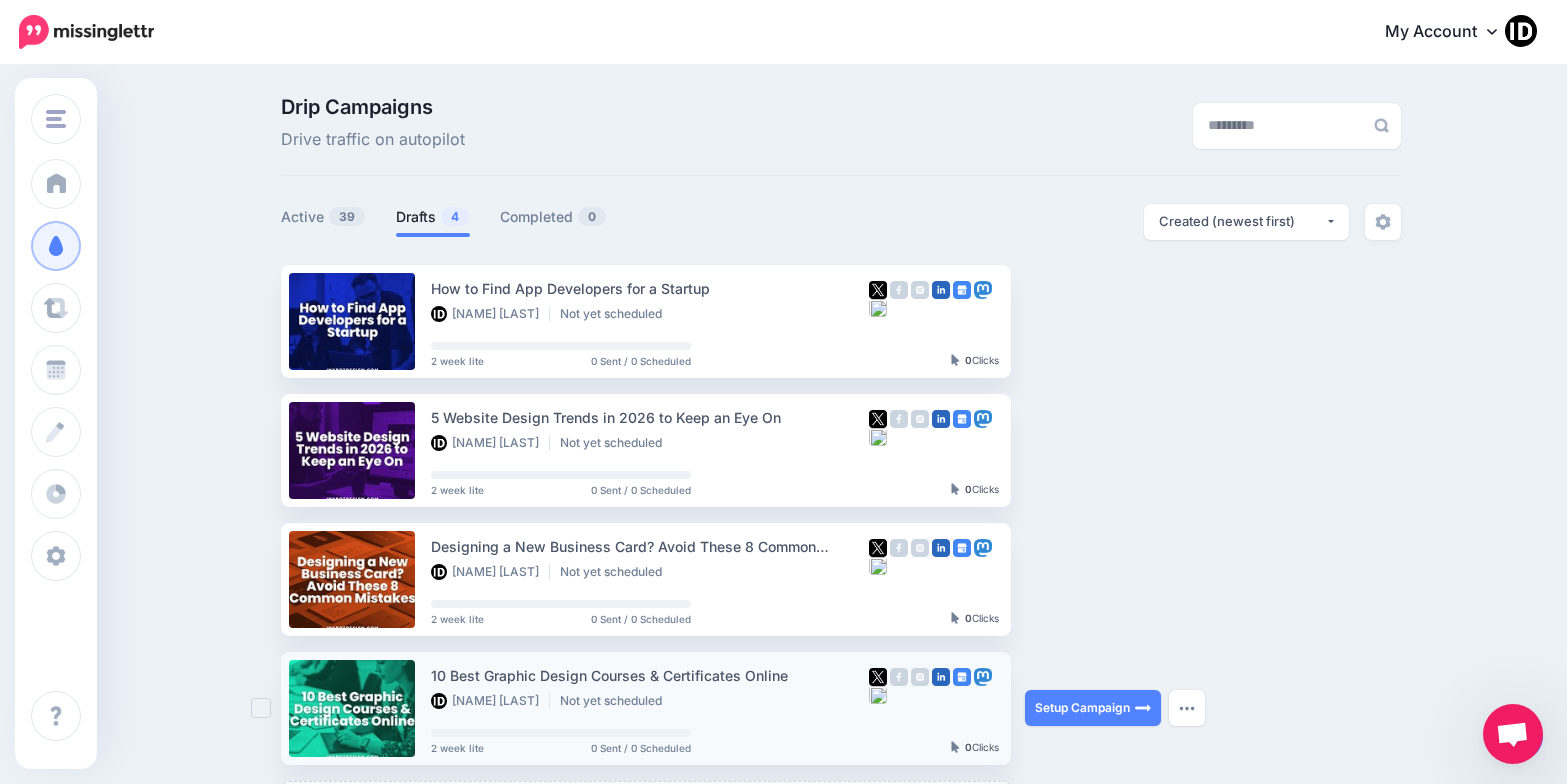 scroll, scrollTop: 272, scrollLeft: 0, axis: vertical 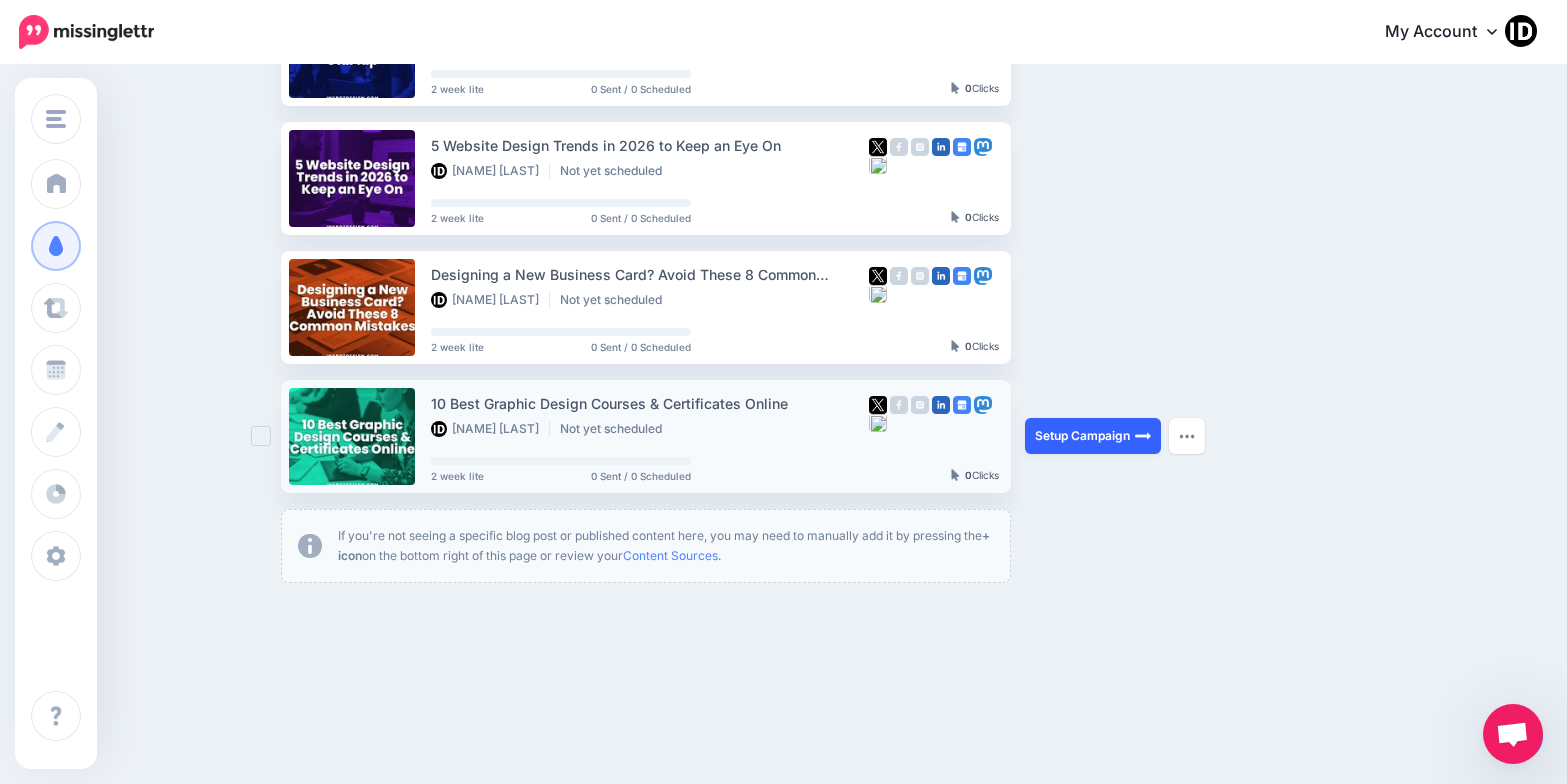 click on "Setup Campaign" at bounding box center (1093, 436) 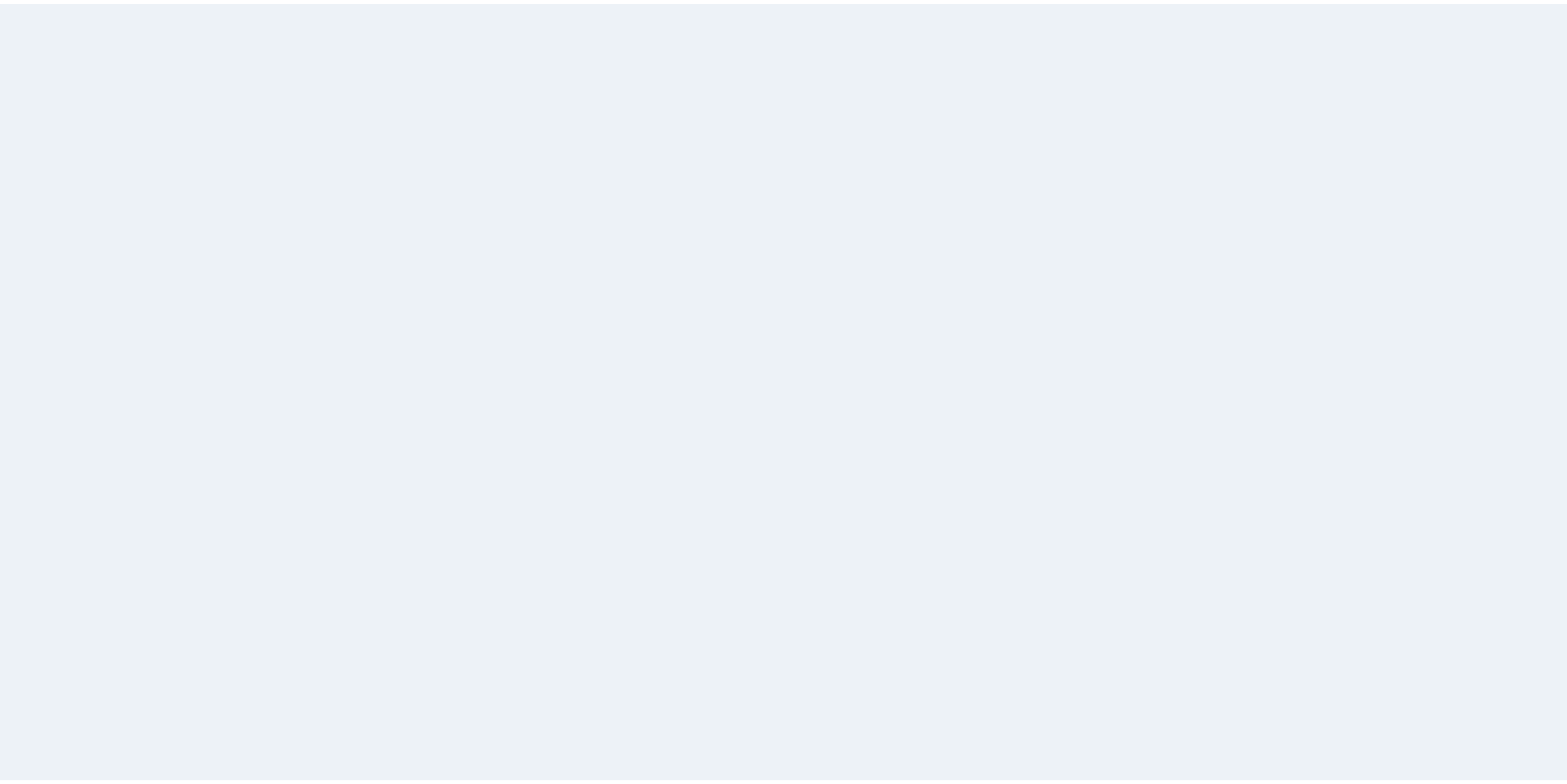 scroll, scrollTop: 0, scrollLeft: 0, axis: both 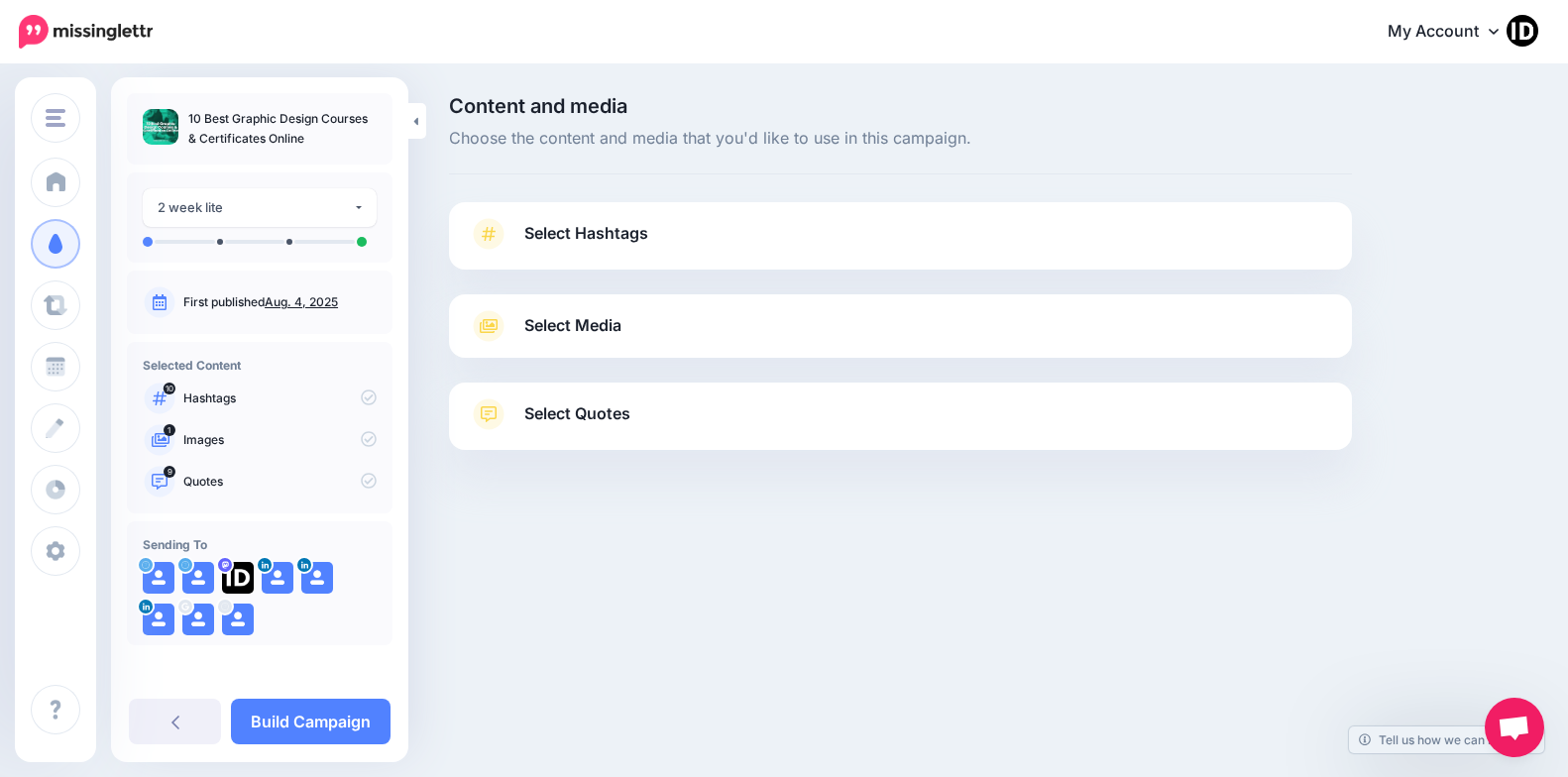 click on "Select Hashtags" at bounding box center [586, 233] 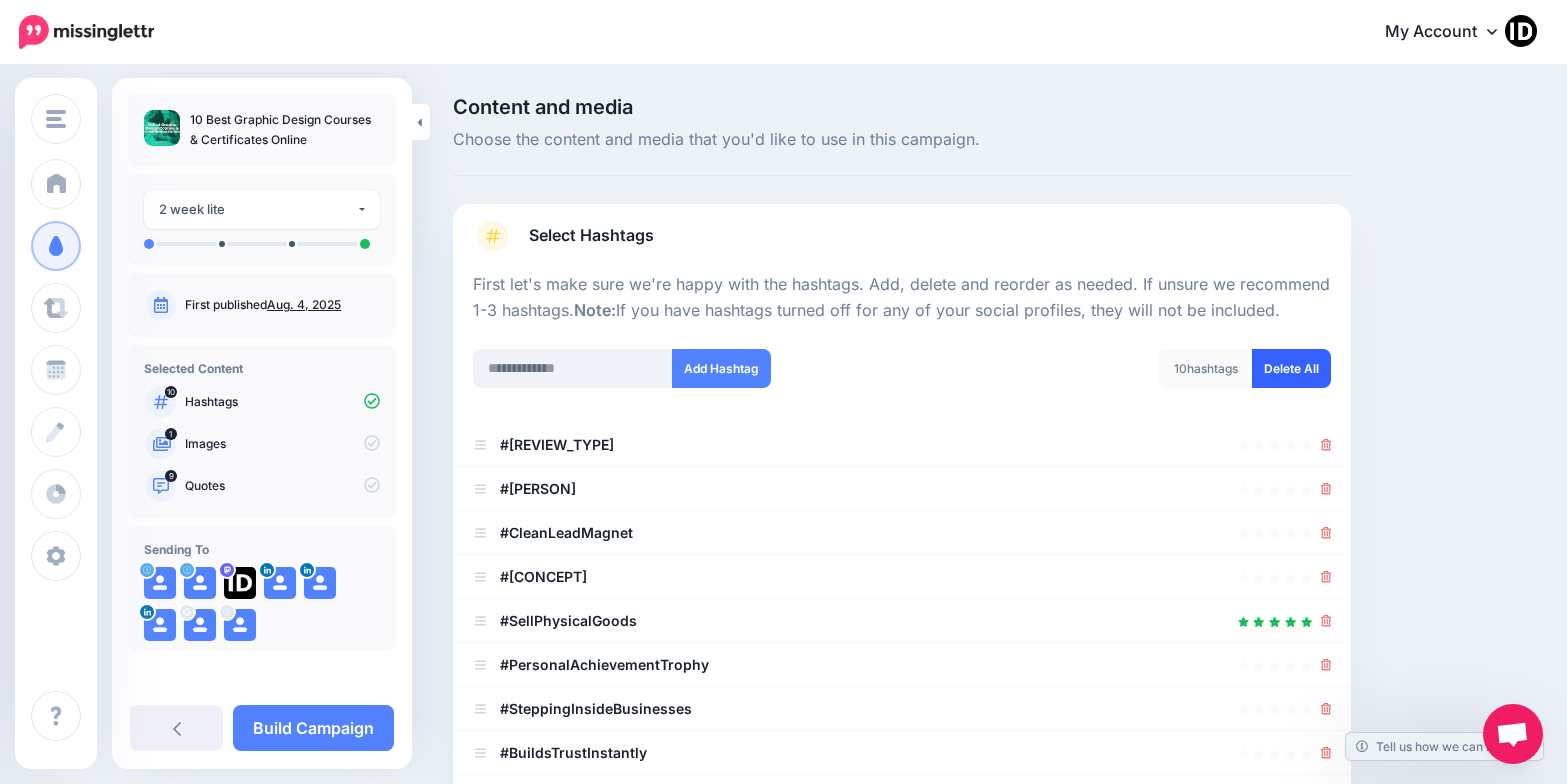 click on "Delete All" at bounding box center [1291, 368] 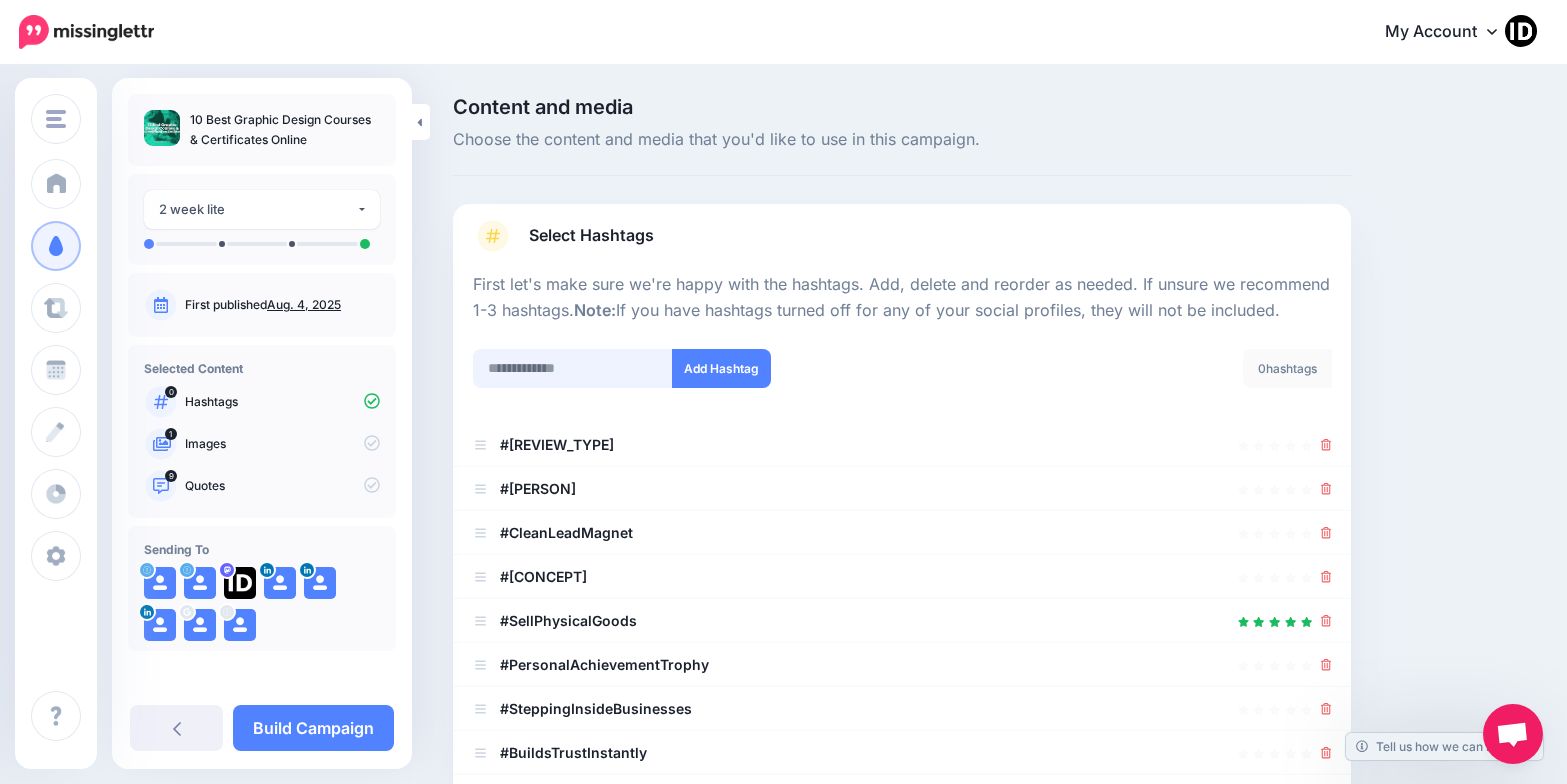 click at bounding box center [573, 368] 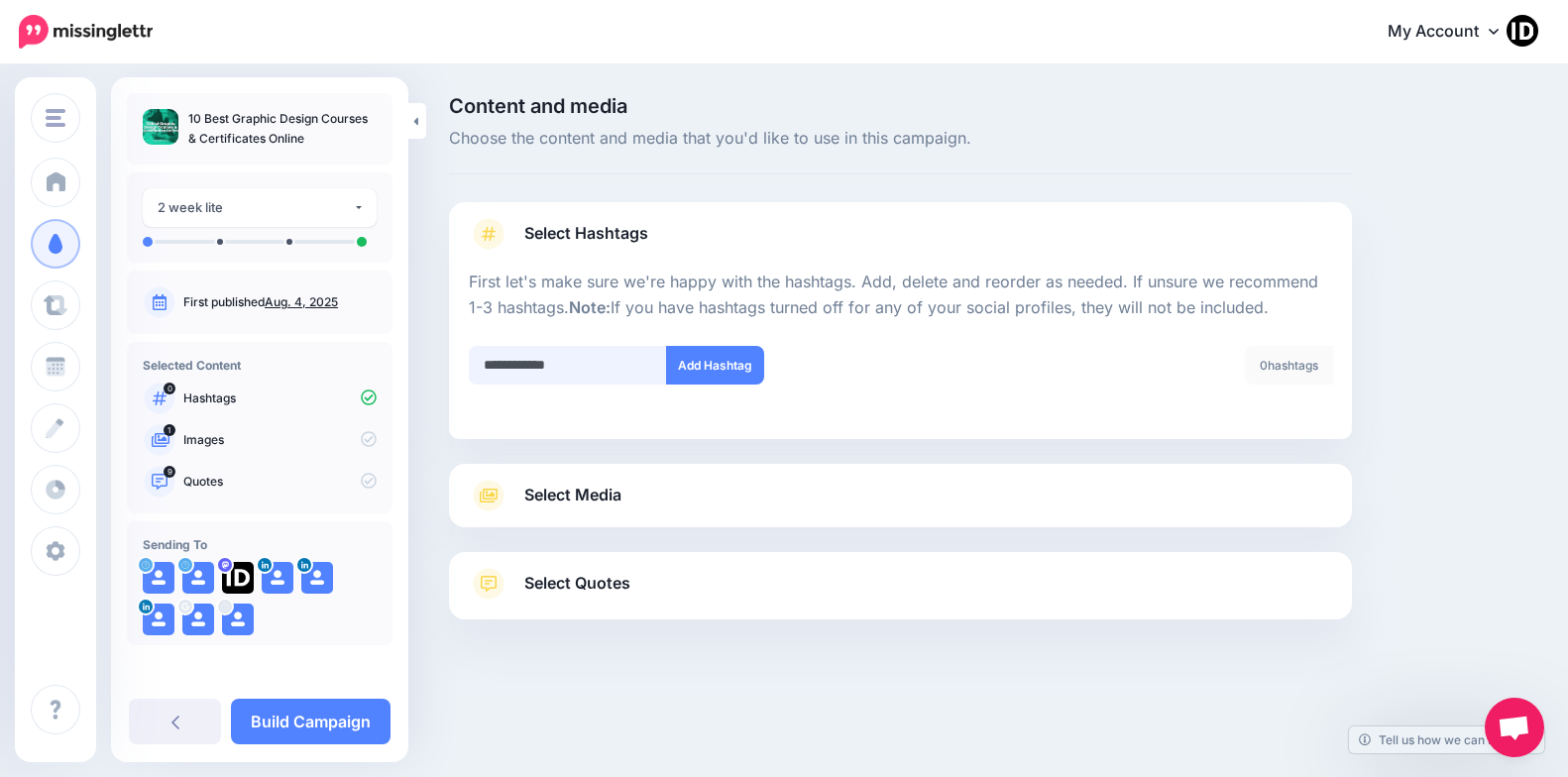 type on "**********" 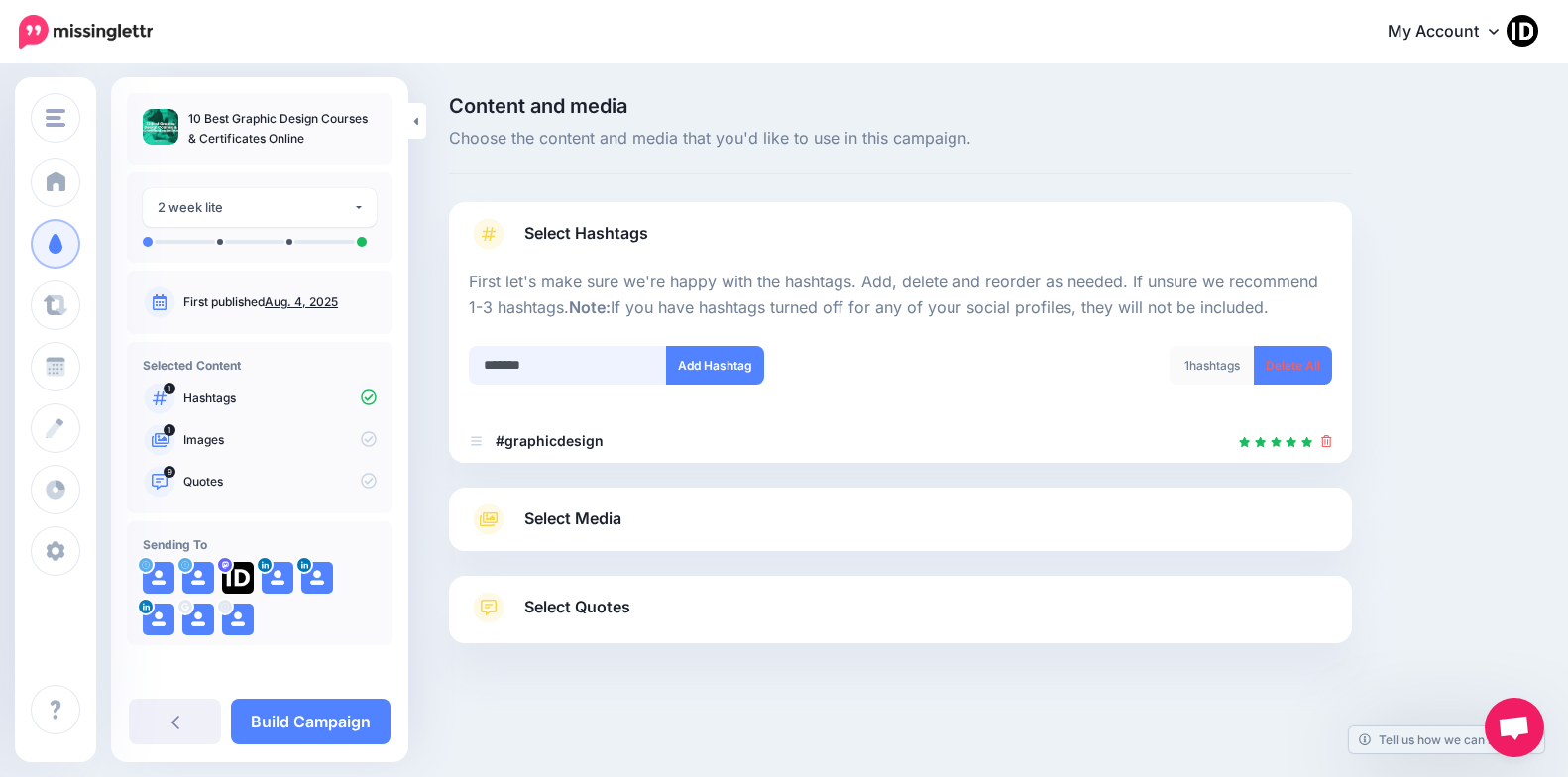 type on "********" 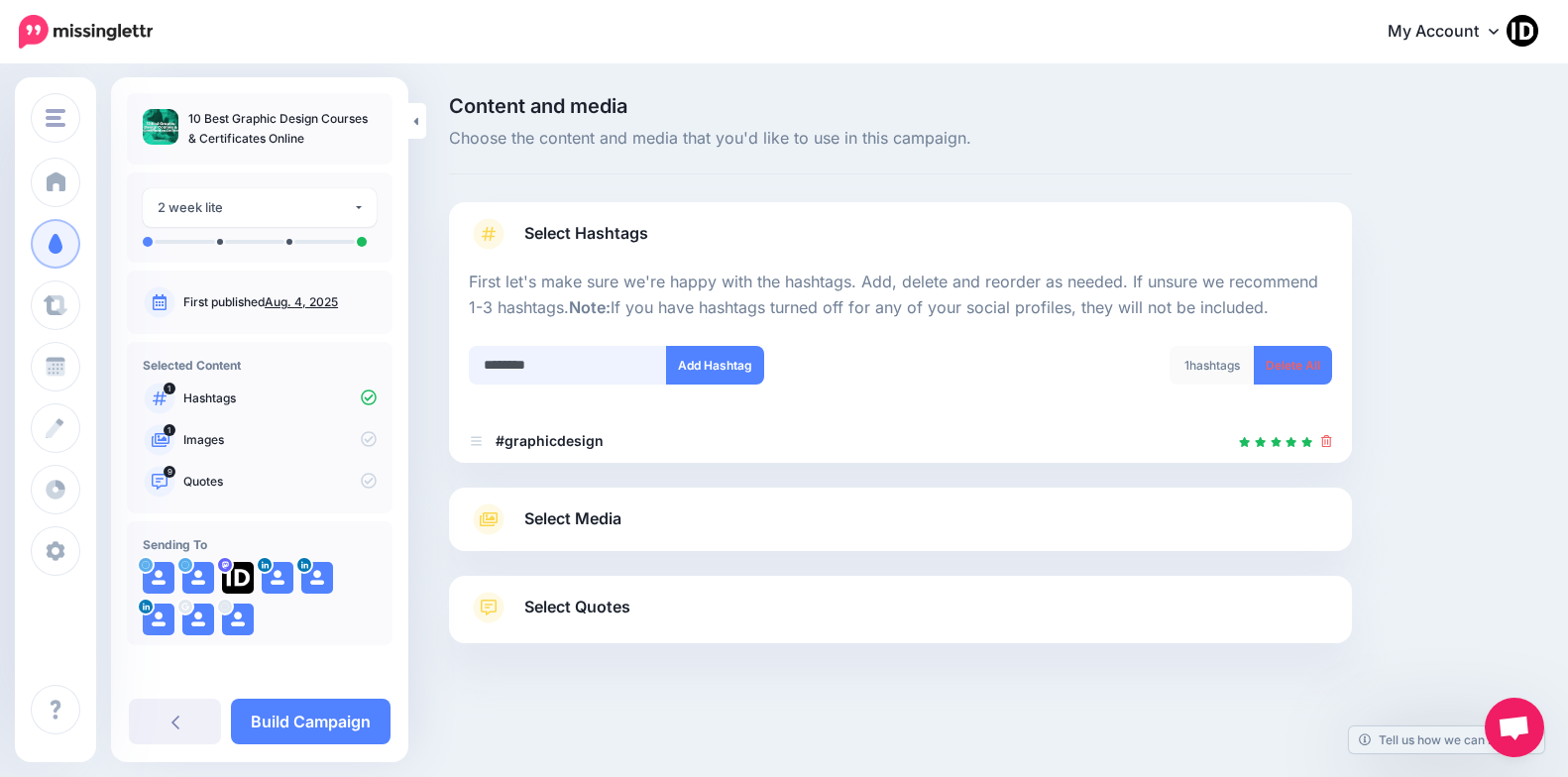 type 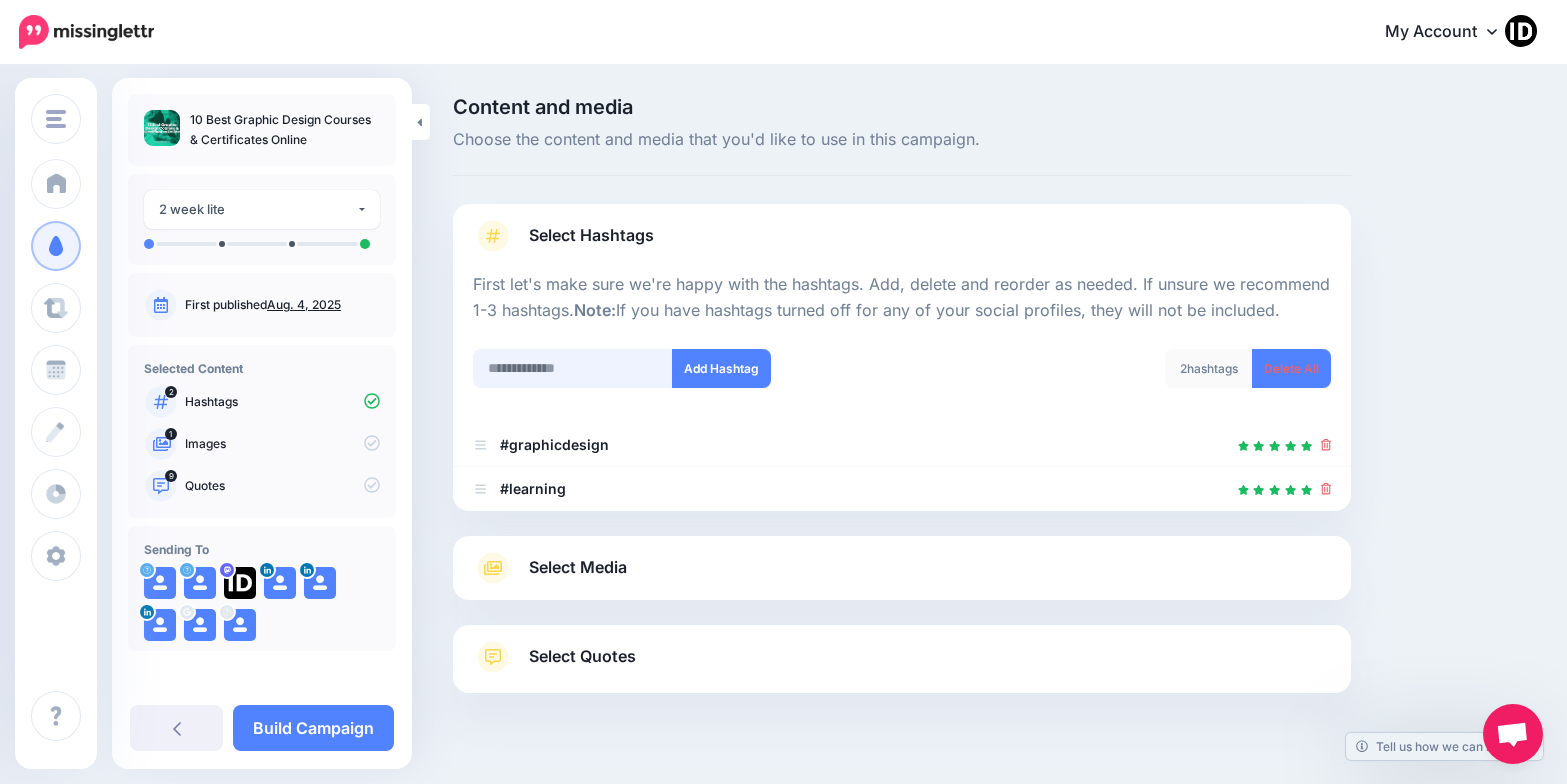 scroll, scrollTop: 39, scrollLeft: 0, axis: vertical 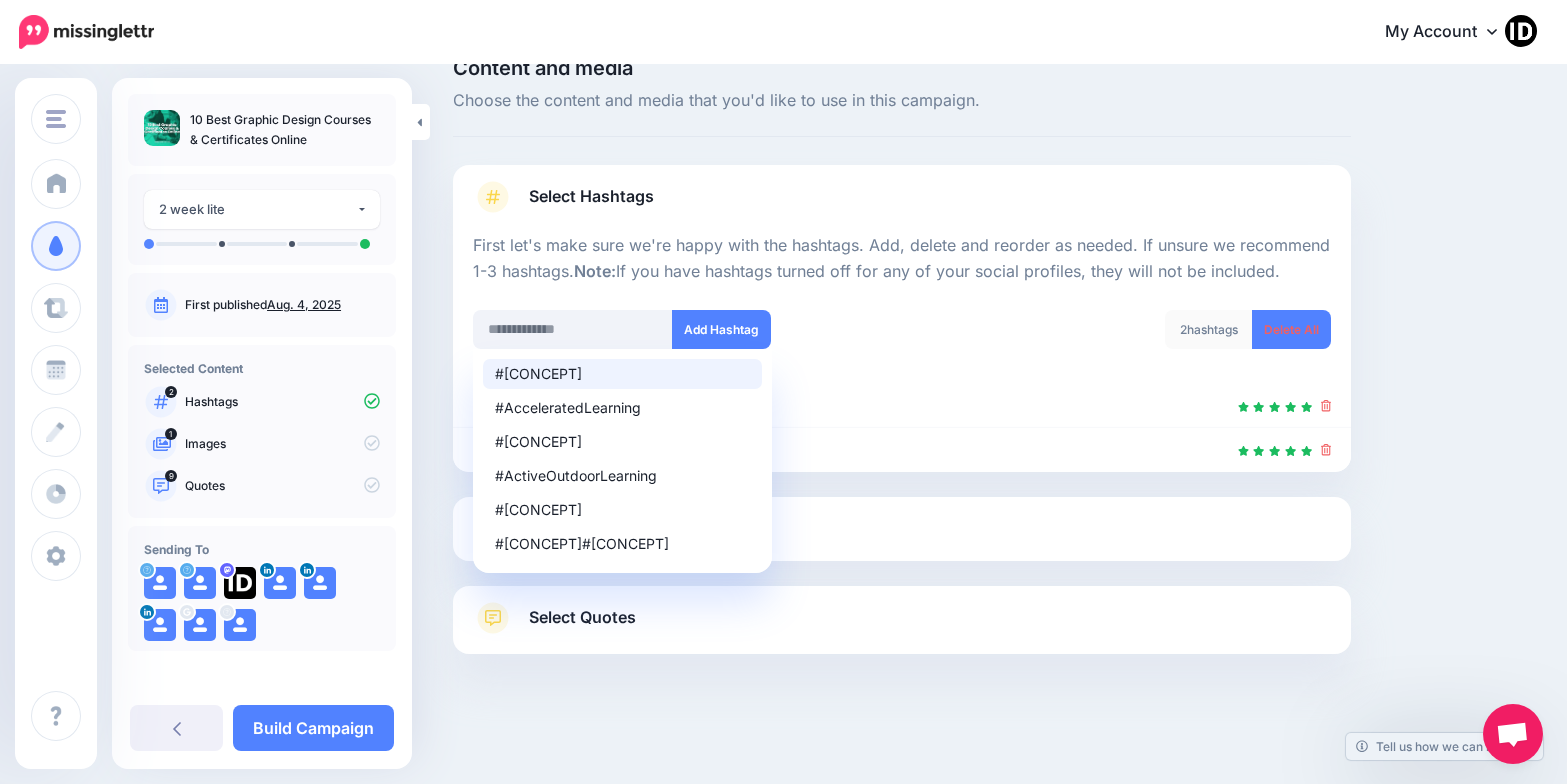 click on "Content and media
Choose the content and media that you'd like to use in this campaign.
Select Hashtags
First let's make sure we're happy with the hashtags. Add, delete and reorder as needed. If unsure we recommend 1-3 hashtags.  Note:  If you have hashtags turned off for any of your social profiles, they will not be included.
#21StCenturyLearning #AcceleratedLearning #ActiveLearning #ActiveOutdoorLearning #AdultLearning Add Hashtag 2" at bounding box center (995, 406) 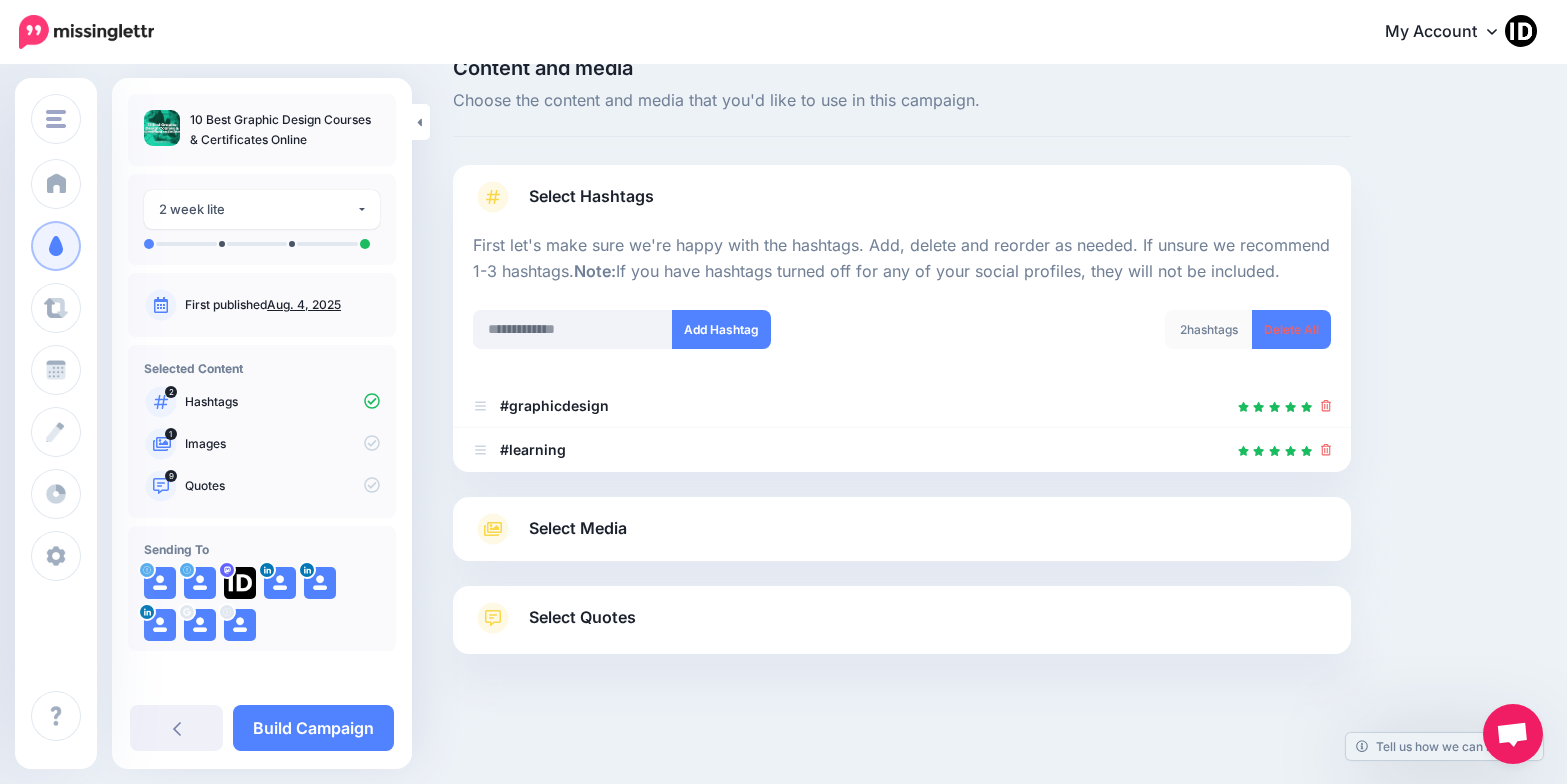click on "Select Media" at bounding box center (578, 528) 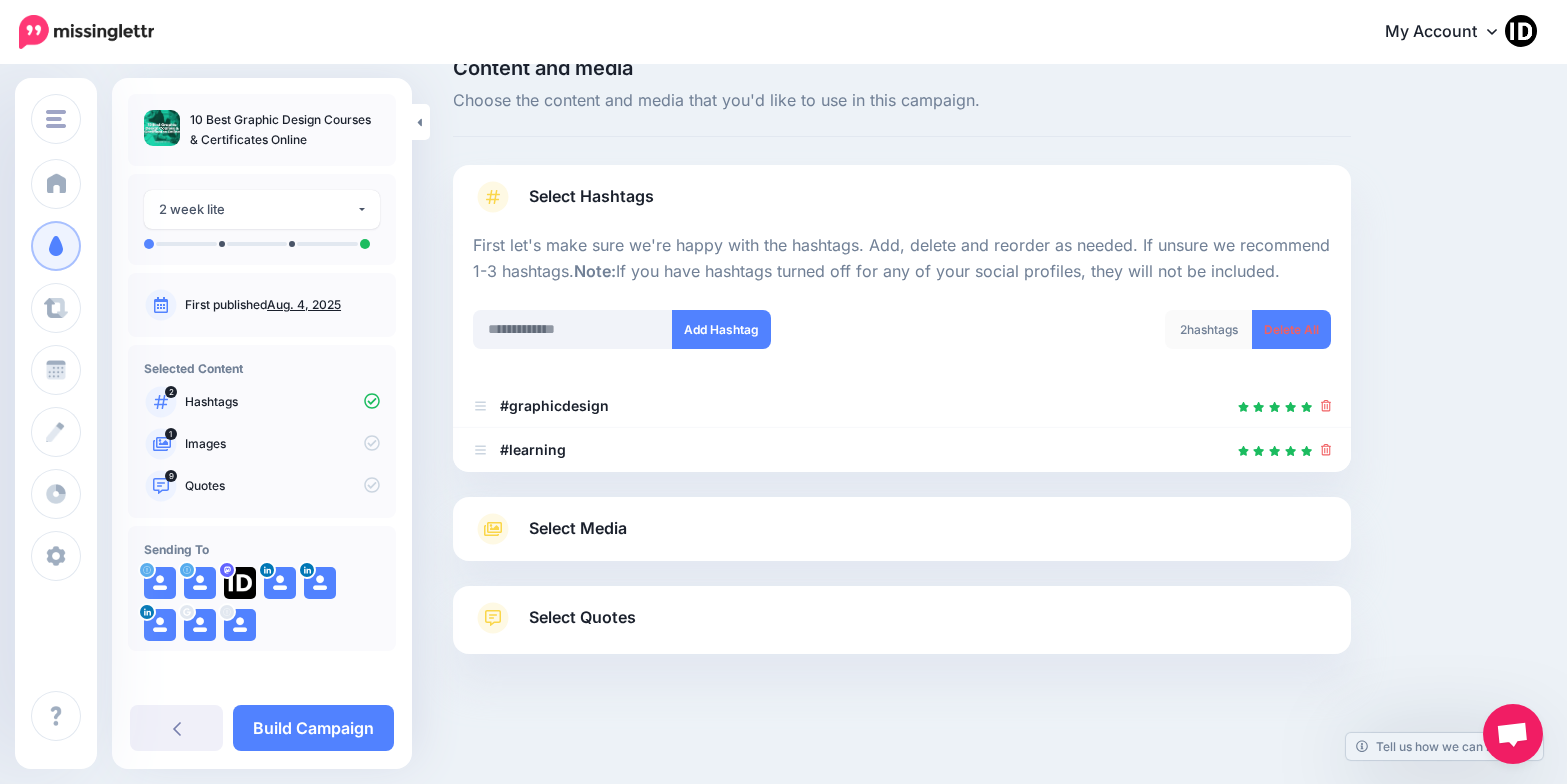 scroll, scrollTop: 0, scrollLeft: 0, axis: both 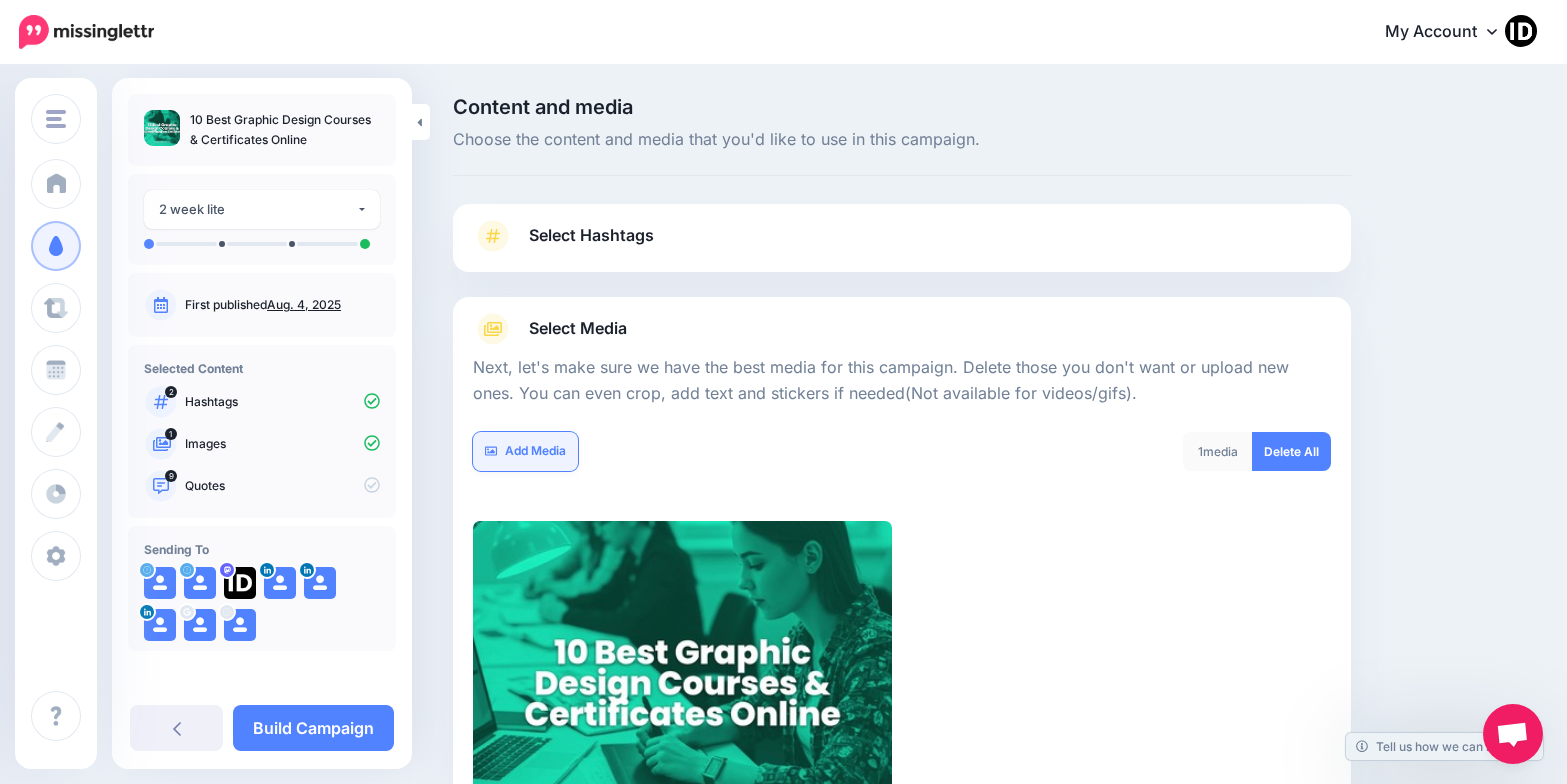 click on "Add Media" at bounding box center (525, 451) 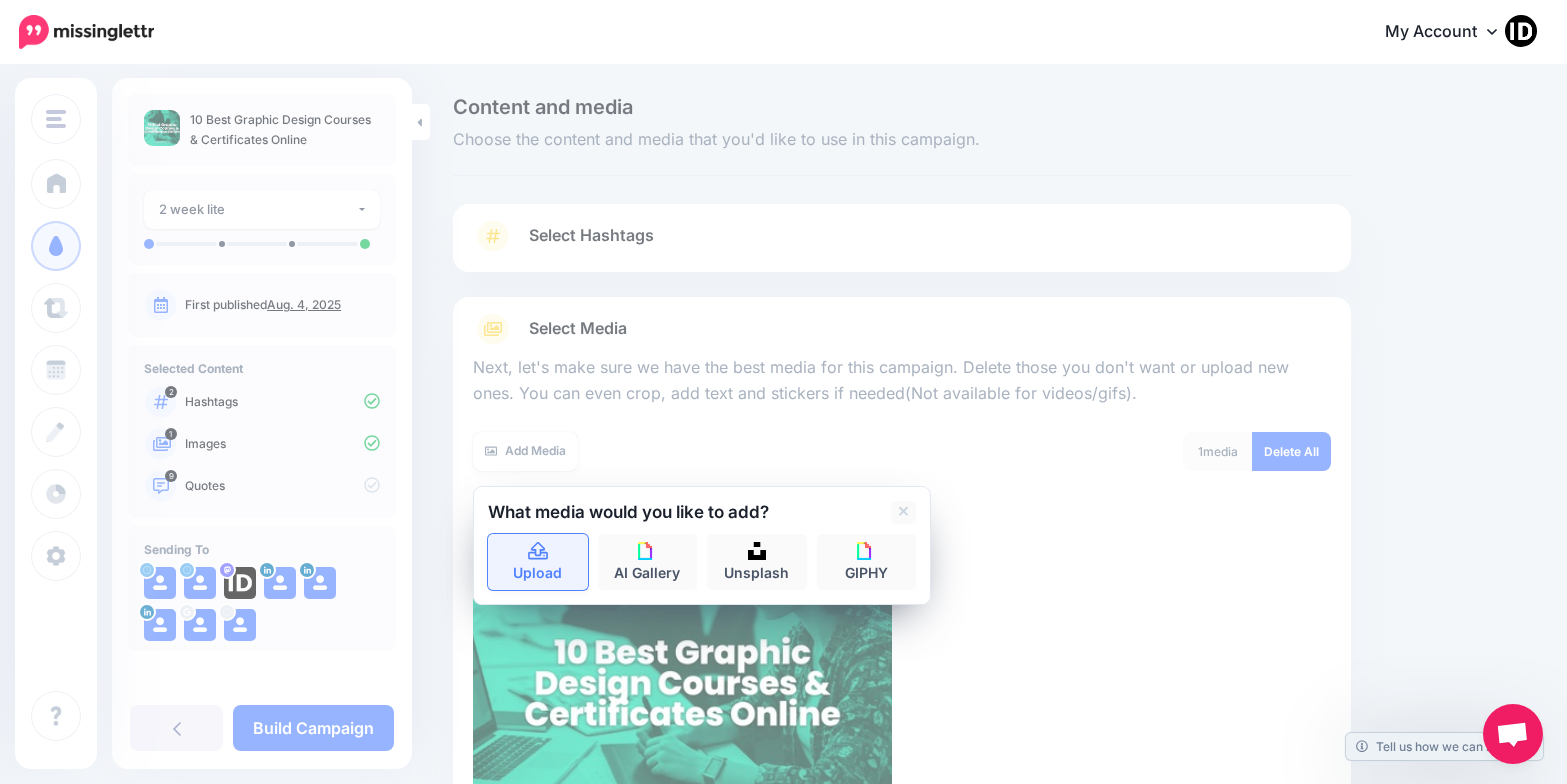 click on "Upload" at bounding box center [538, 562] 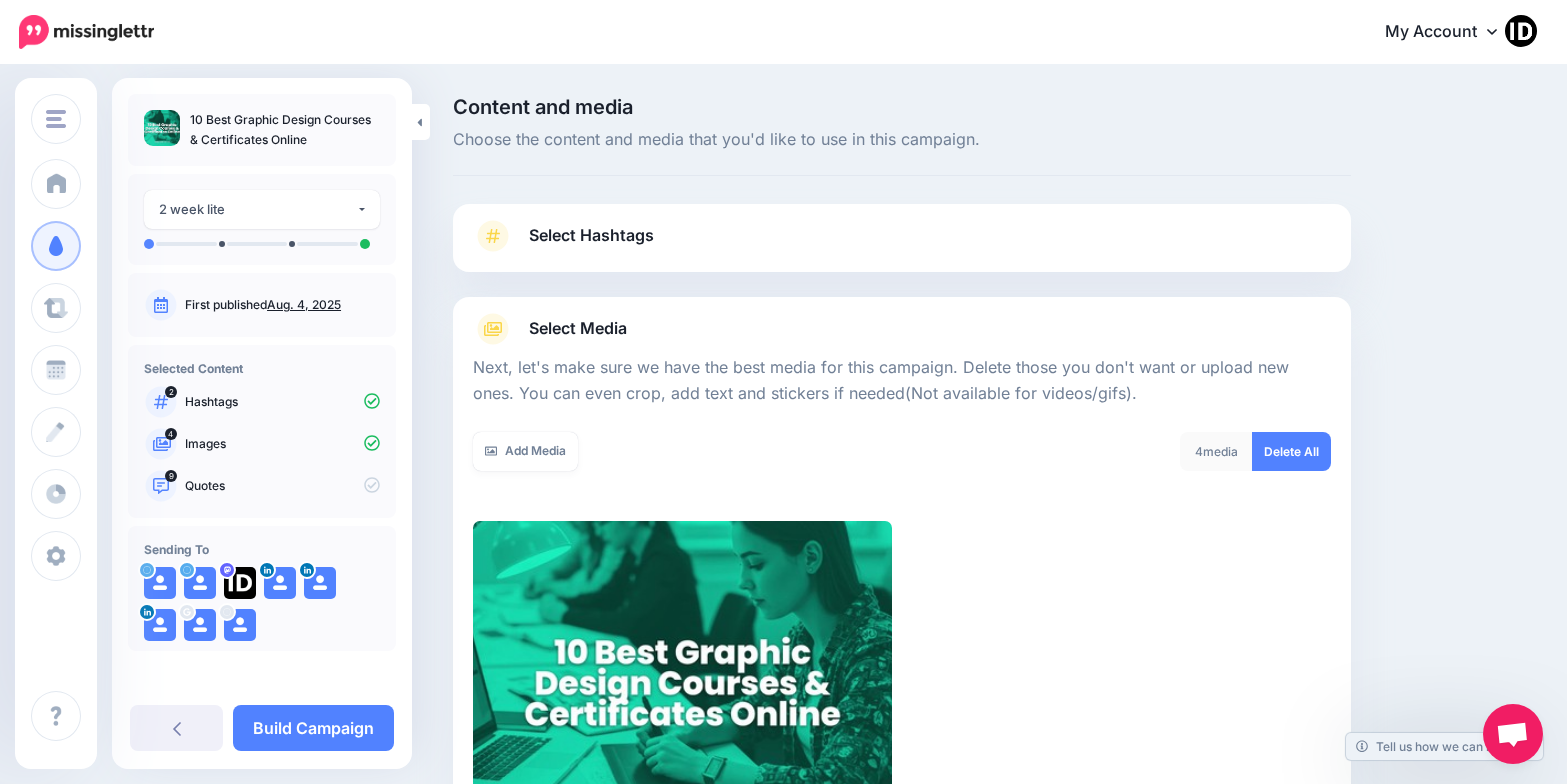 scroll, scrollTop: 296, scrollLeft: 0, axis: vertical 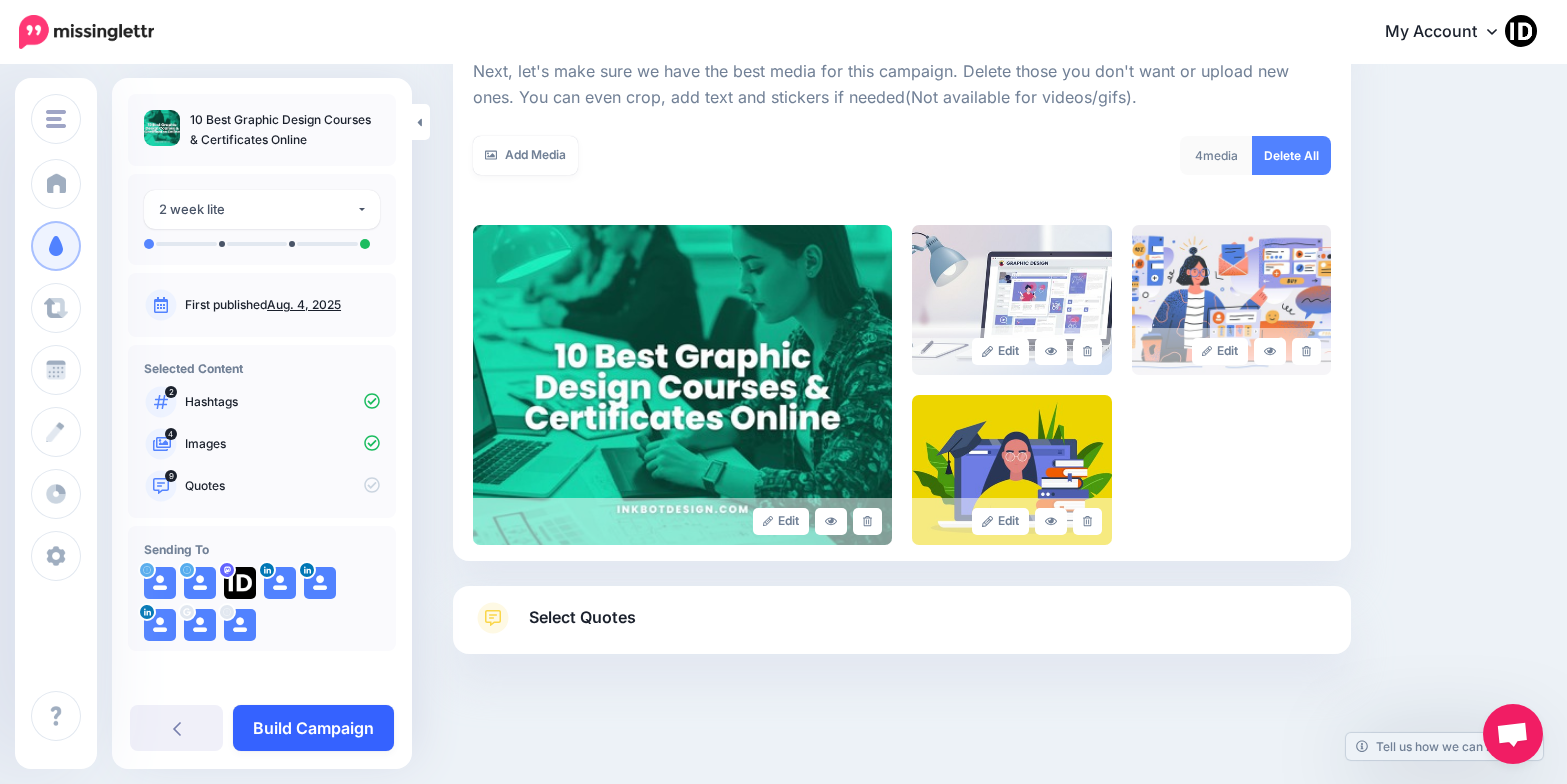 click on "Build Campaign" at bounding box center (313, 728) 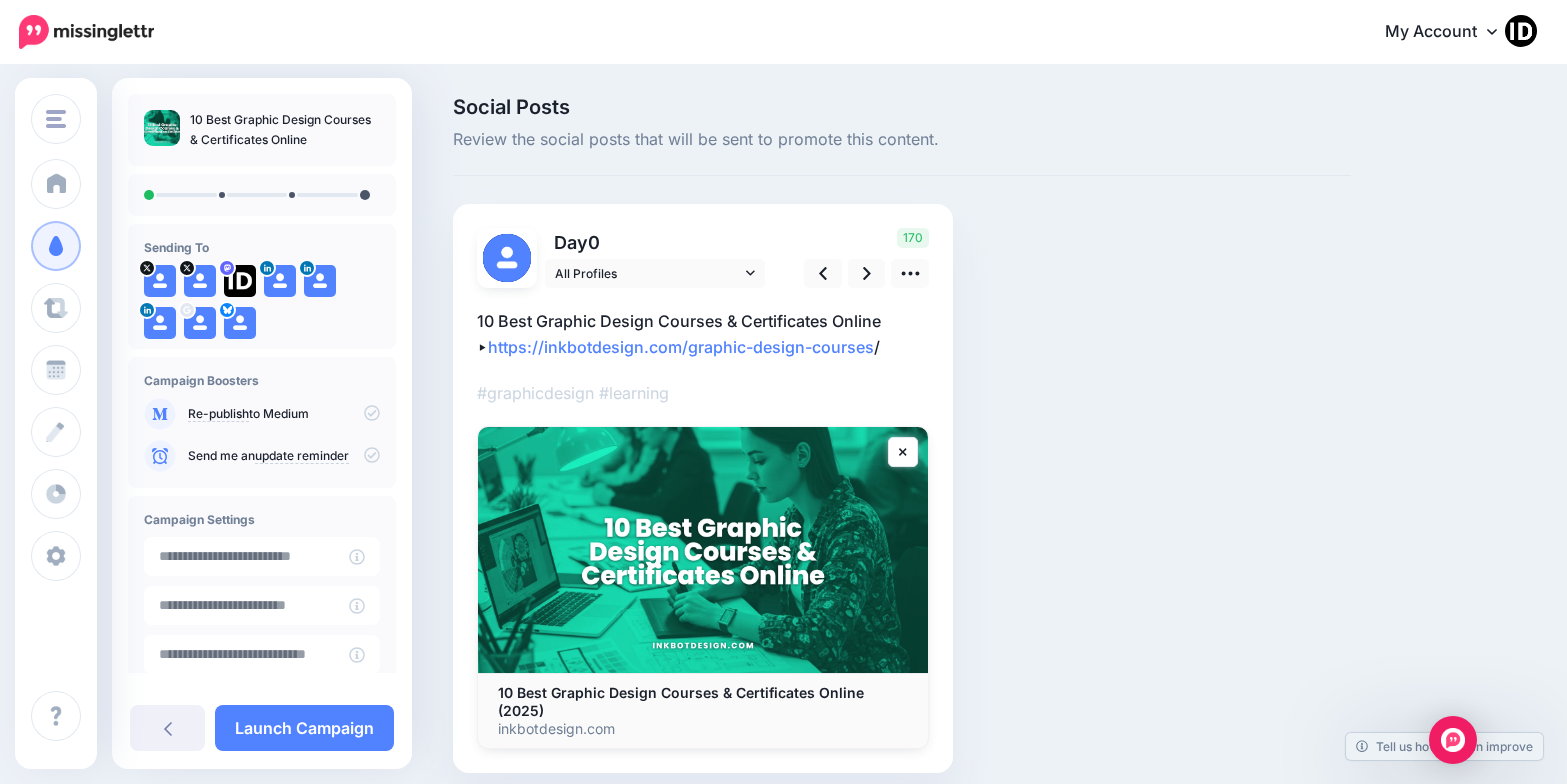scroll, scrollTop: 0, scrollLeft: 0, axis: both 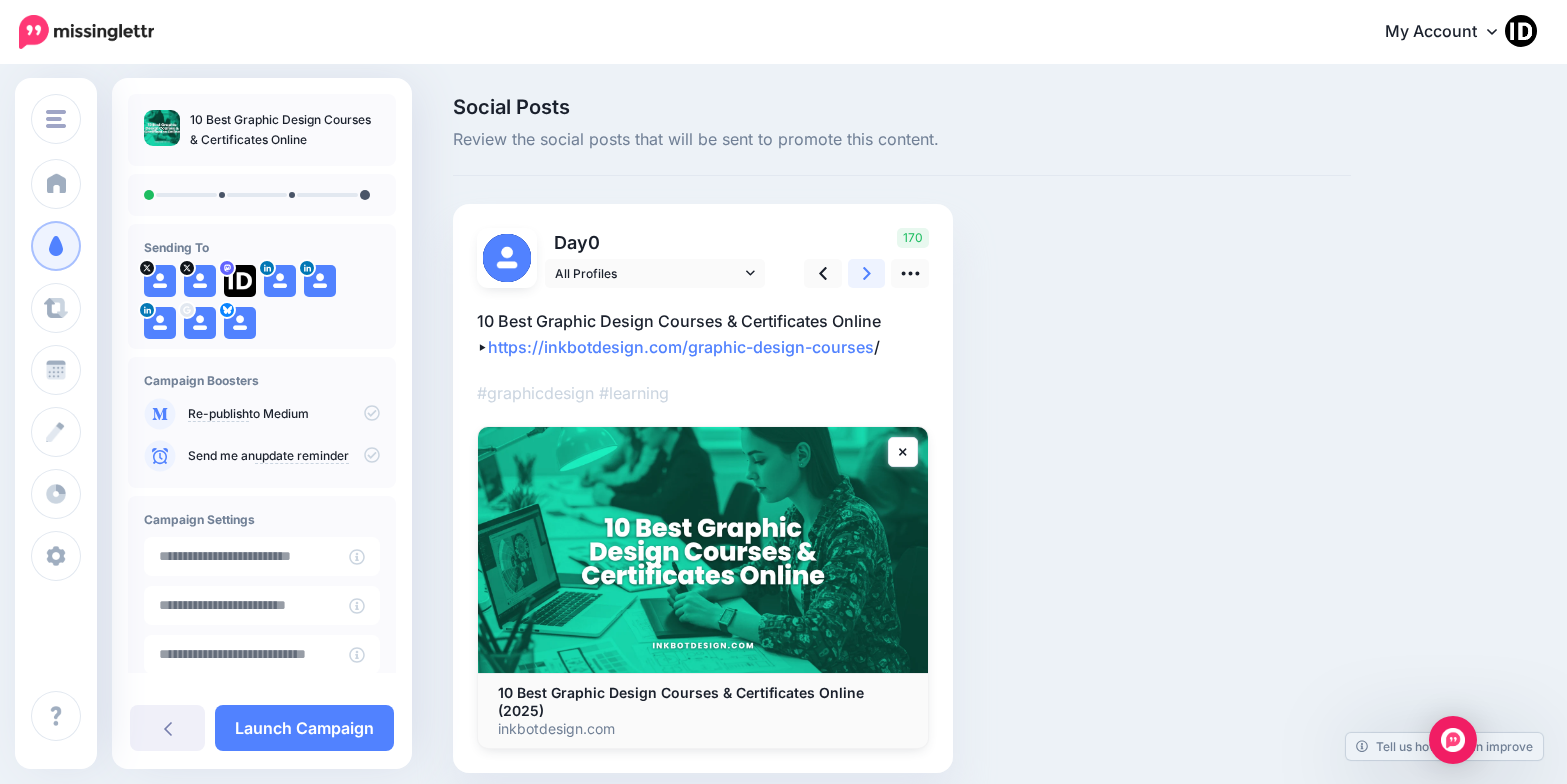 click 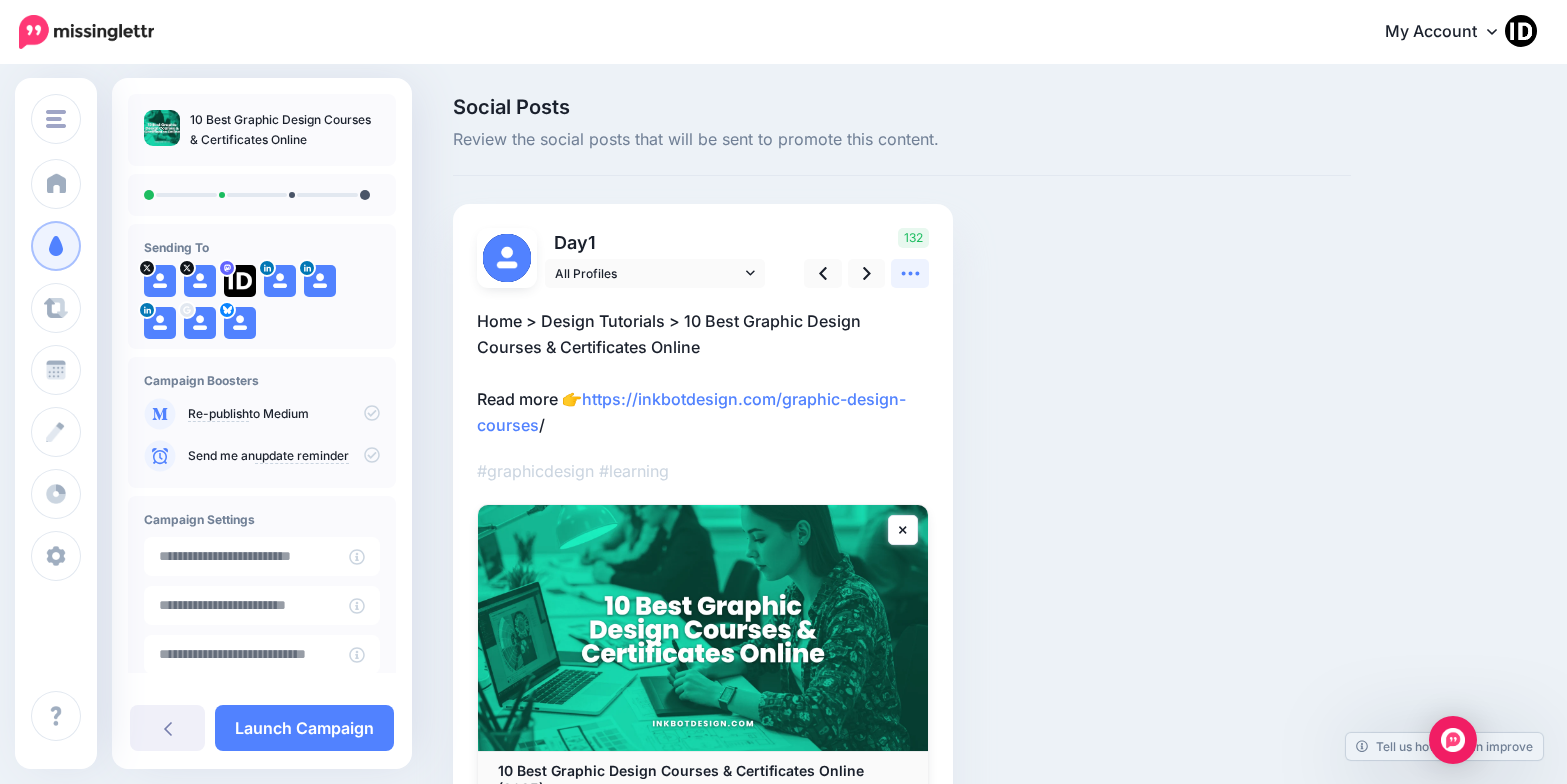 click 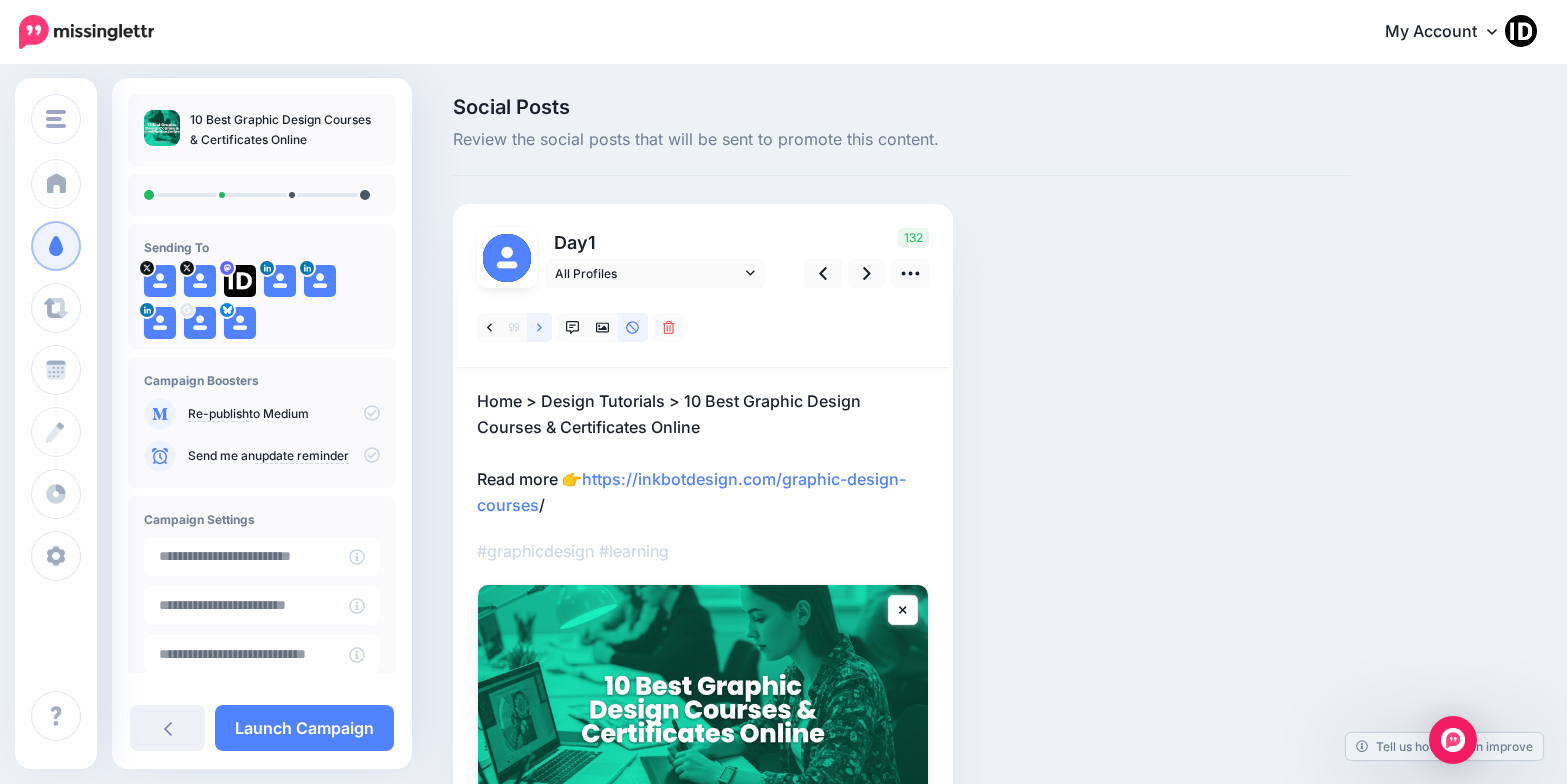 click 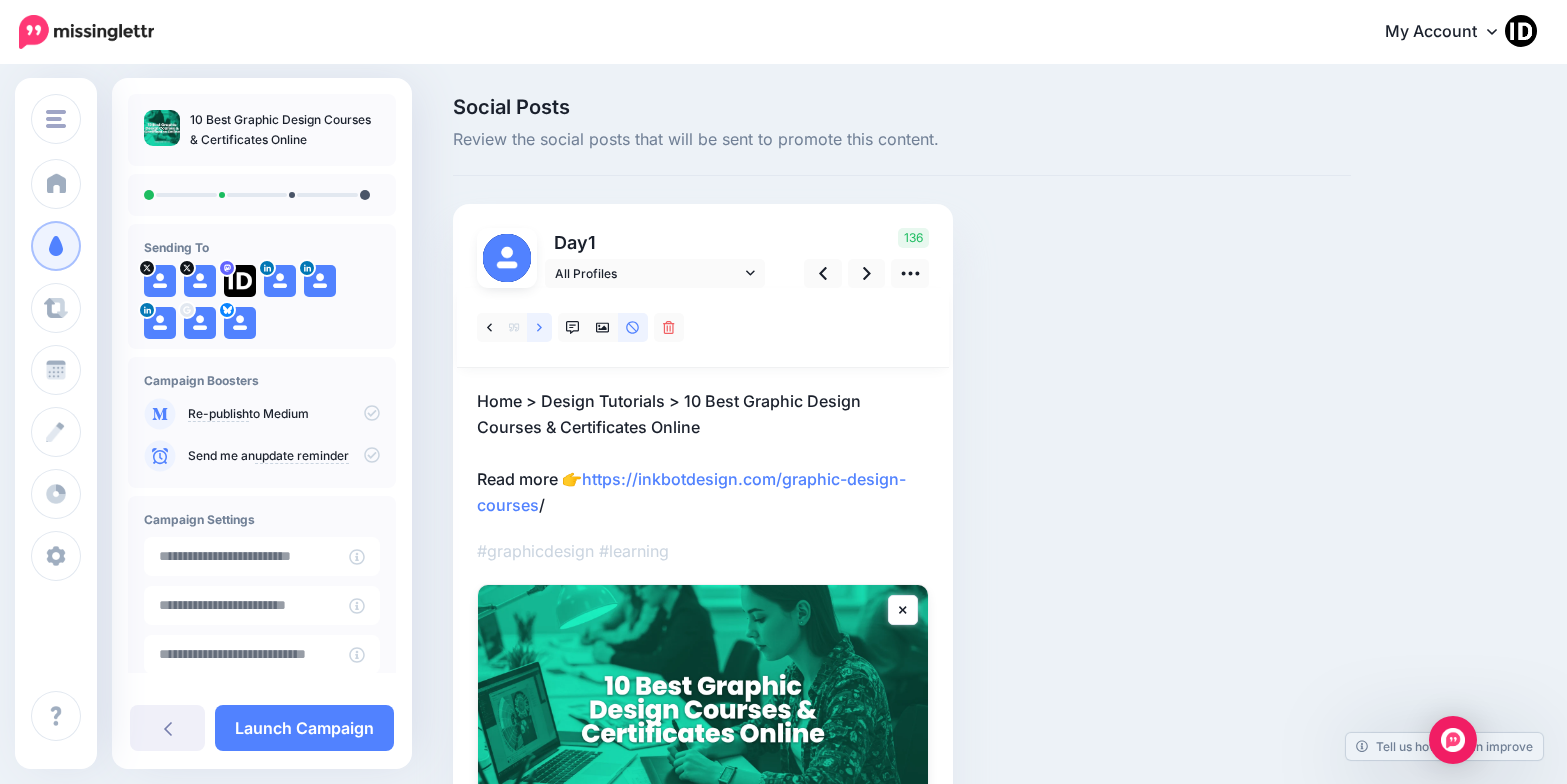 click 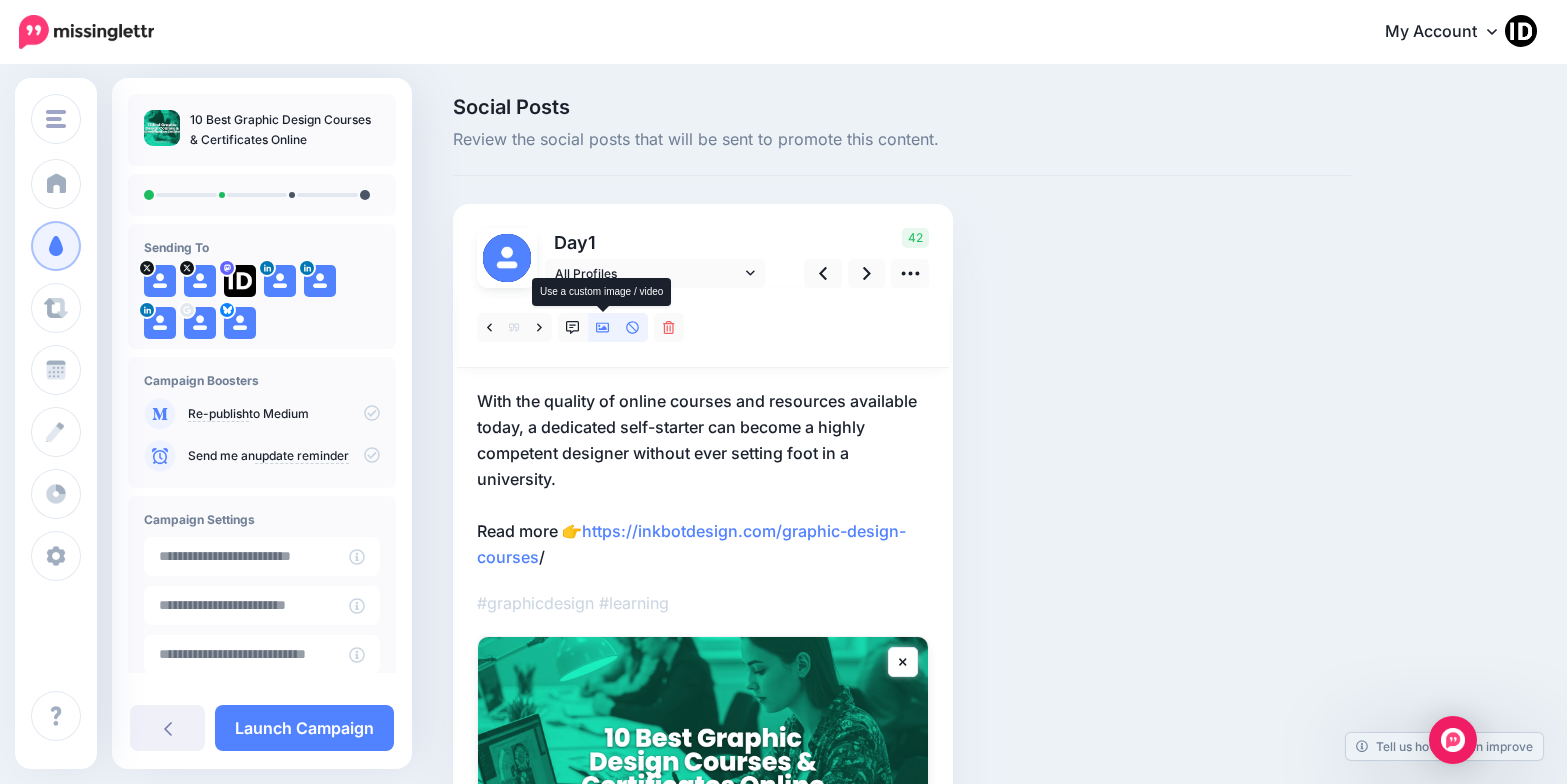 click 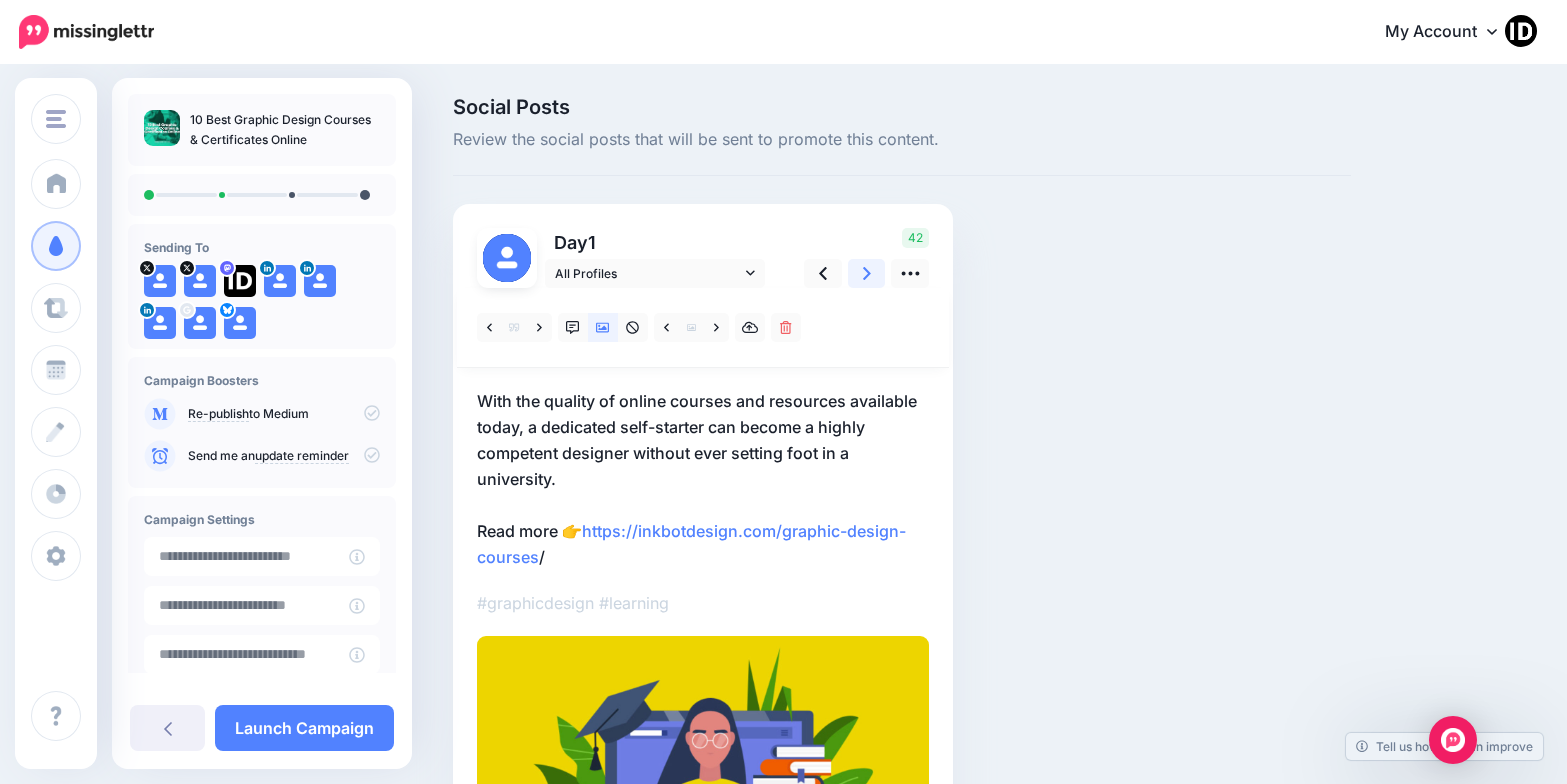 click 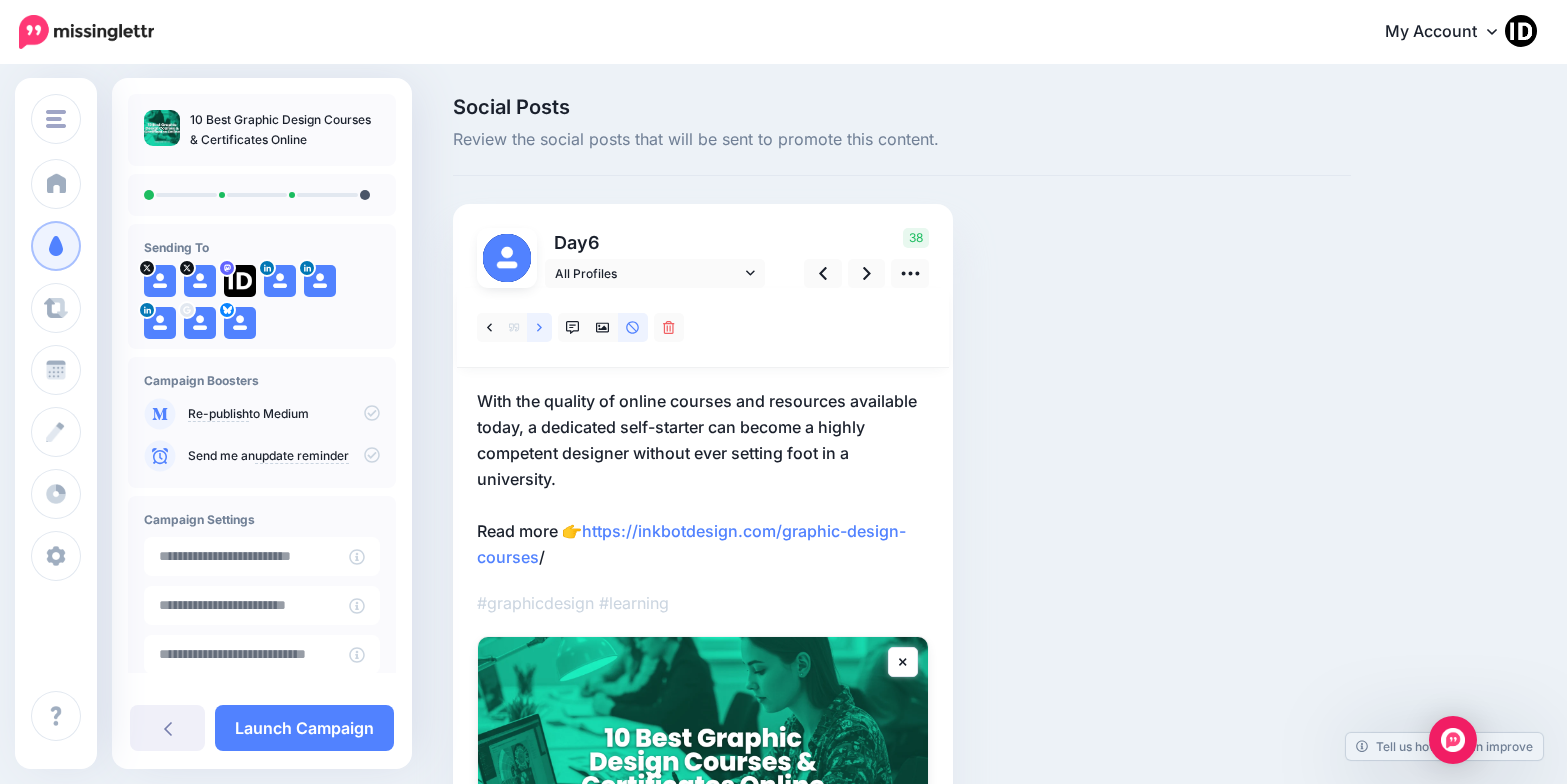 click at bounding box center [539, 327] 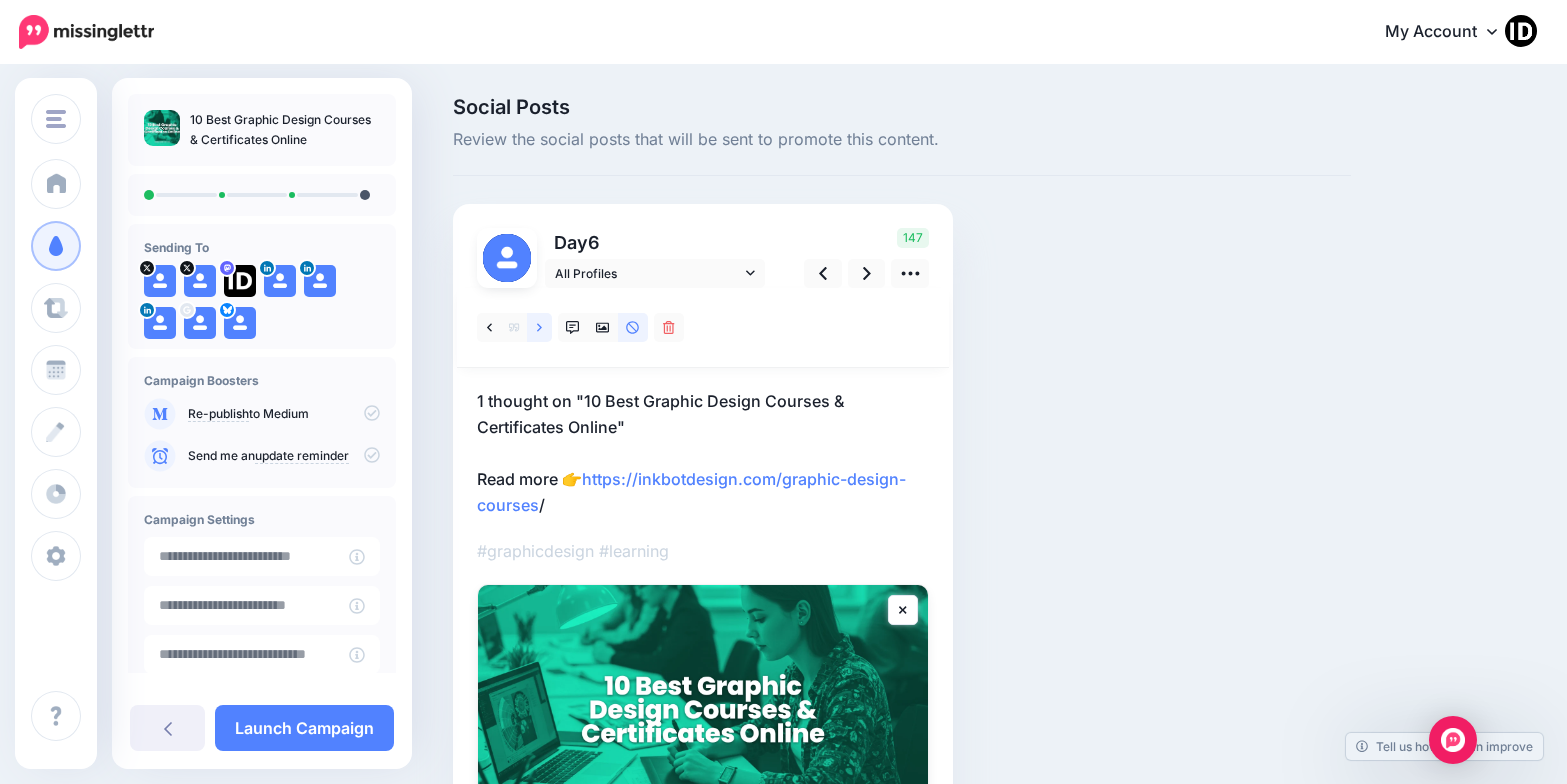 click at bounding box center [539, 327] 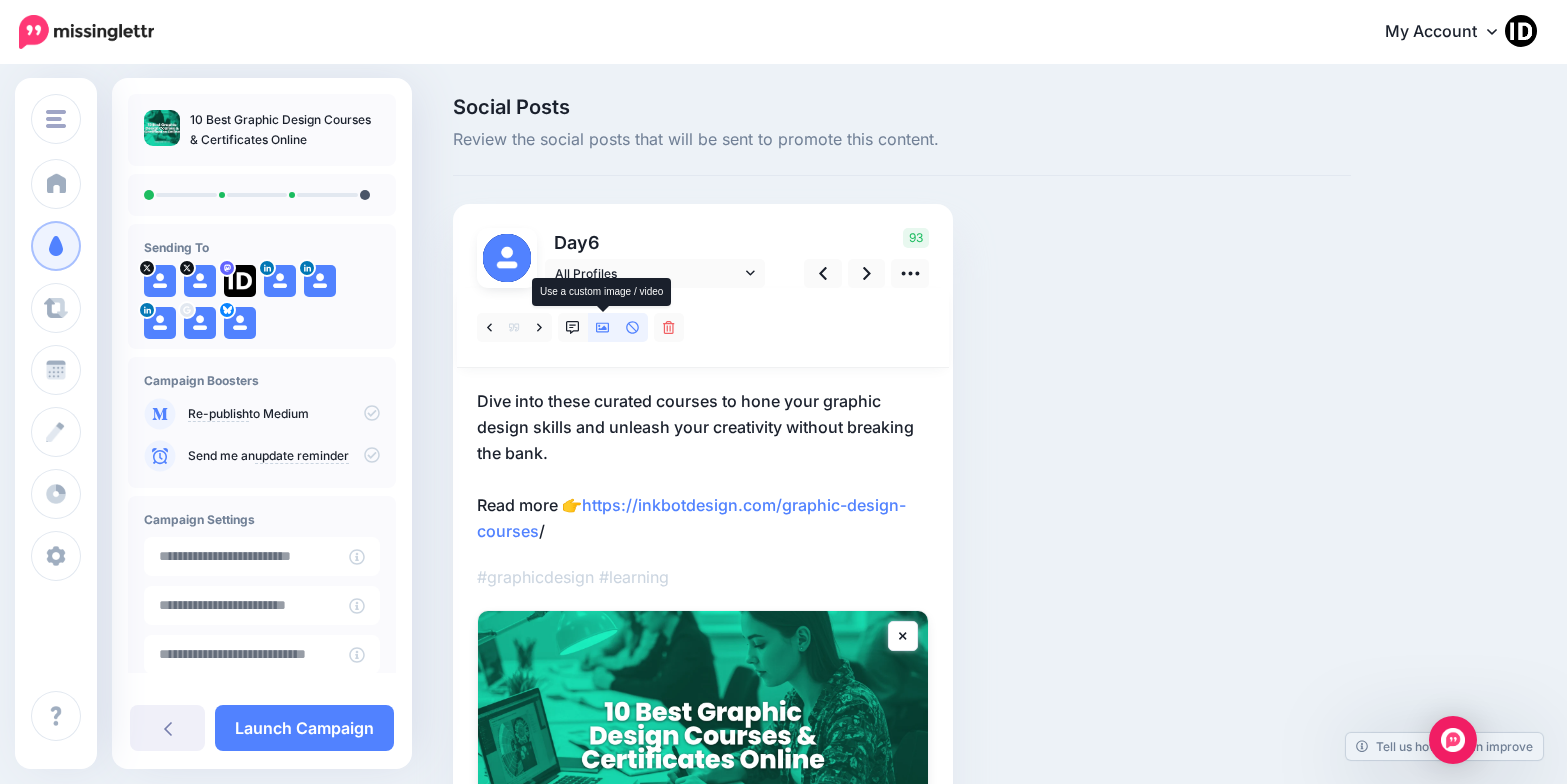 click 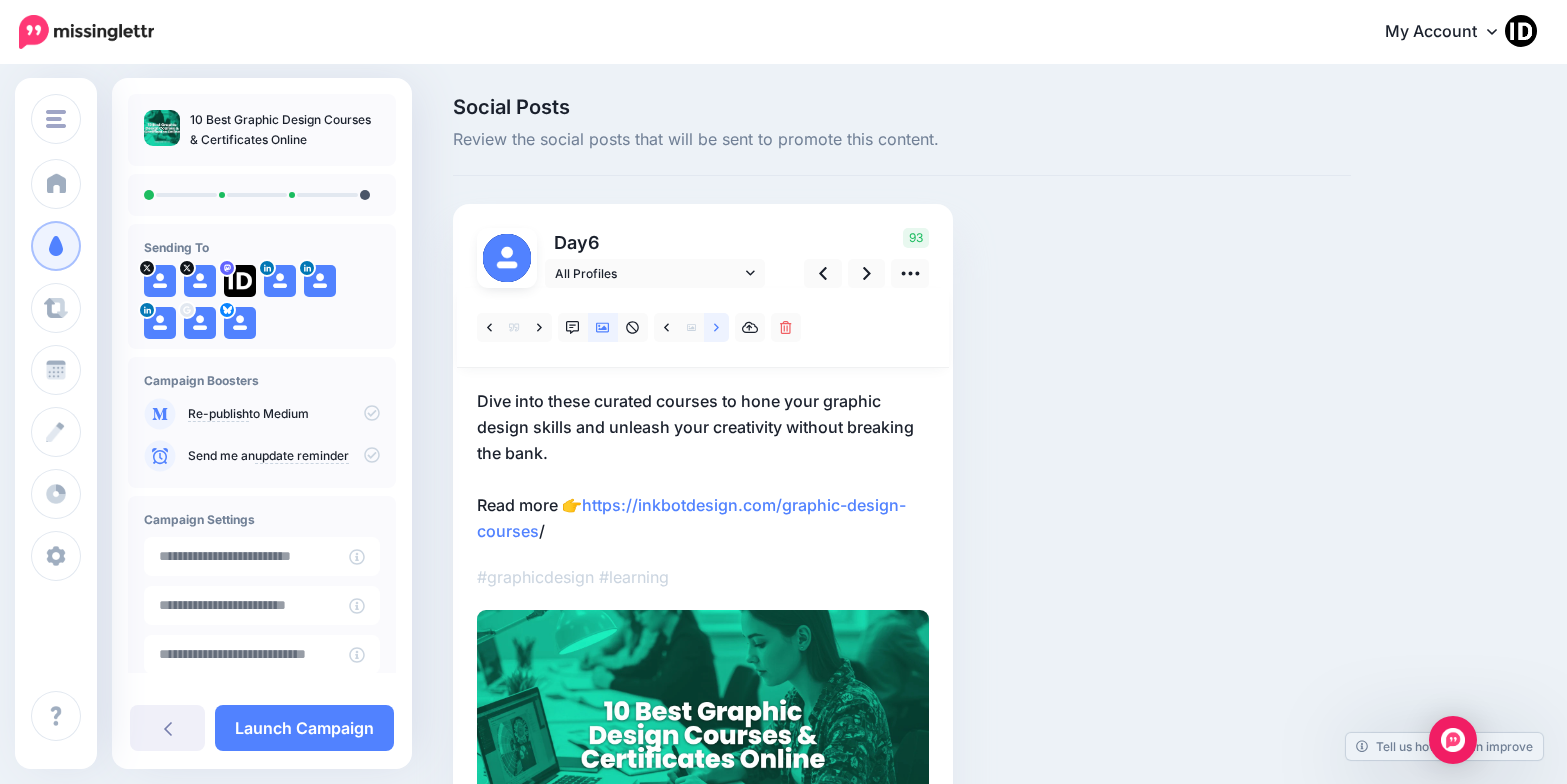 click 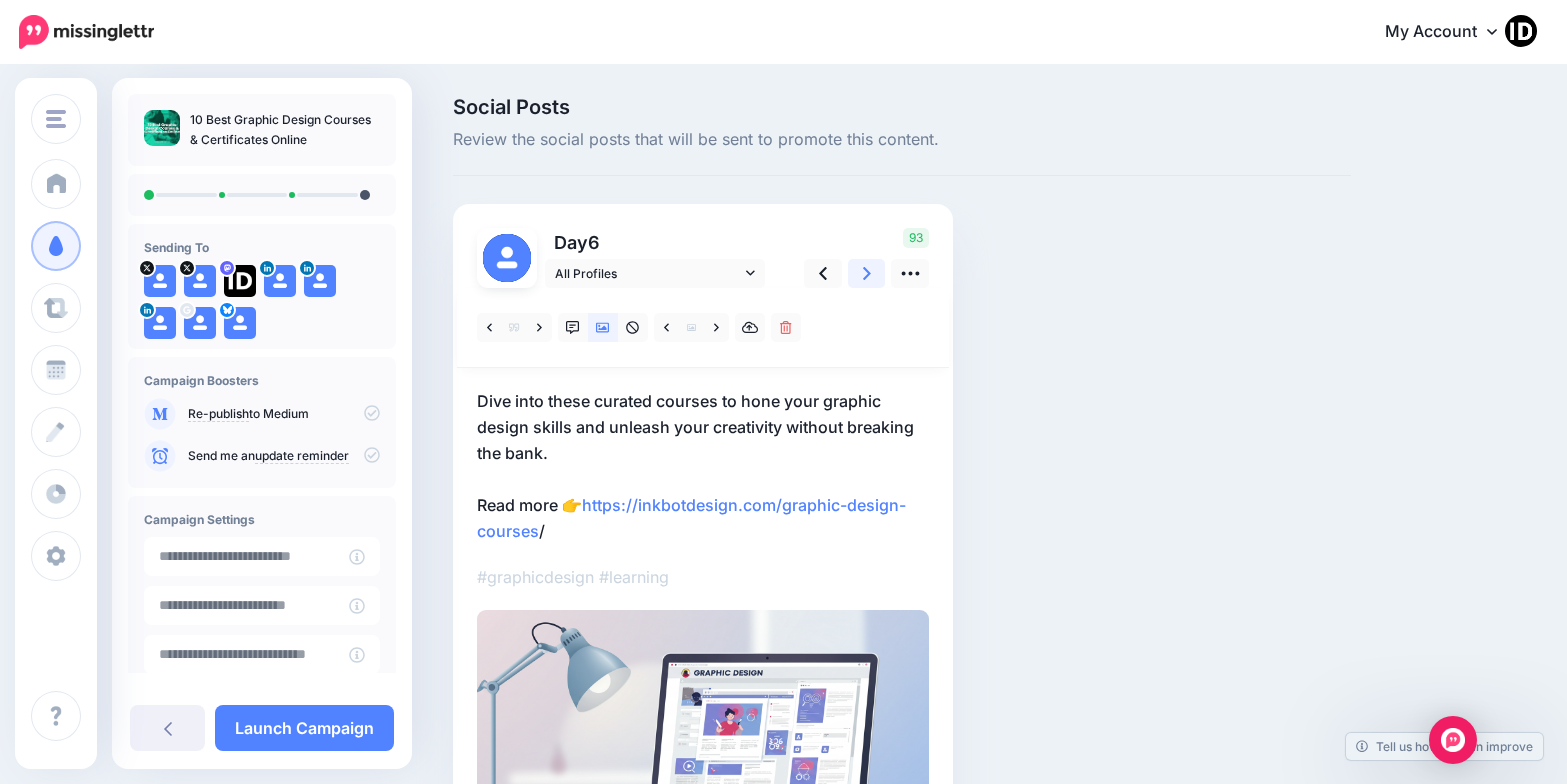 click 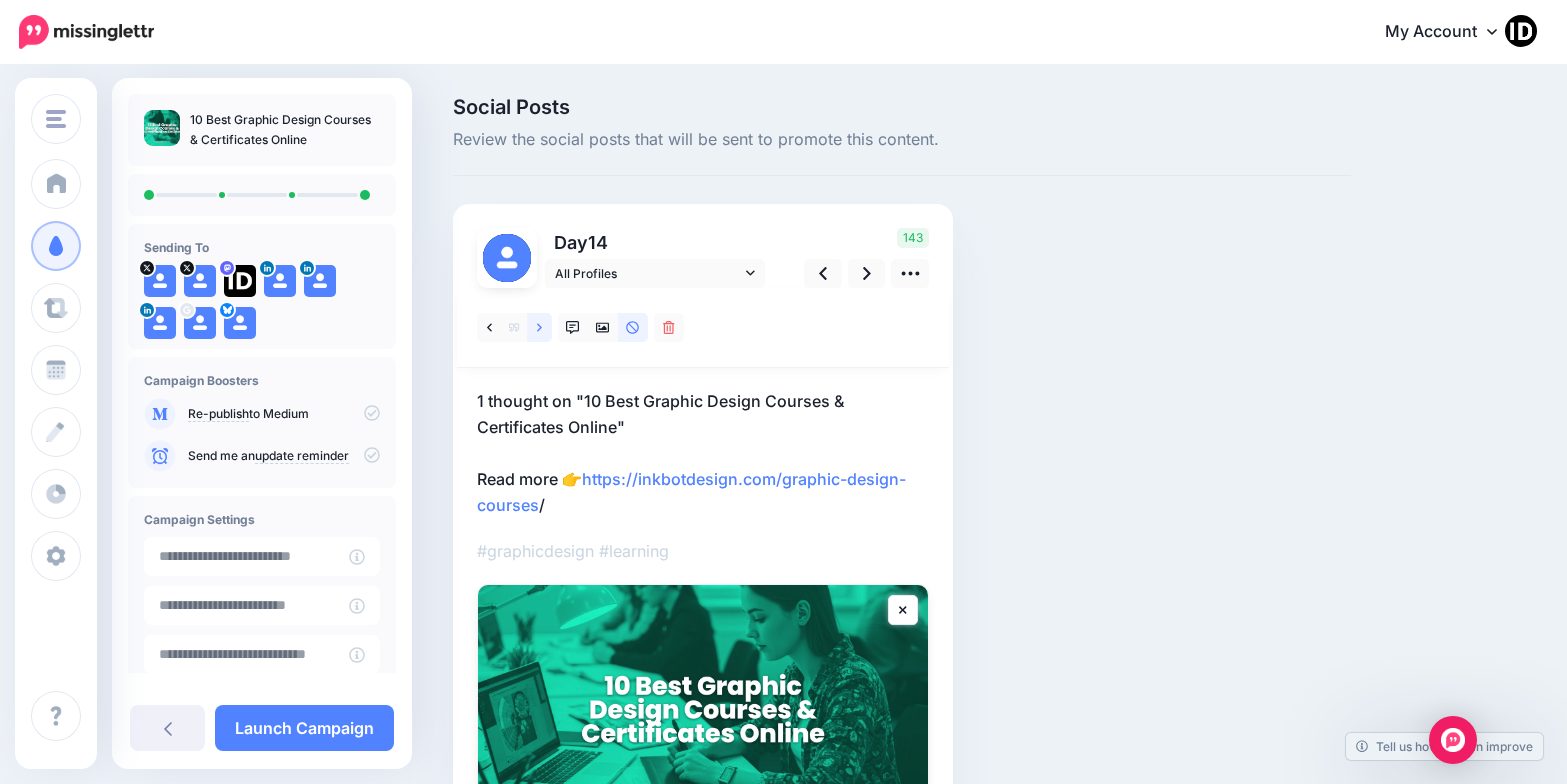 click at bounding box center [539, 327] 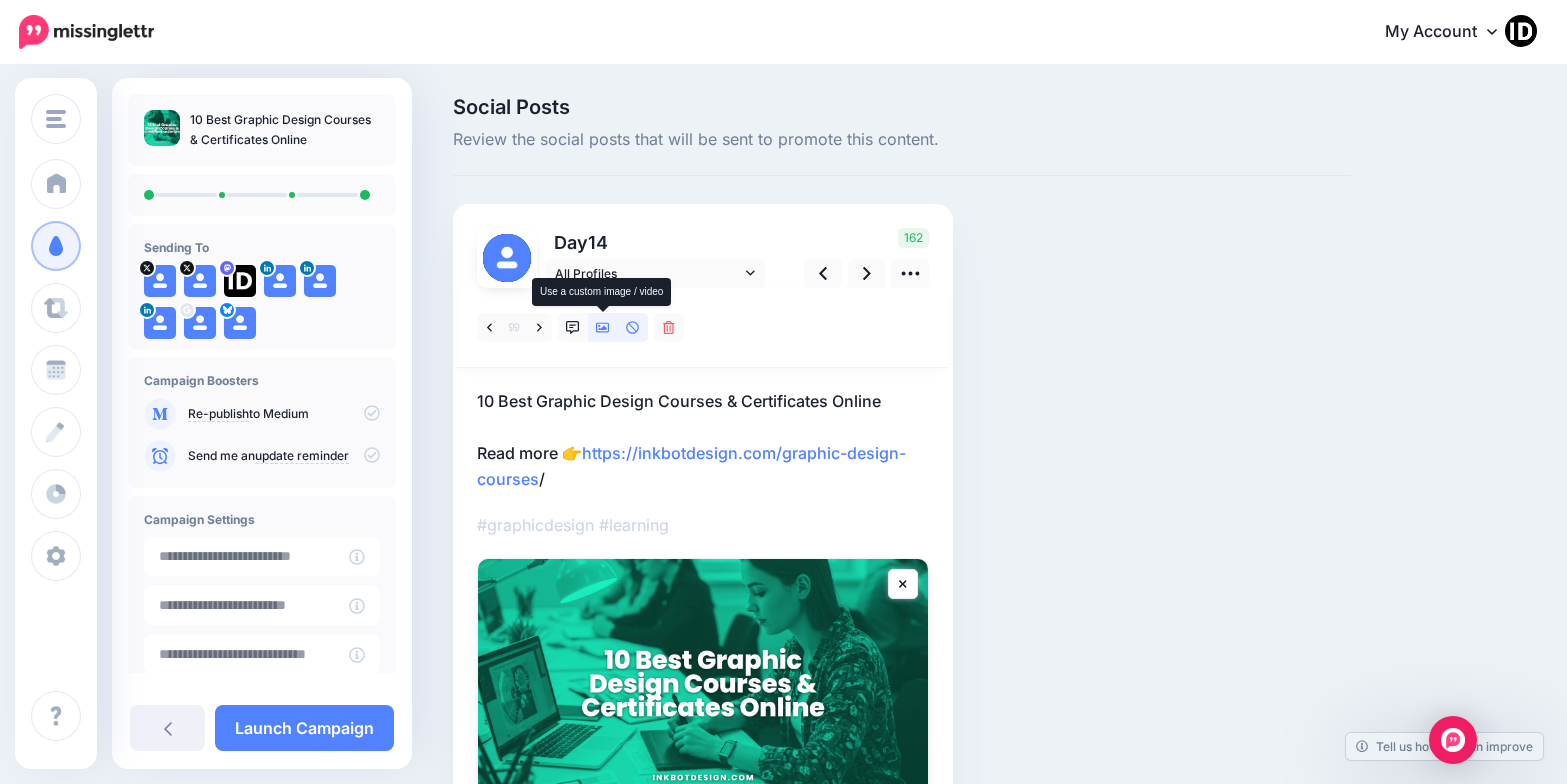 click at bounding box center [603, 327] 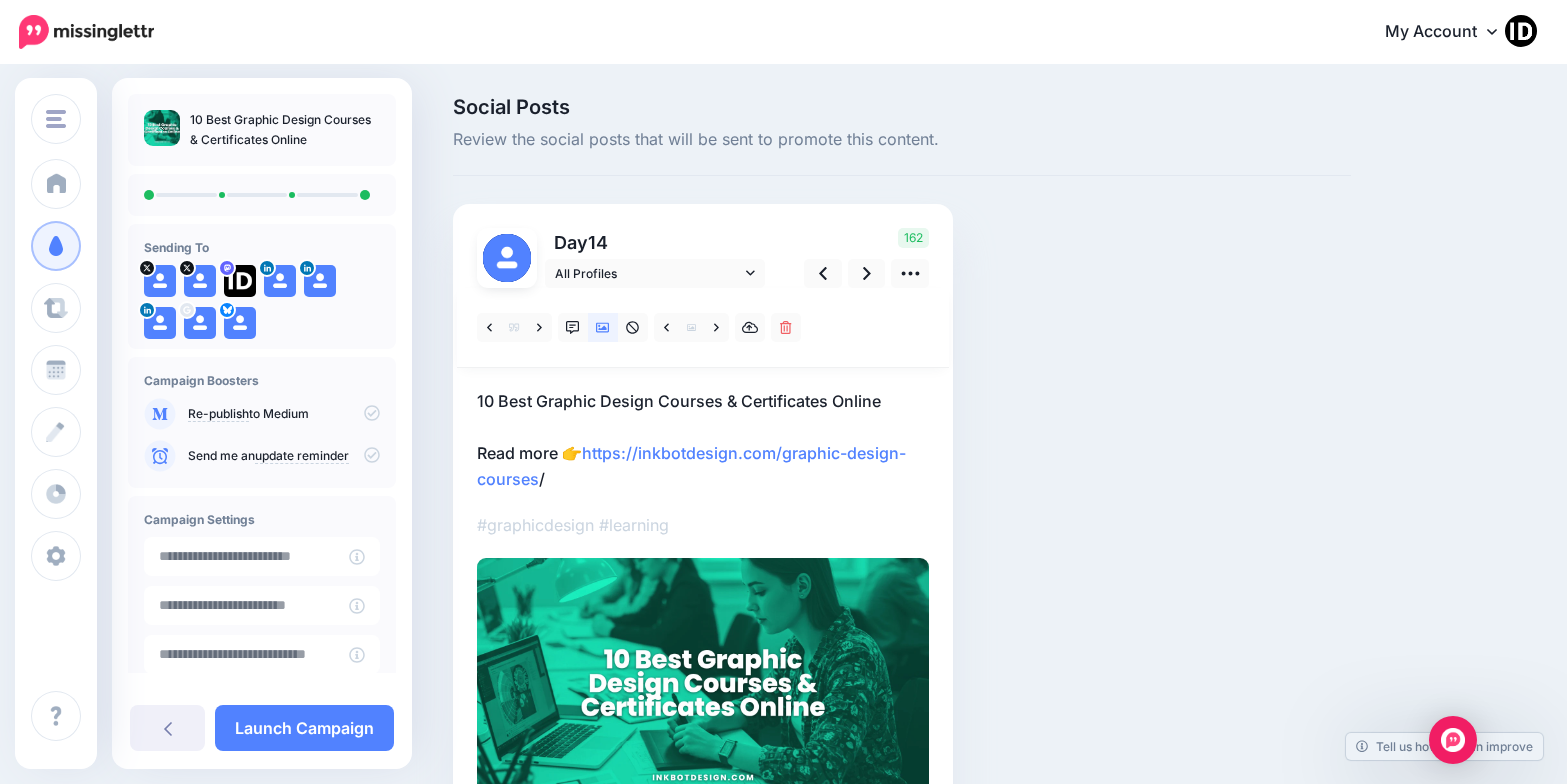 click at bounding box center (642, 327) 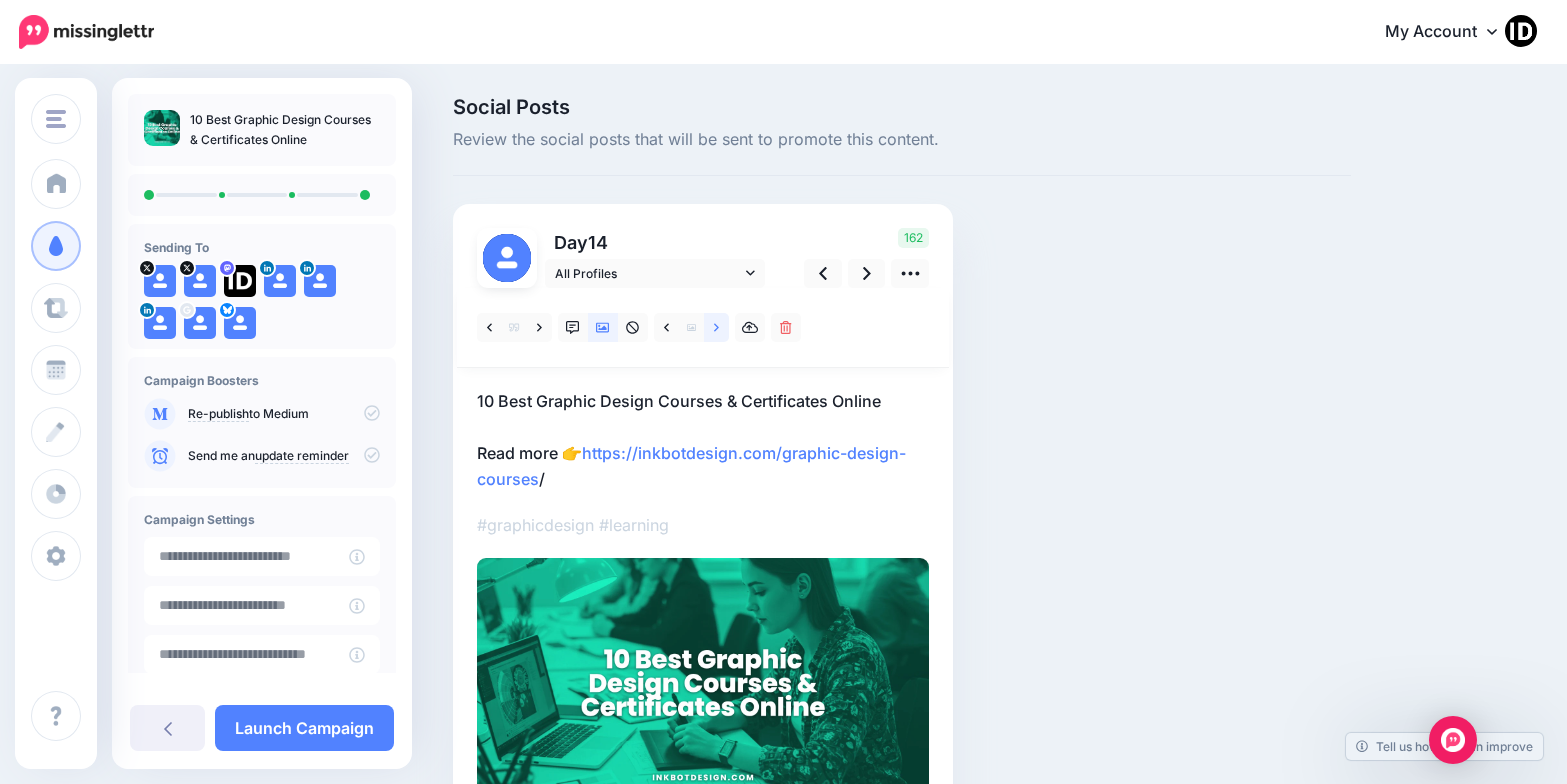 click 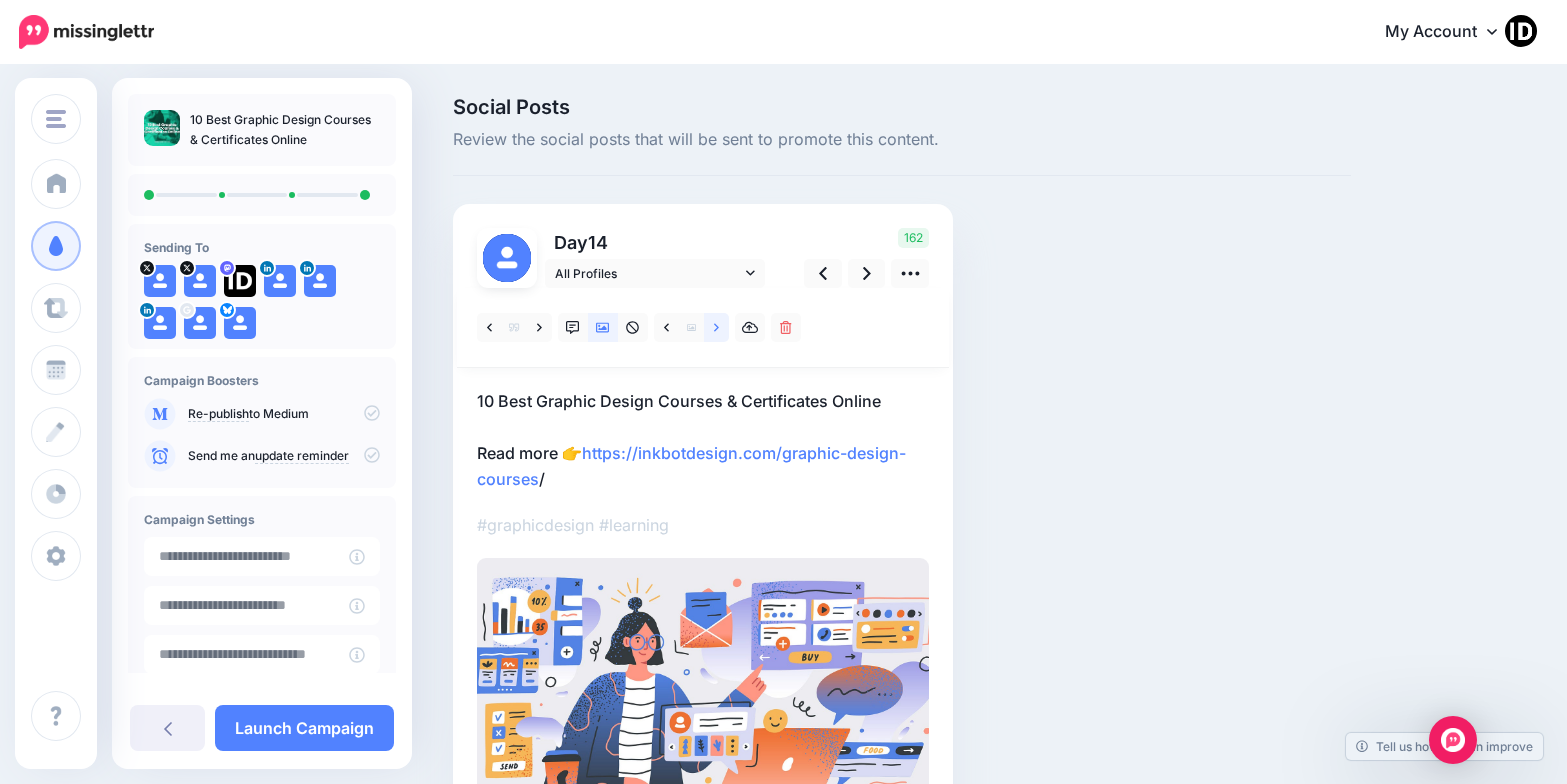 scroll, scrollTop: 154, scrollLeft: 0, axis: vertical 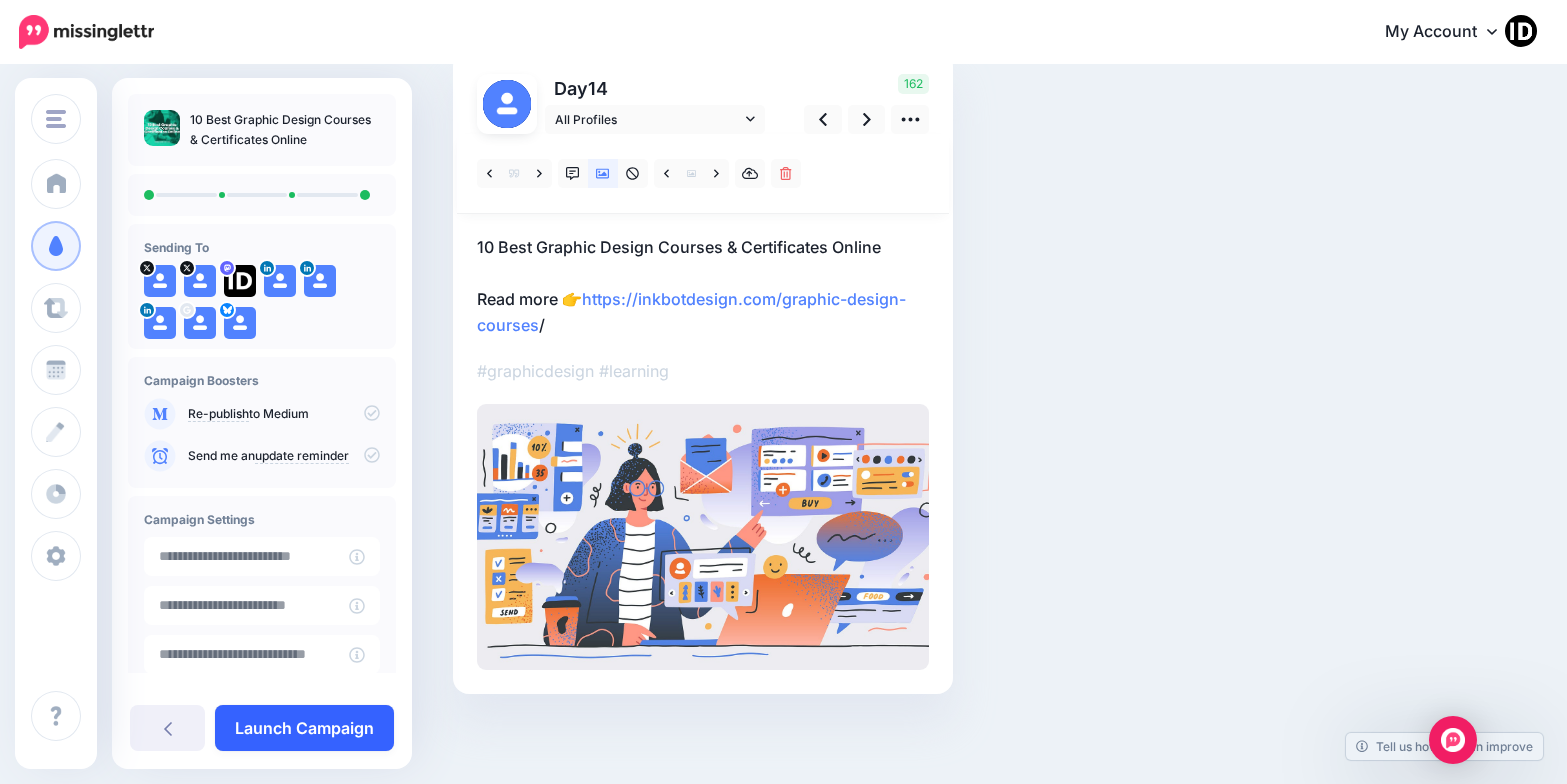 click on "Launch Campaign" at bounding box center [304, 728] 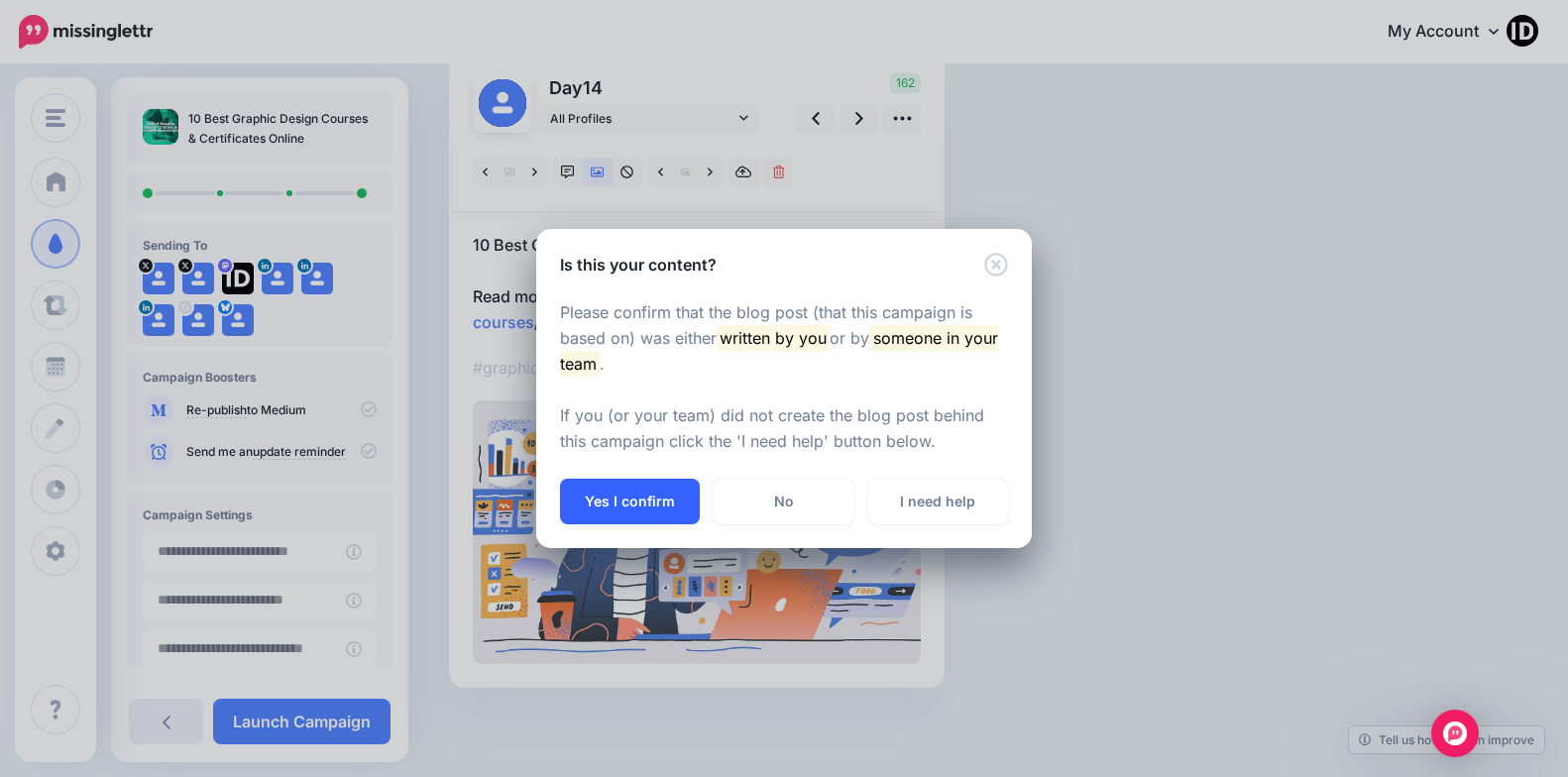 click on "Yes I confirm" at bounding box center [629, 501] 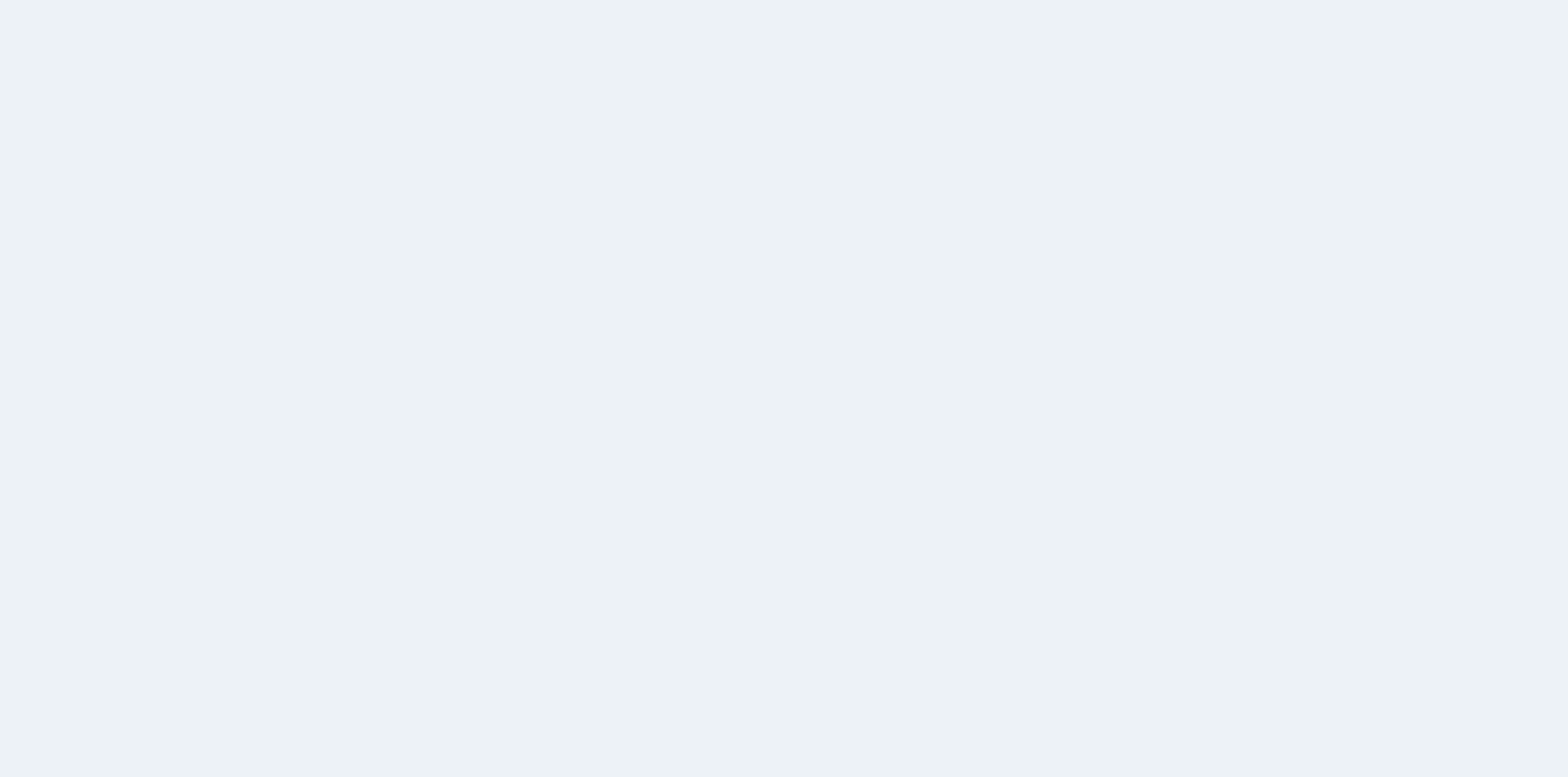 scroll, scrollTop: 0, scrollLeft: 0, axis: both 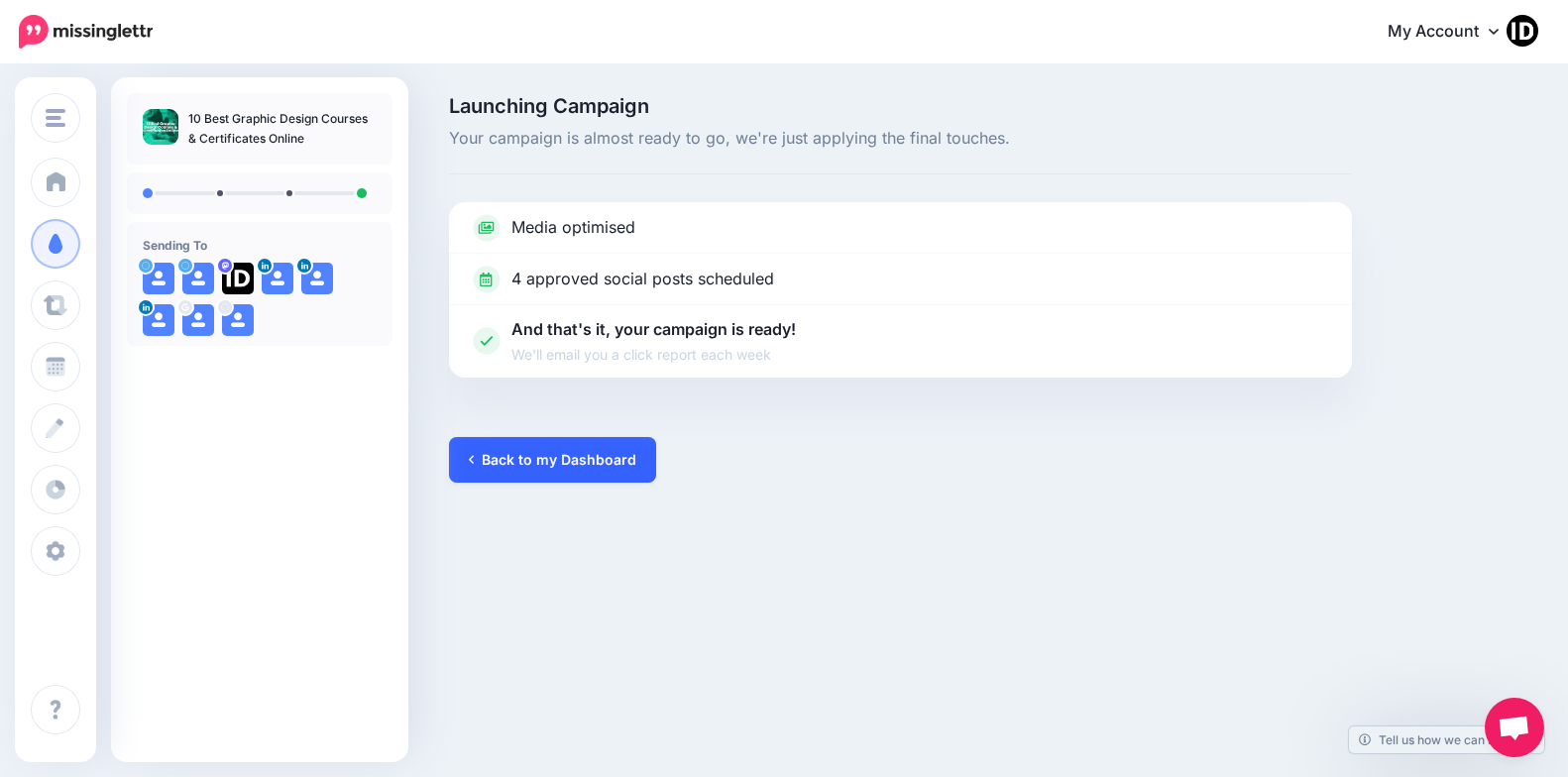 click on "Back to my Dashboard" at bounding box center [552, 460] 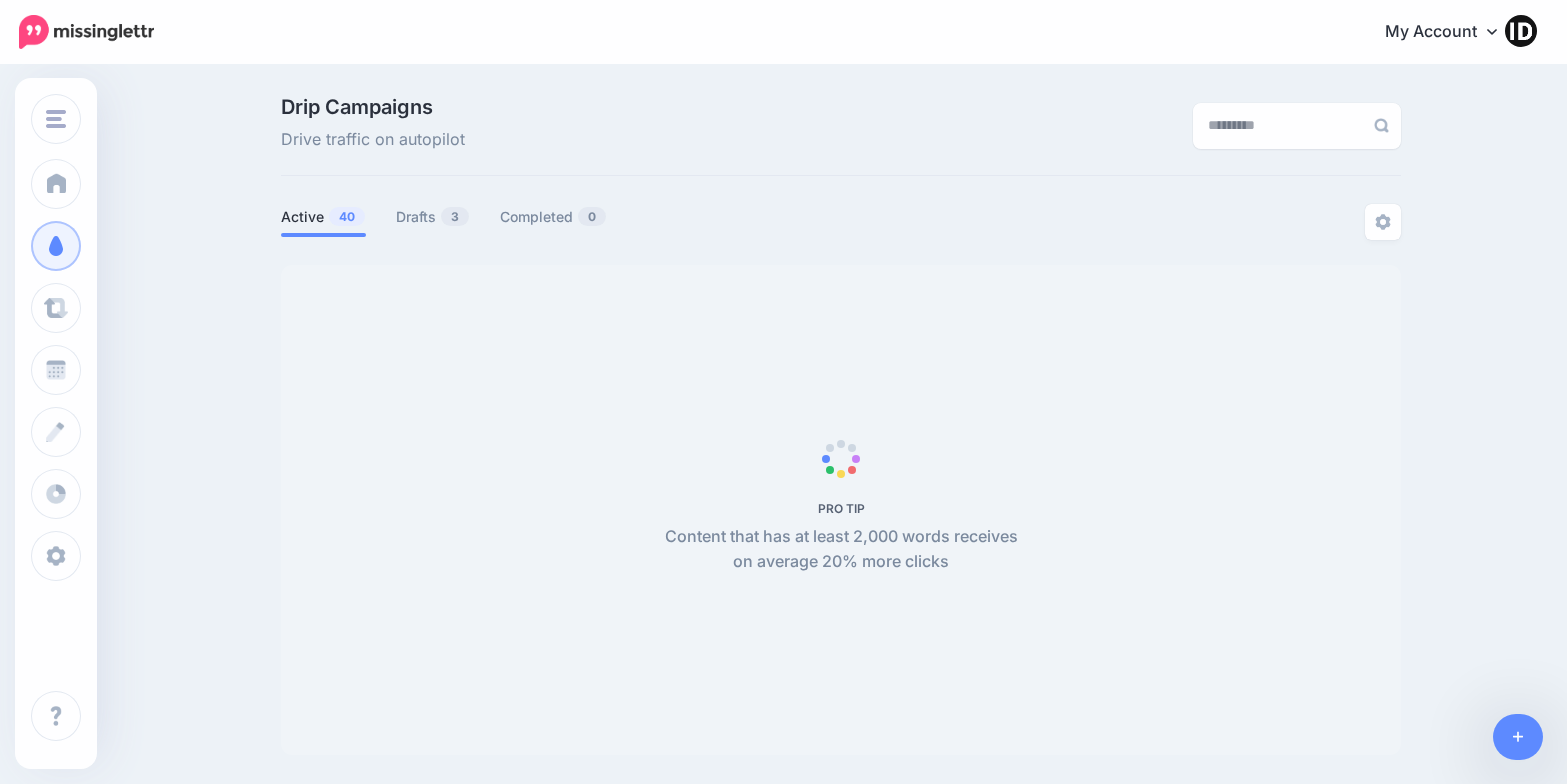 scroll, scrollTop: 0, scrollLeft: 0, axis: both 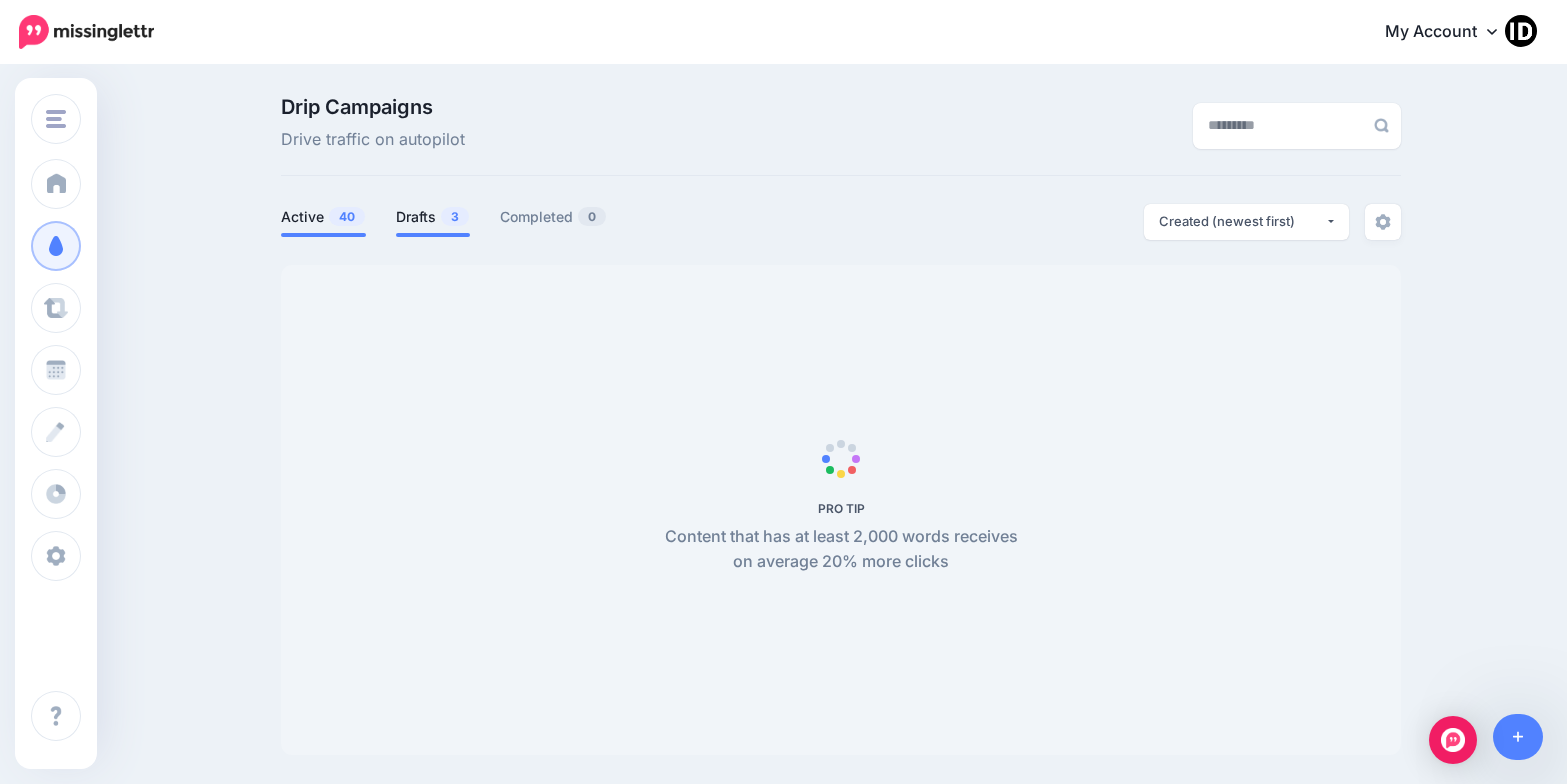 click on "Drafts  3" at bounding box center (433, 217) 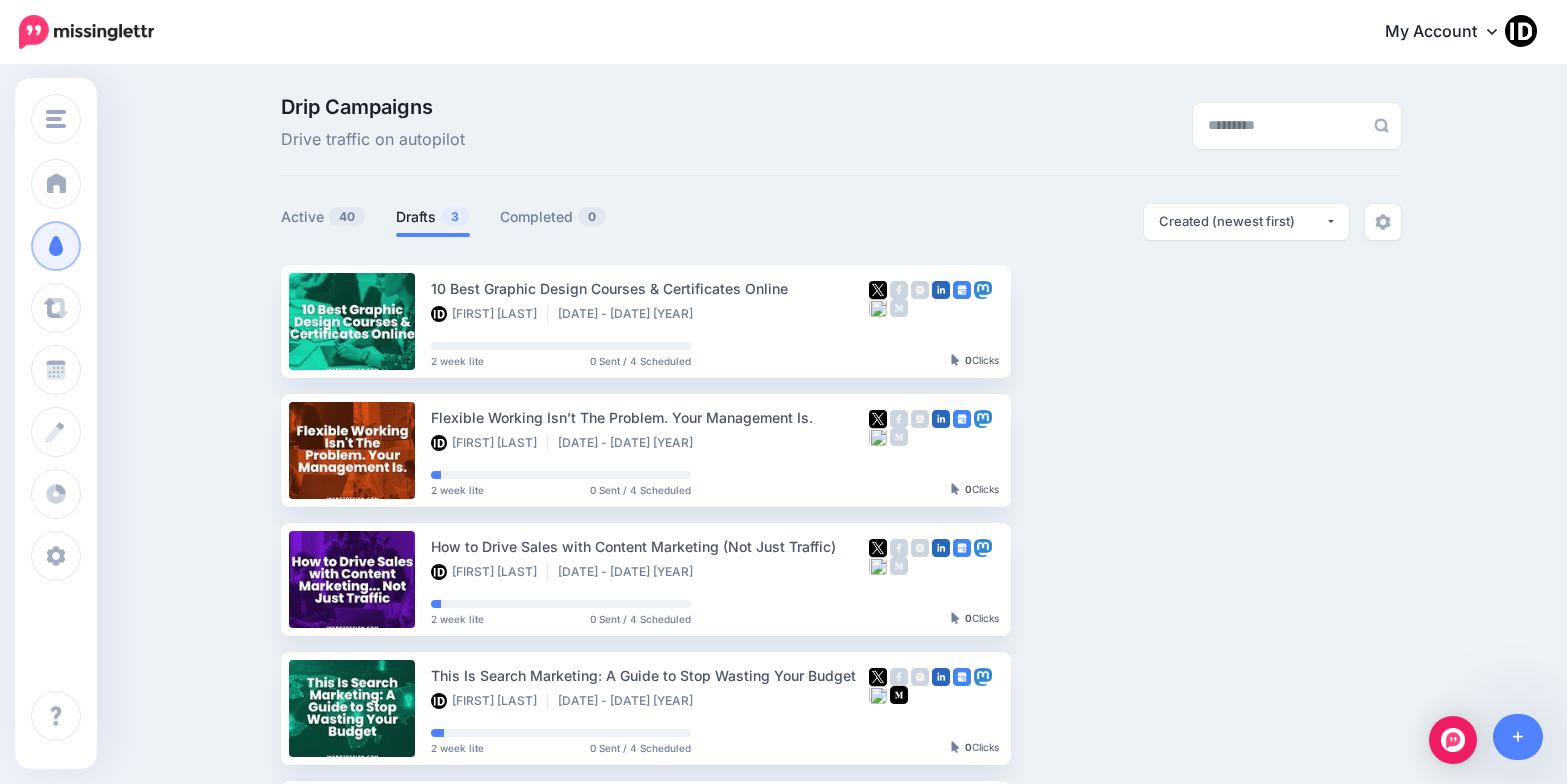 click on "Drafts  3" at bounding box center [433, 217] 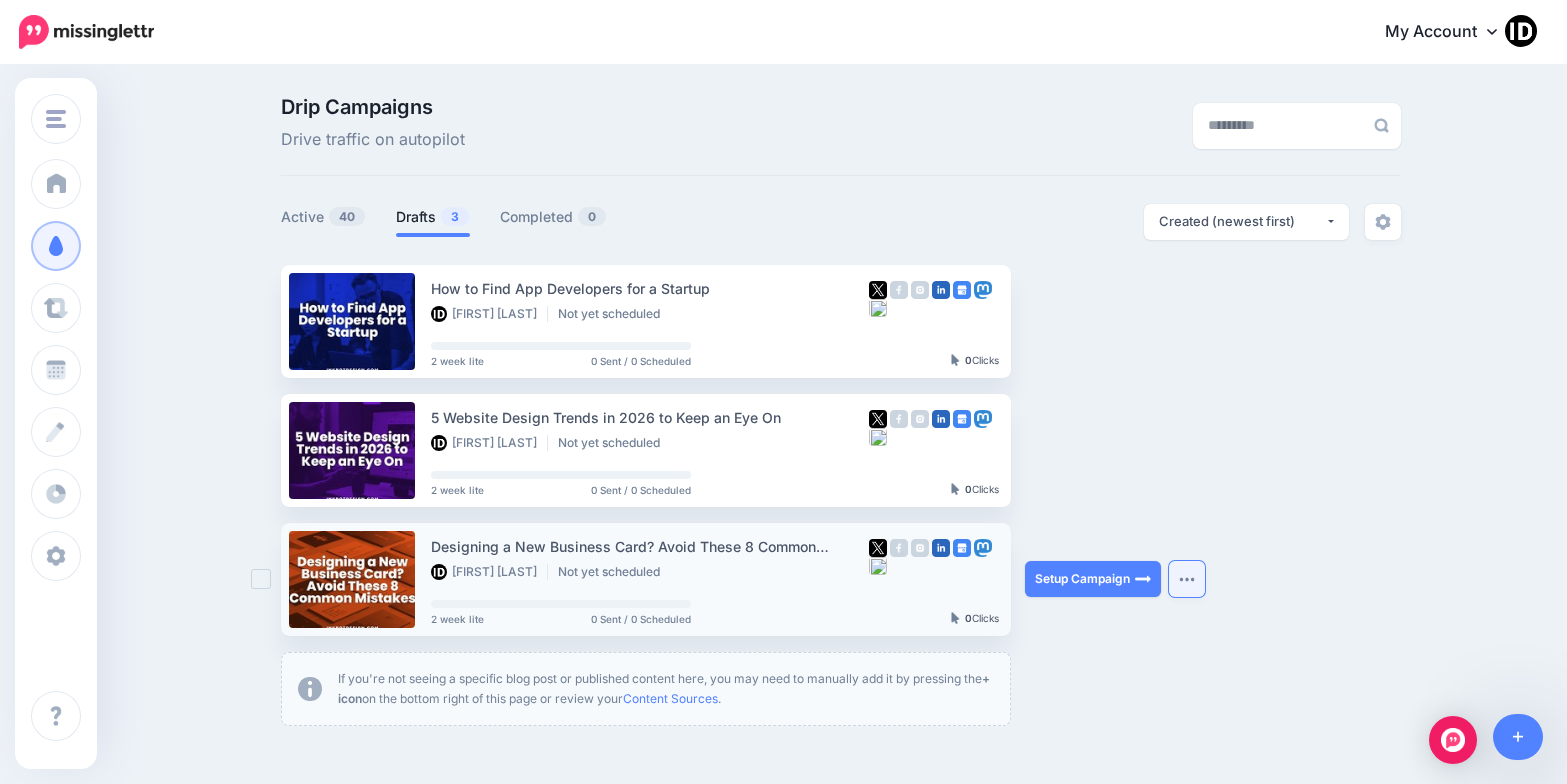 click at bounding box center [1187, 579] 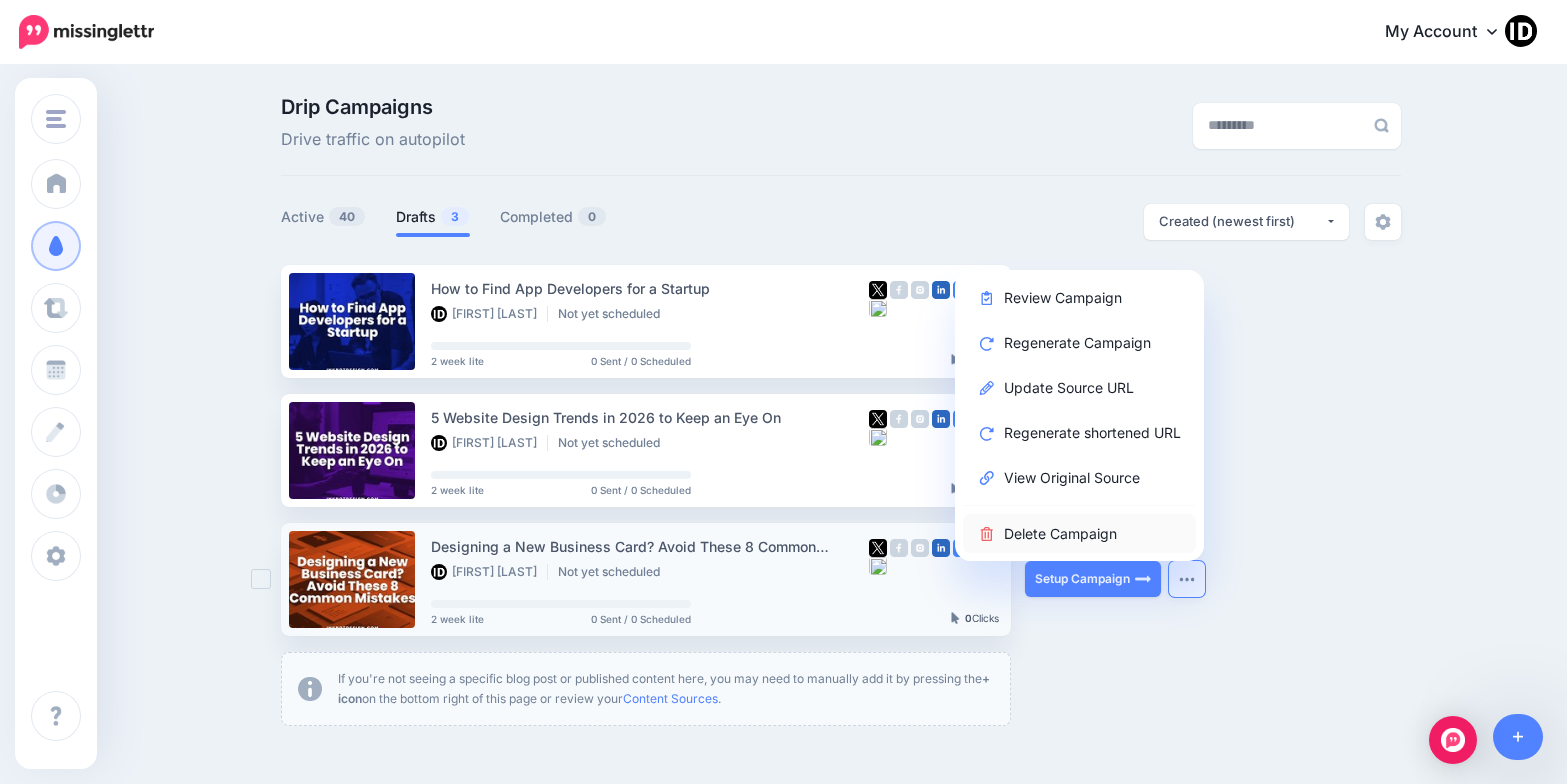 click on "Delete Campaign" at bounding box center (1079, 533) 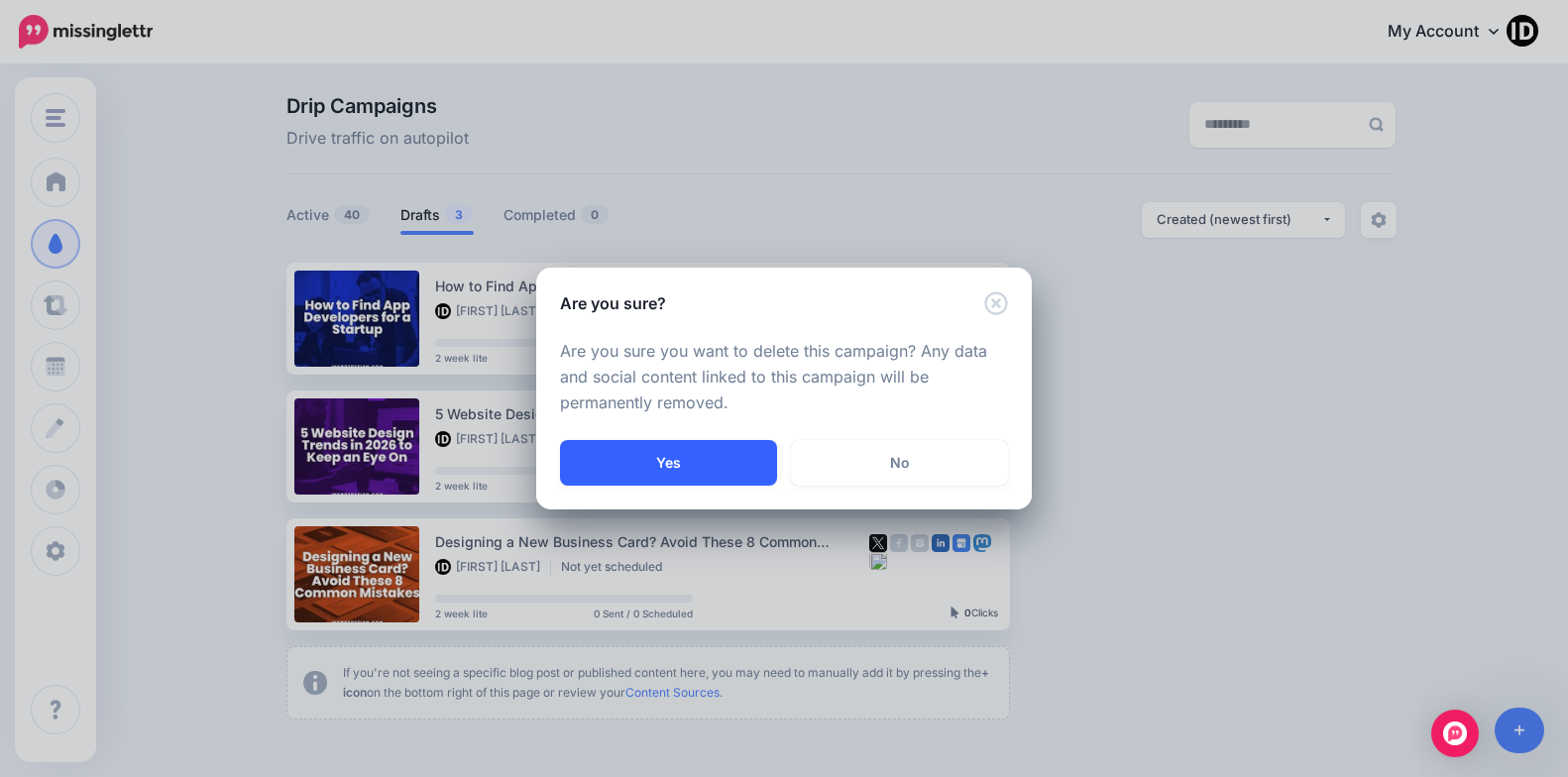 click on "Yes" at bounding box center [668, 463] 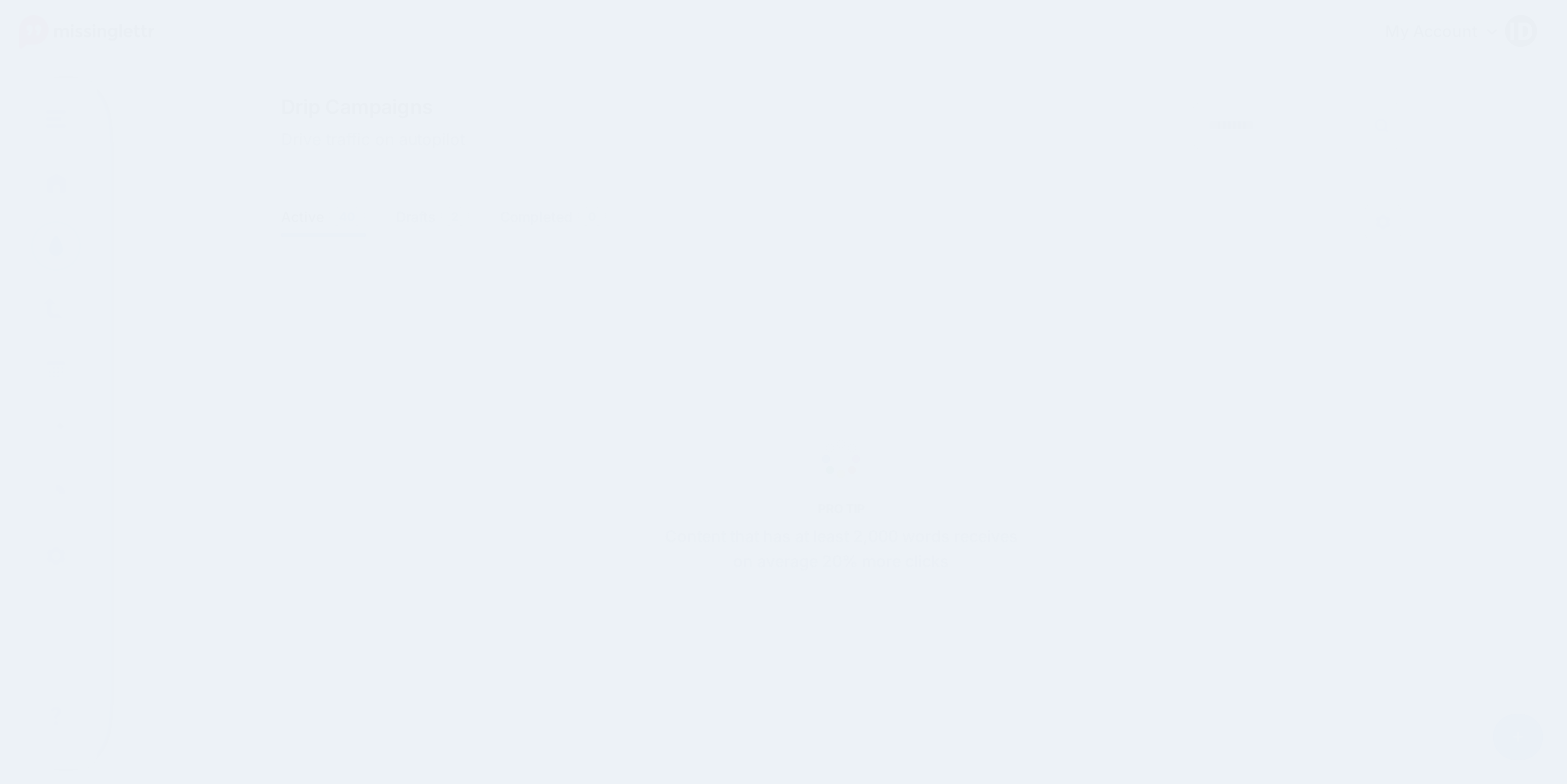 scroll, scrollTop: 0, scrollLeft: 0, axis: both 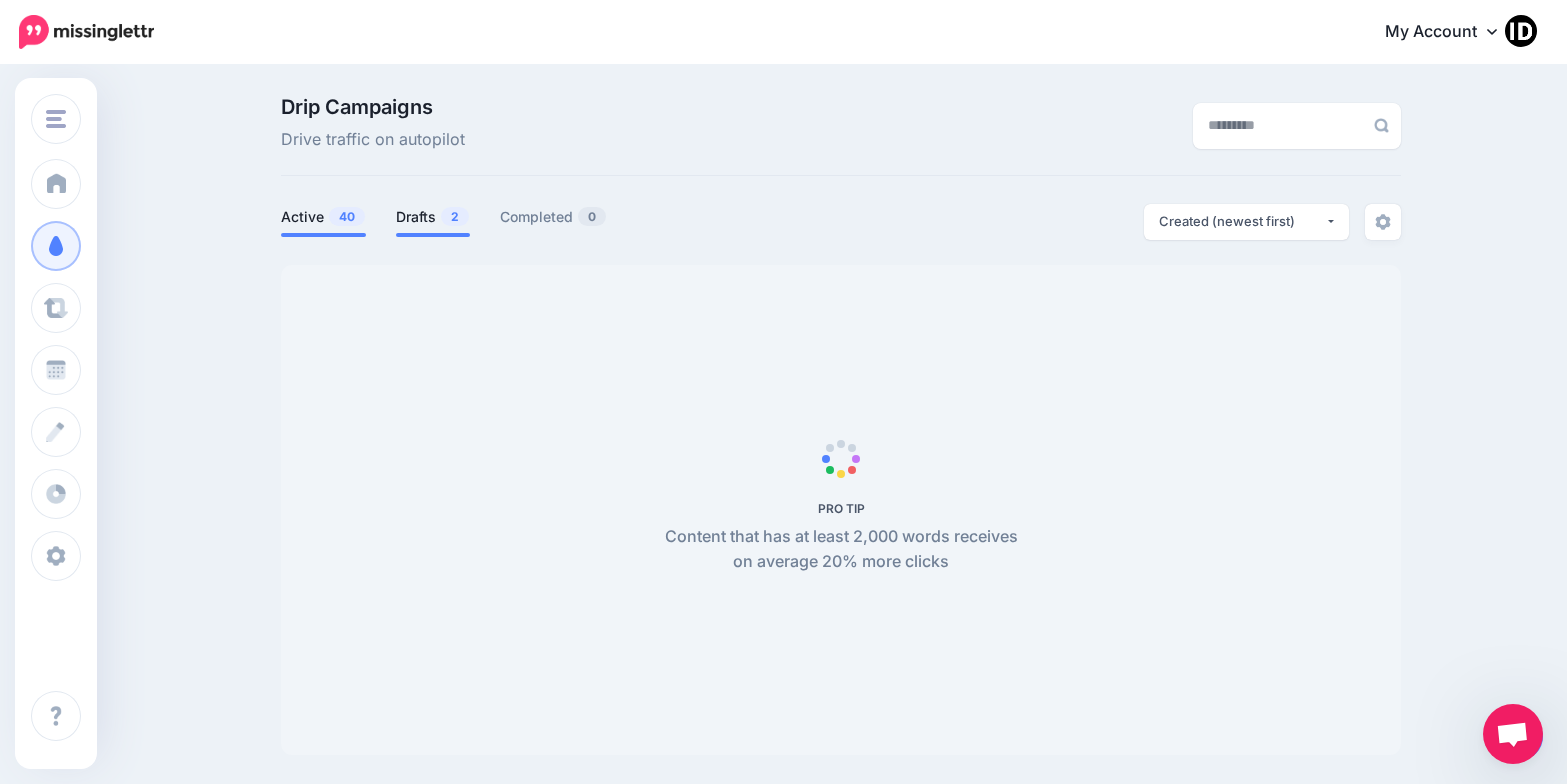 click on "Drafts  2" at bounding box center (433, 217) 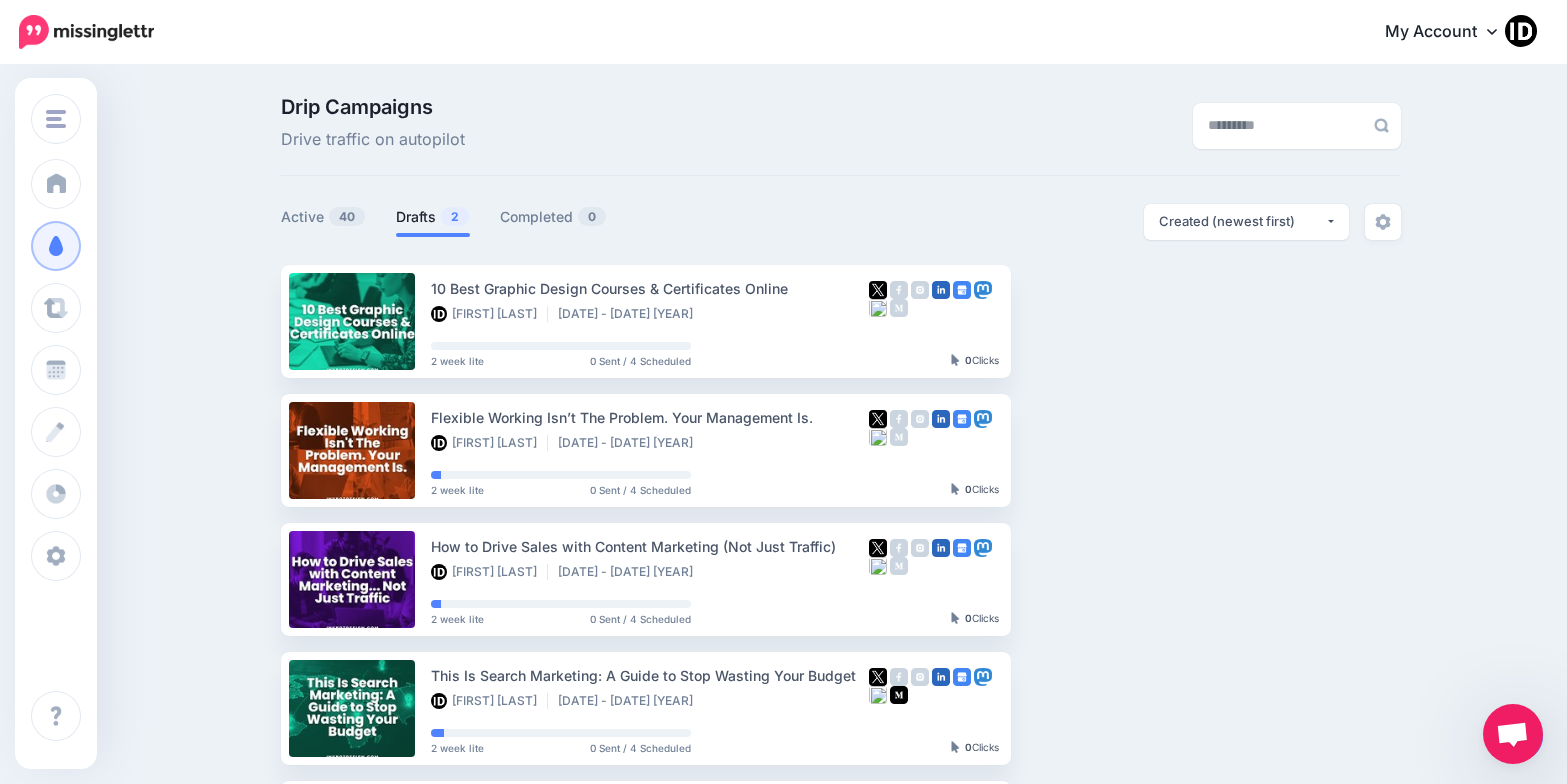 click on "Drafts  2" at bounding box center (433, 217) 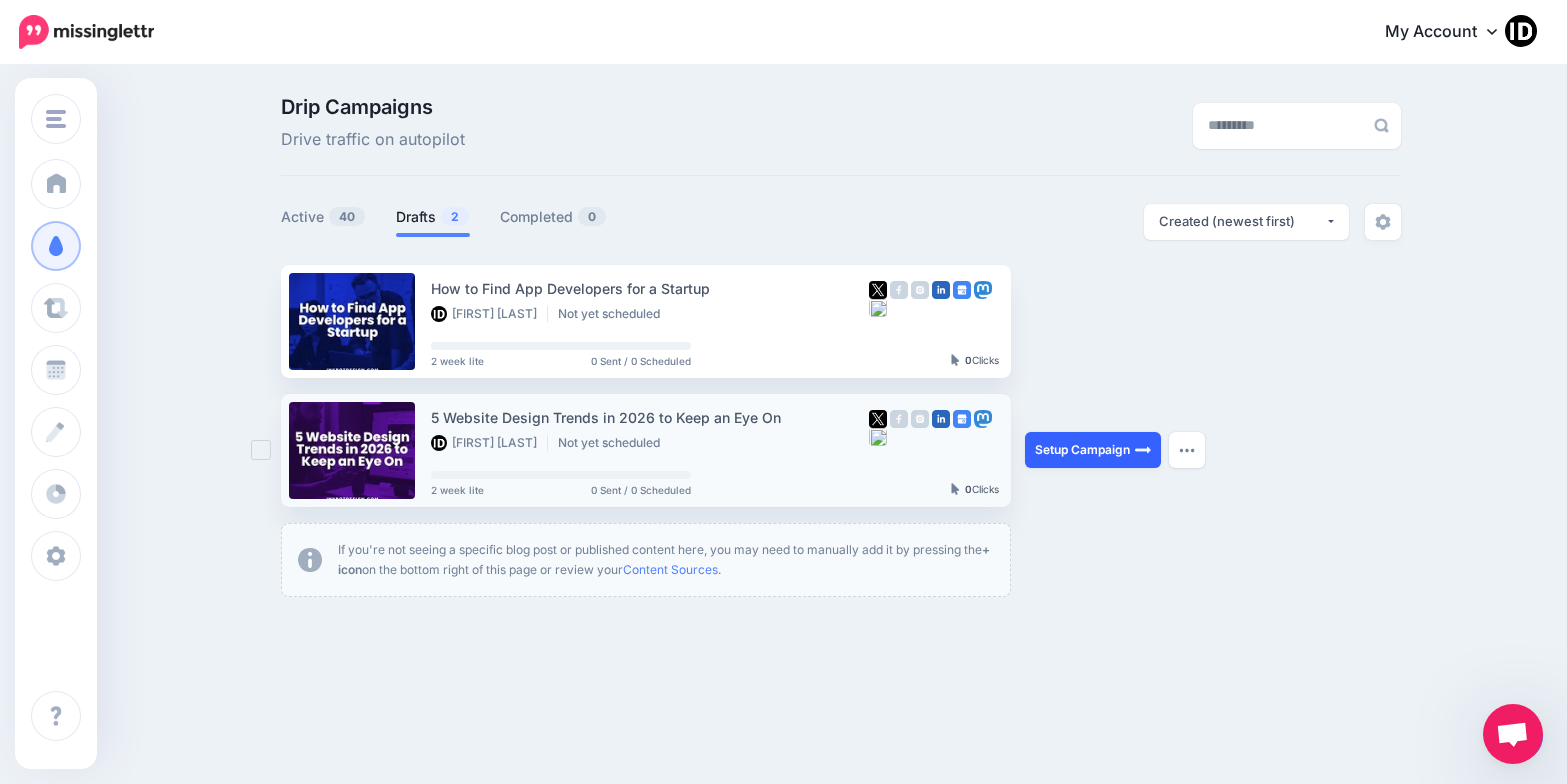 click on "Setup Campaign" at bounding box center [1093, 450] 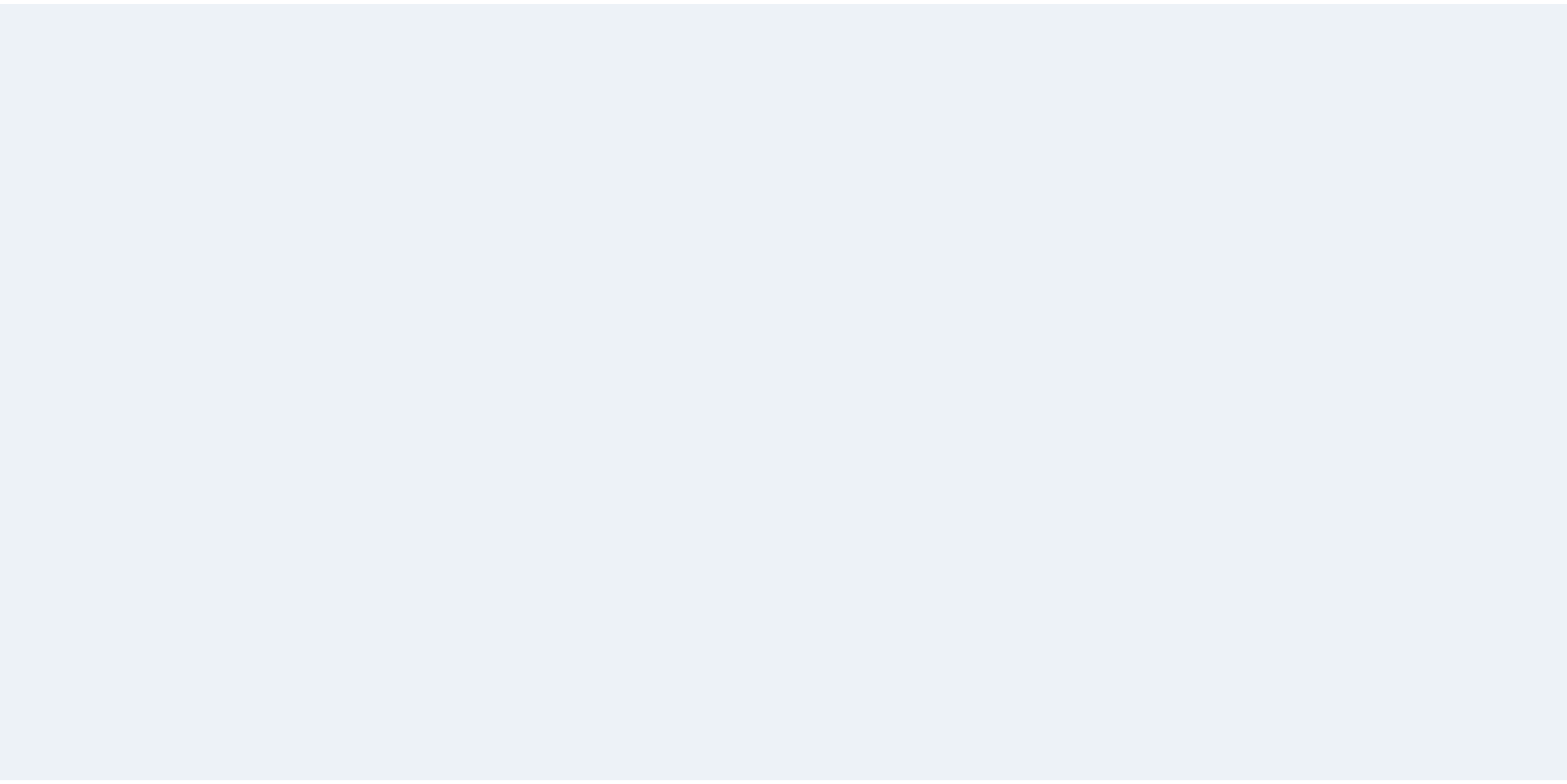 scroll, scrollTop: 0, scrollLeft: 0, axis: both 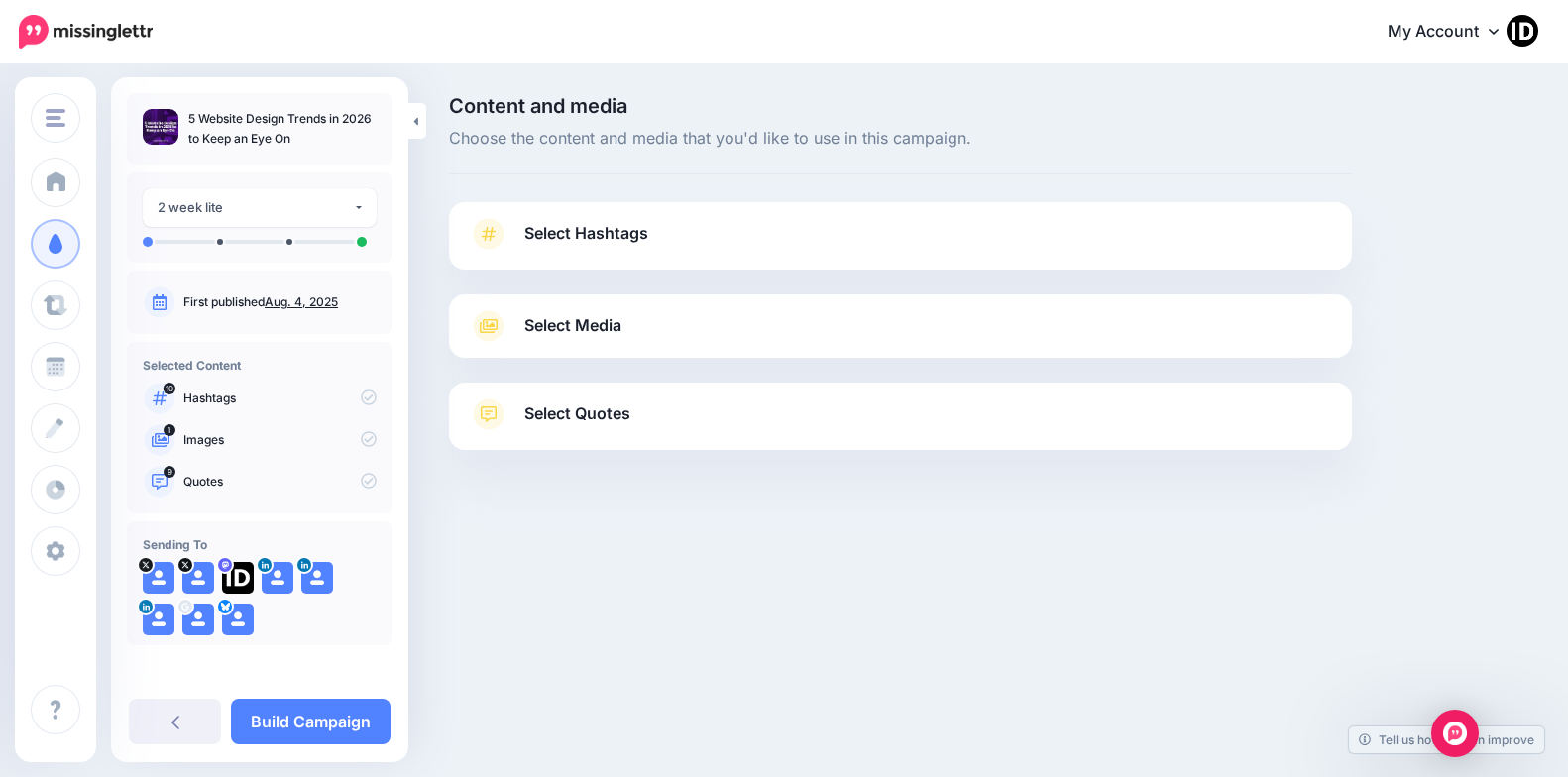 click on "Select Hashtags" at bounding box center (586, 233) 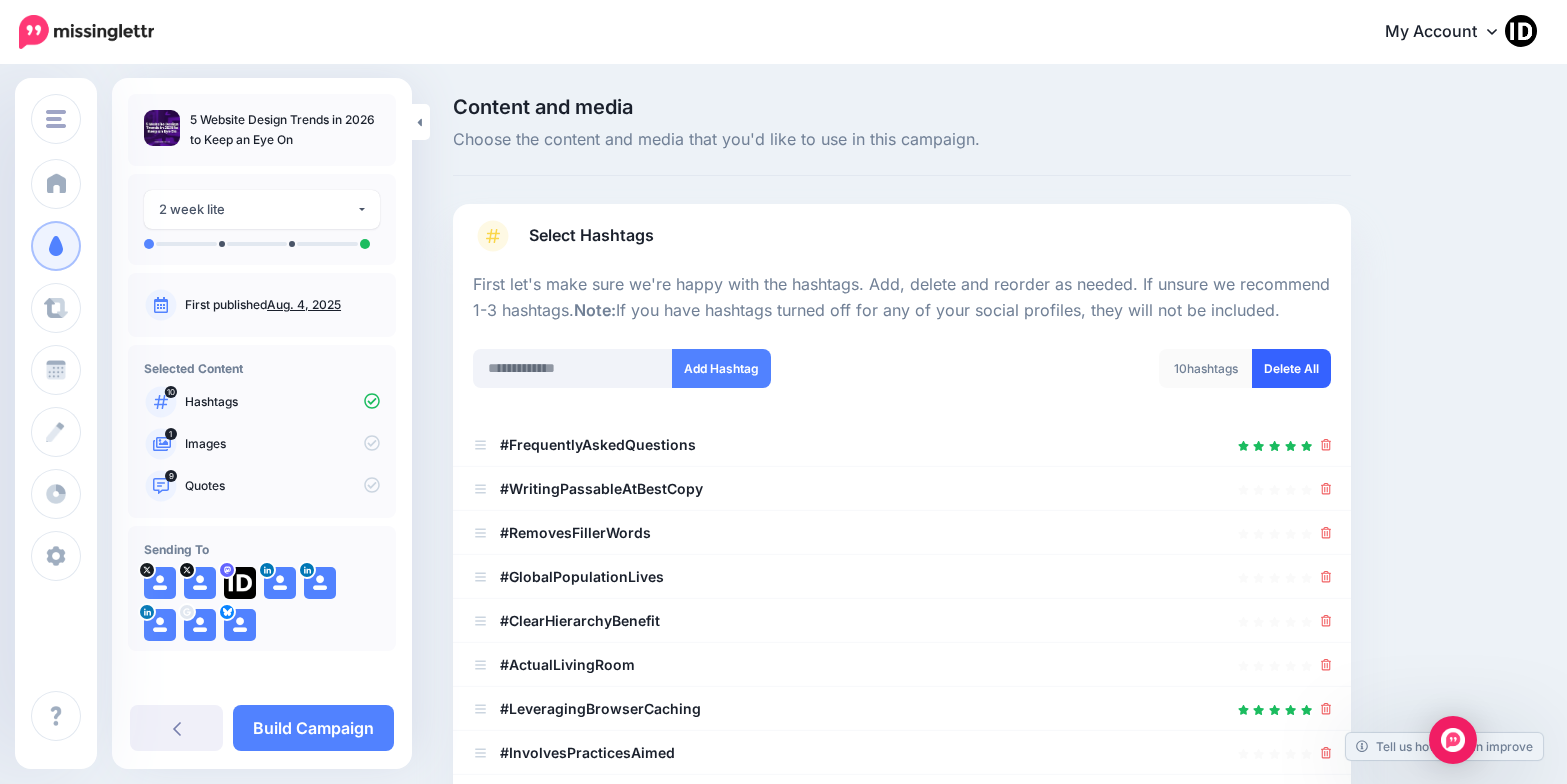click on "Delete All" at bounding box center (1291, 368) 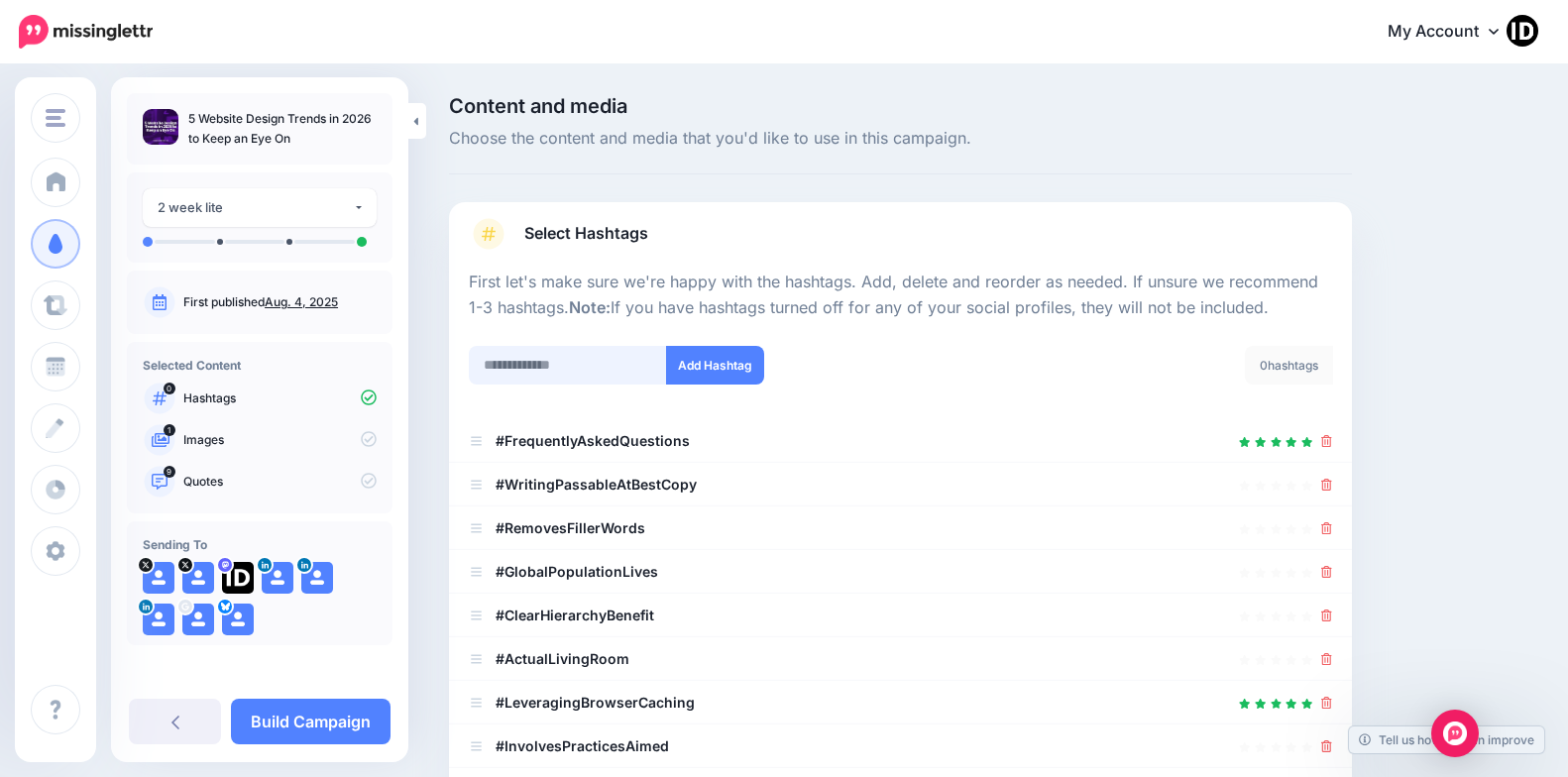click at bounding box center (568, 365) 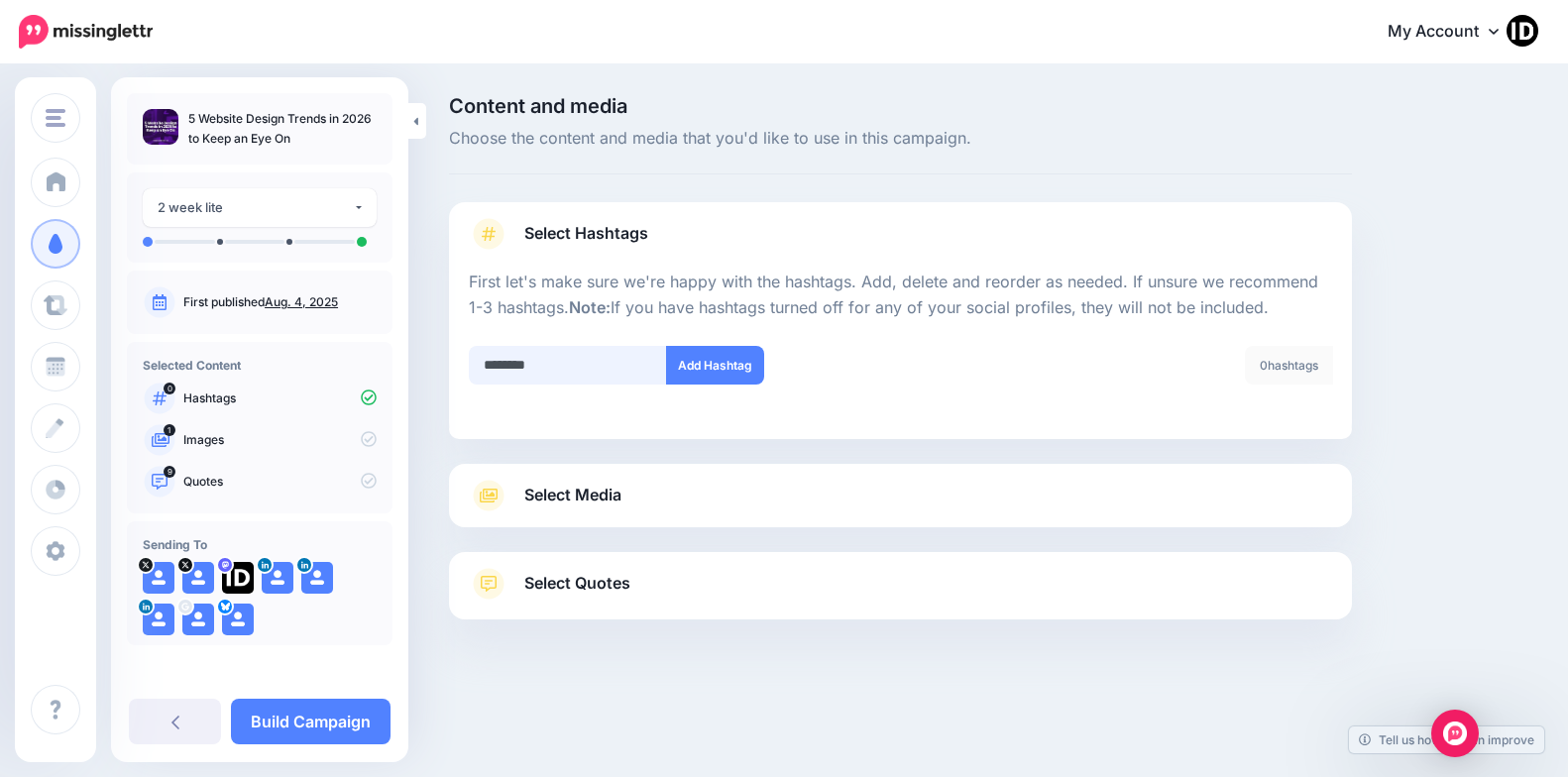 type on "*********" 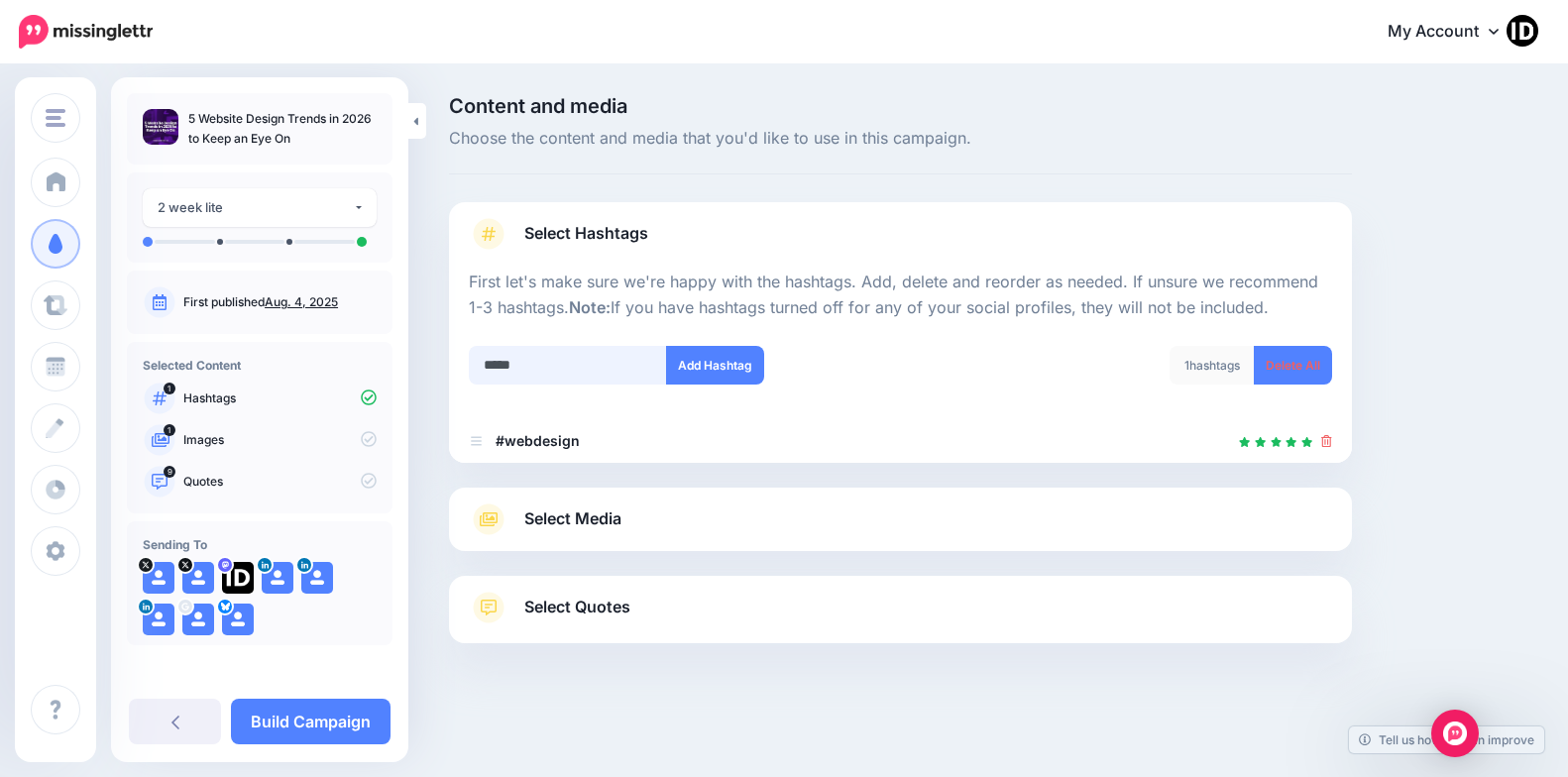 type on "******" 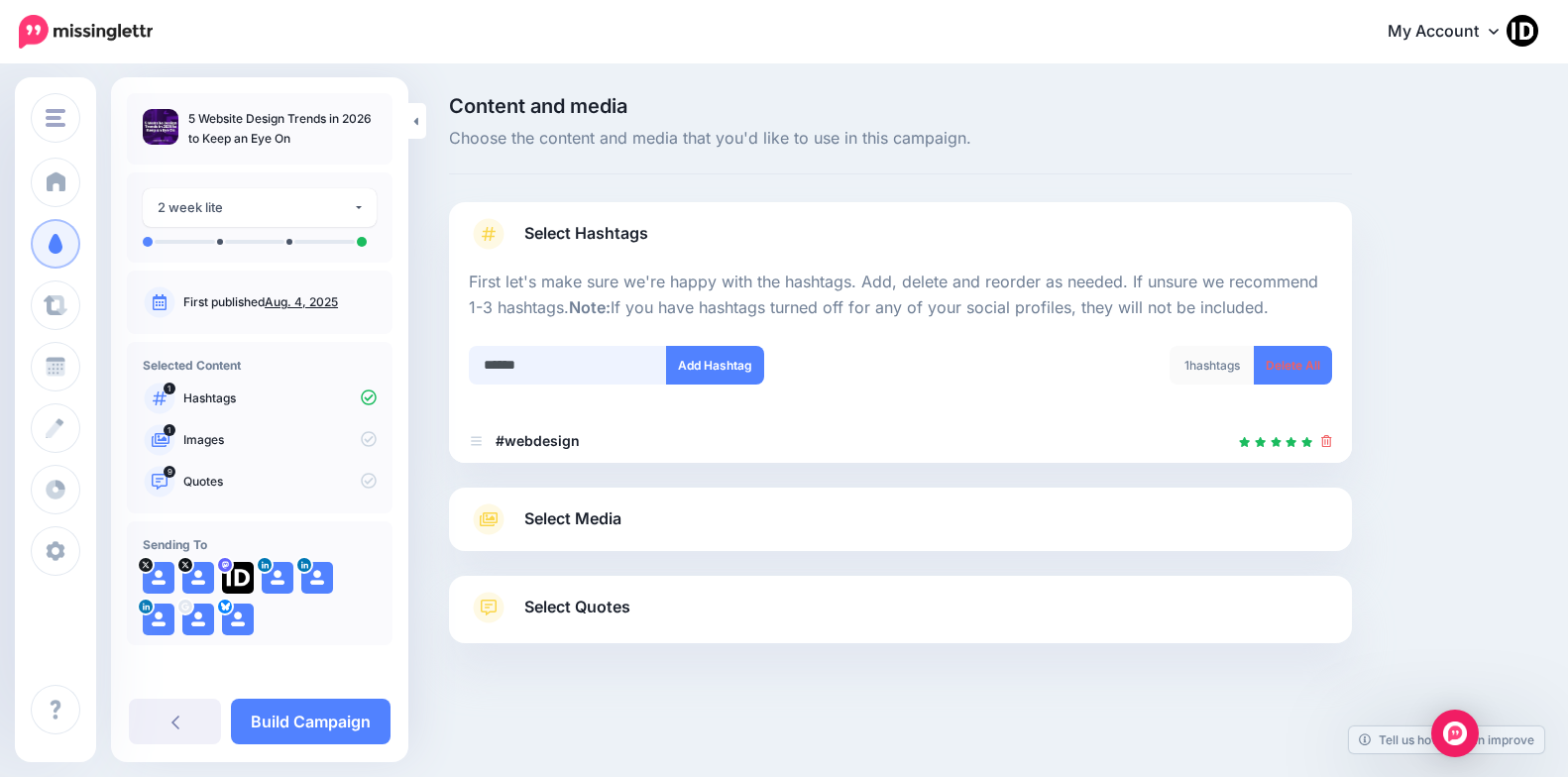 type 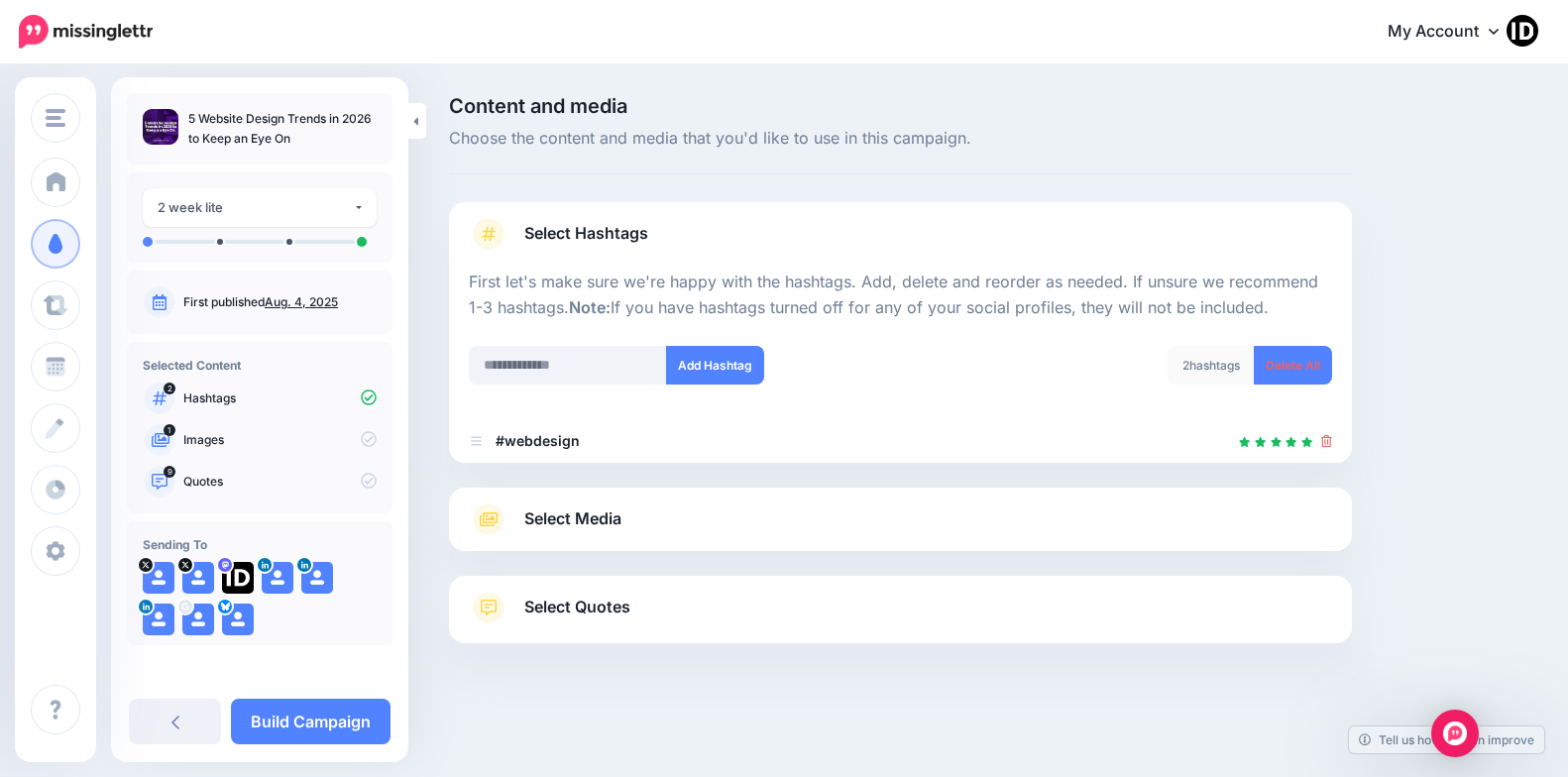 click on "Select Hashtags
First let's make sure we're happy with the hashtags. Add, delete and reorder as needed. If unsure we recommend 1-3 hashtags.  Note:  If you have hashtags turned off for any of your social profiles, they will not be included.
Add Hashtag
2  hashtags
Delete All" at bounding box center (900, 422) 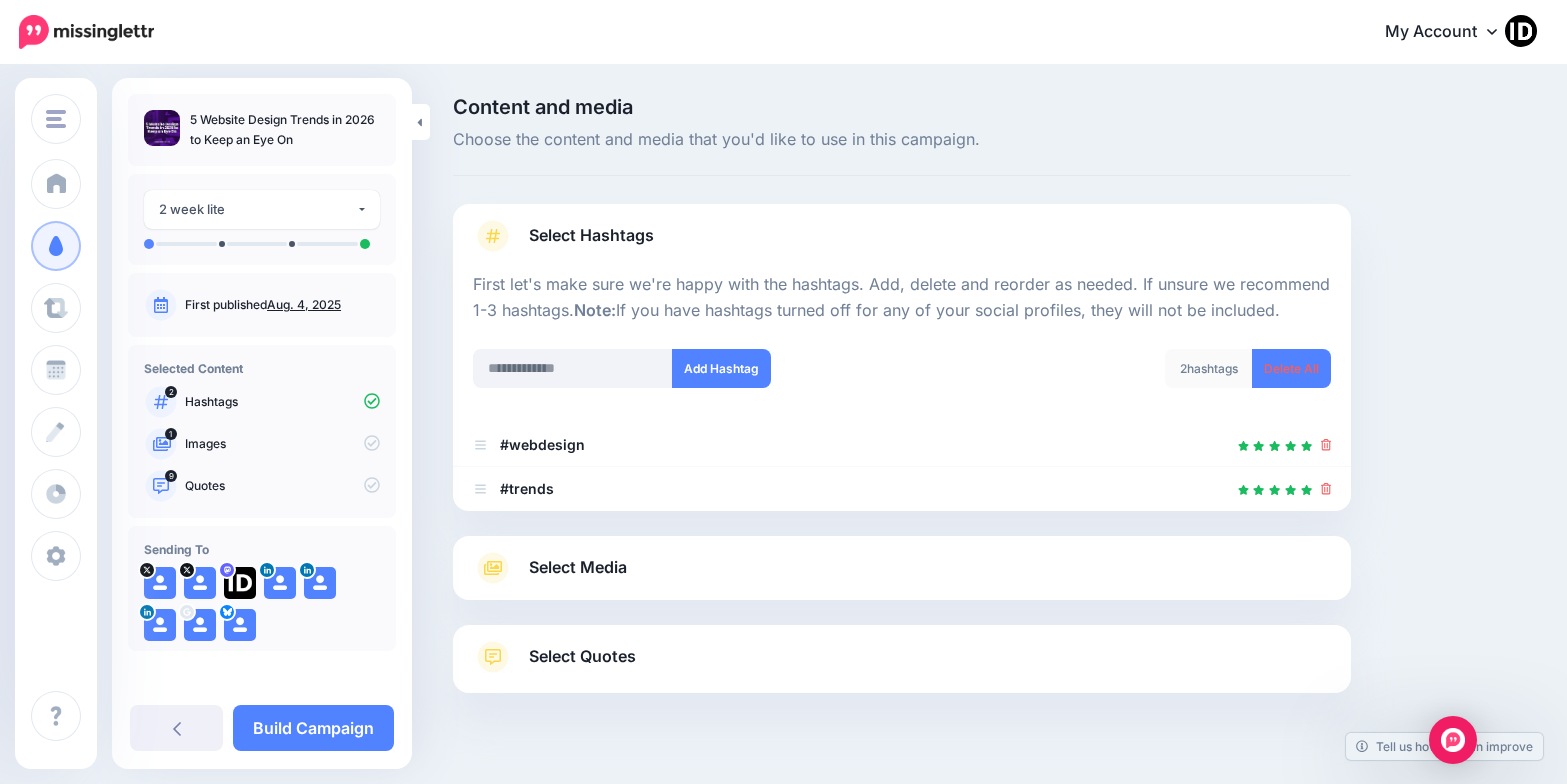 scroll, scrollTop: 39, scrollLeft: 0, axis: vertical 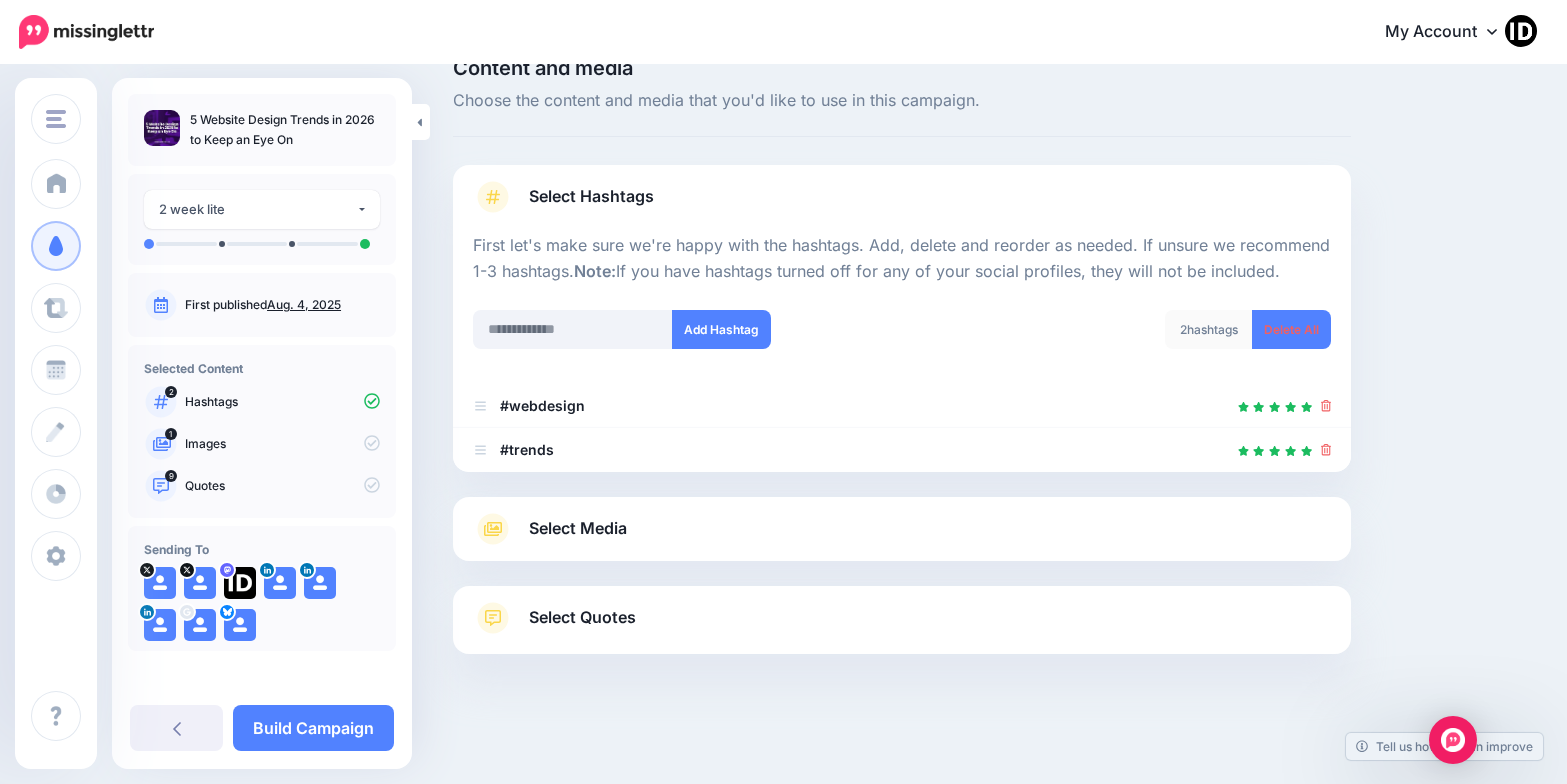 click on "Select Media" at bounding box center [578, 528] 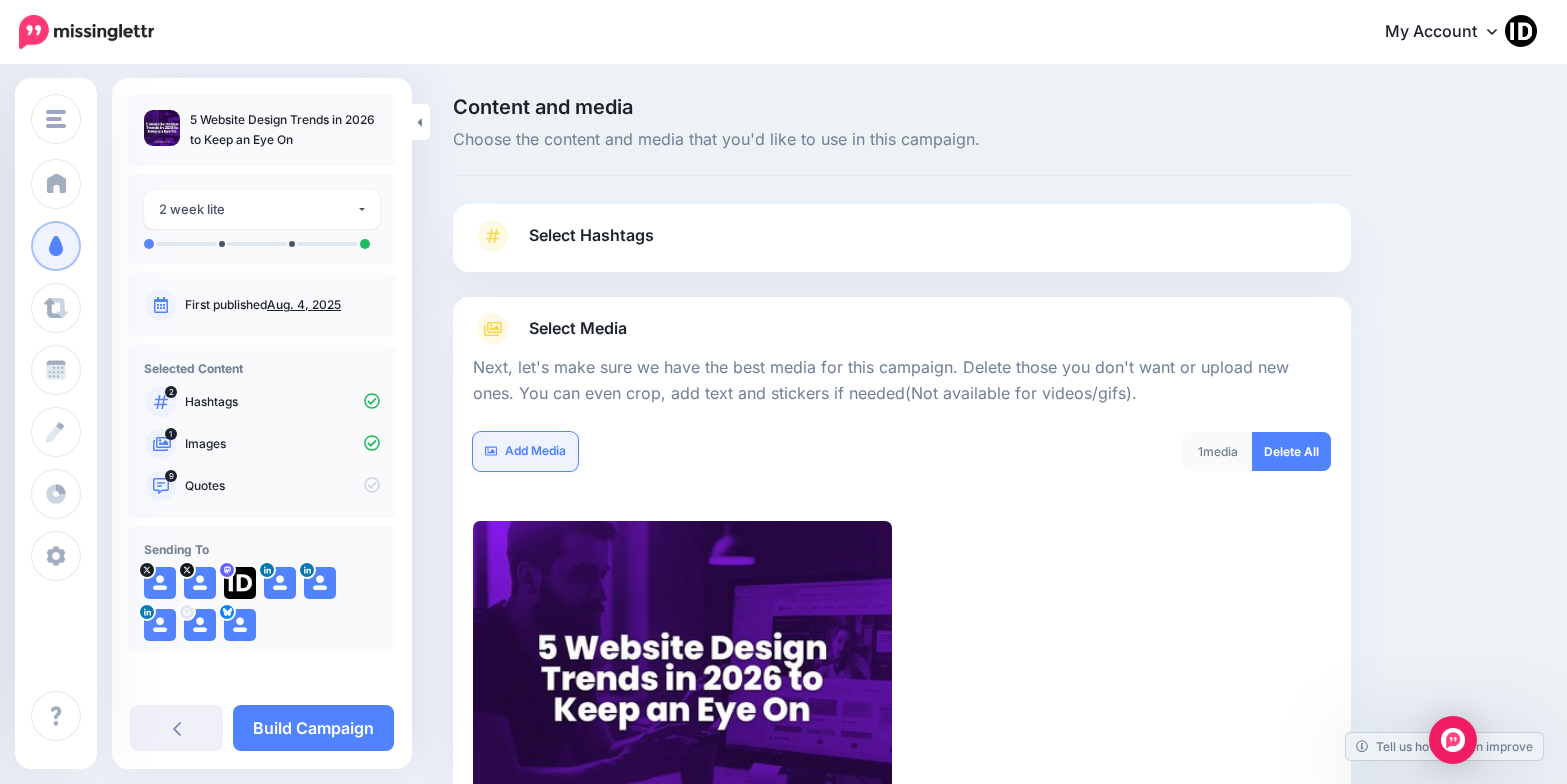 click on "Add Media" at bounding box center [525, 451] 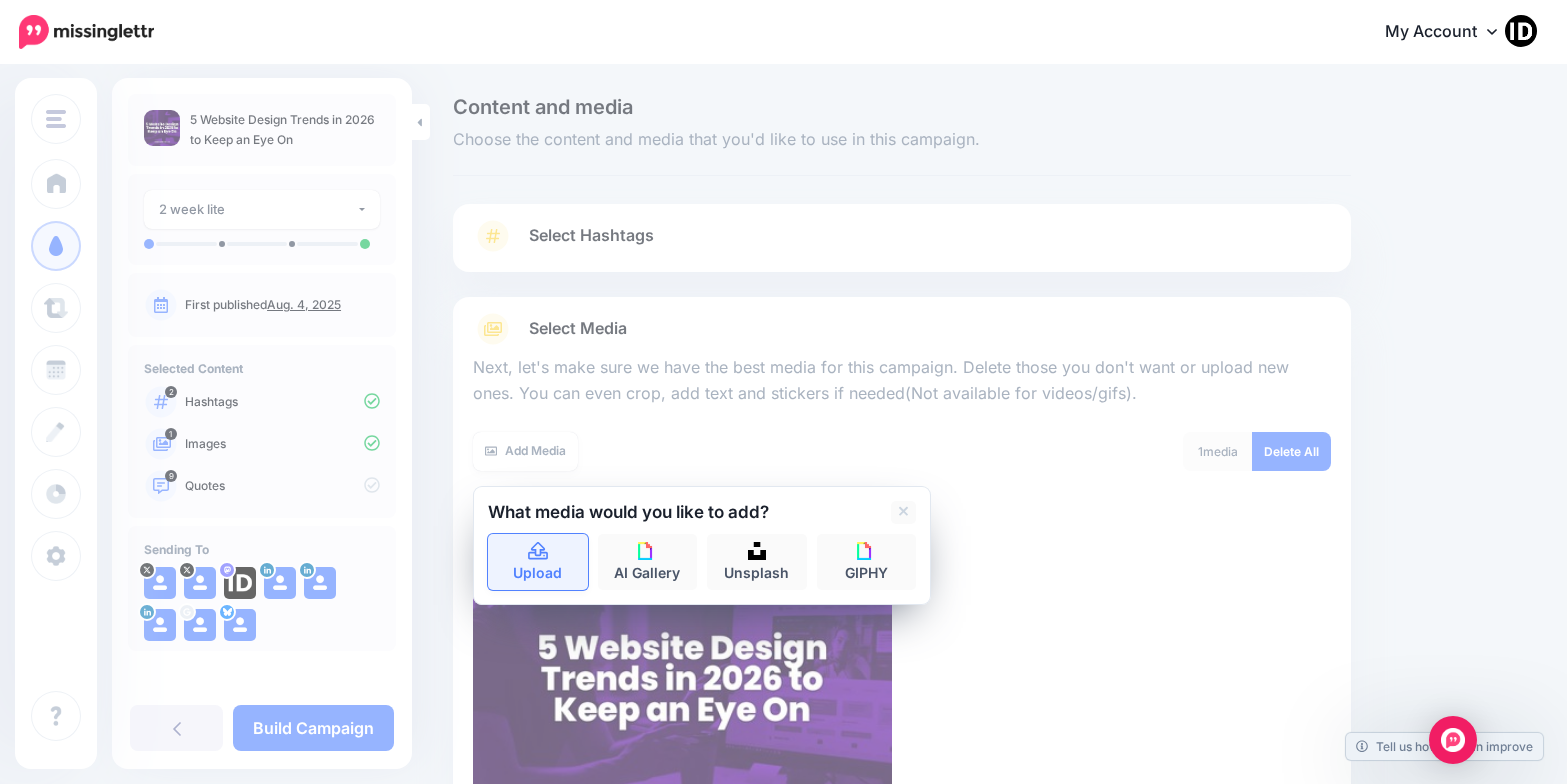 click 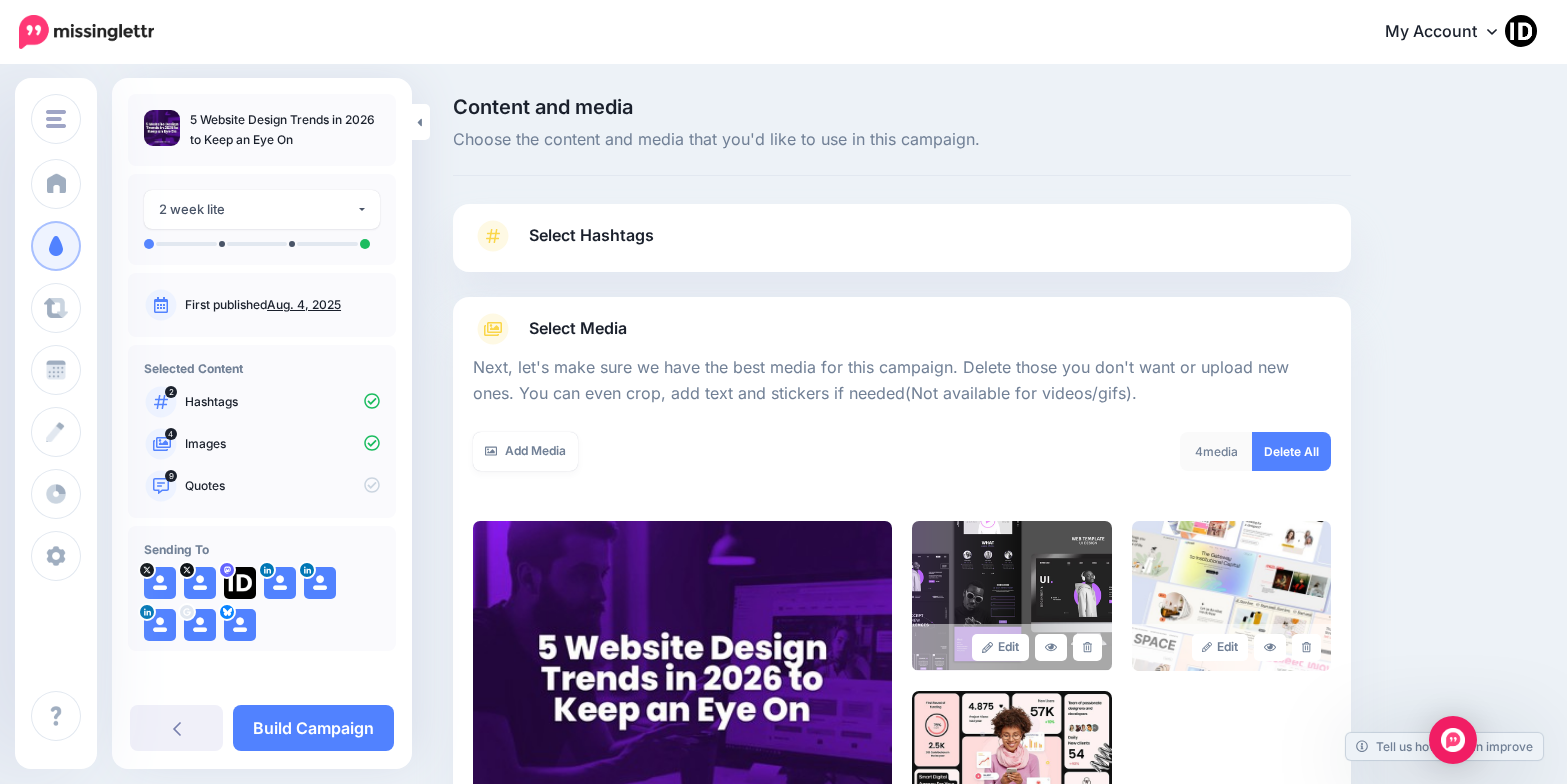 scroll, scrollTop: 296, scrollLeft: 0, axis: vertical 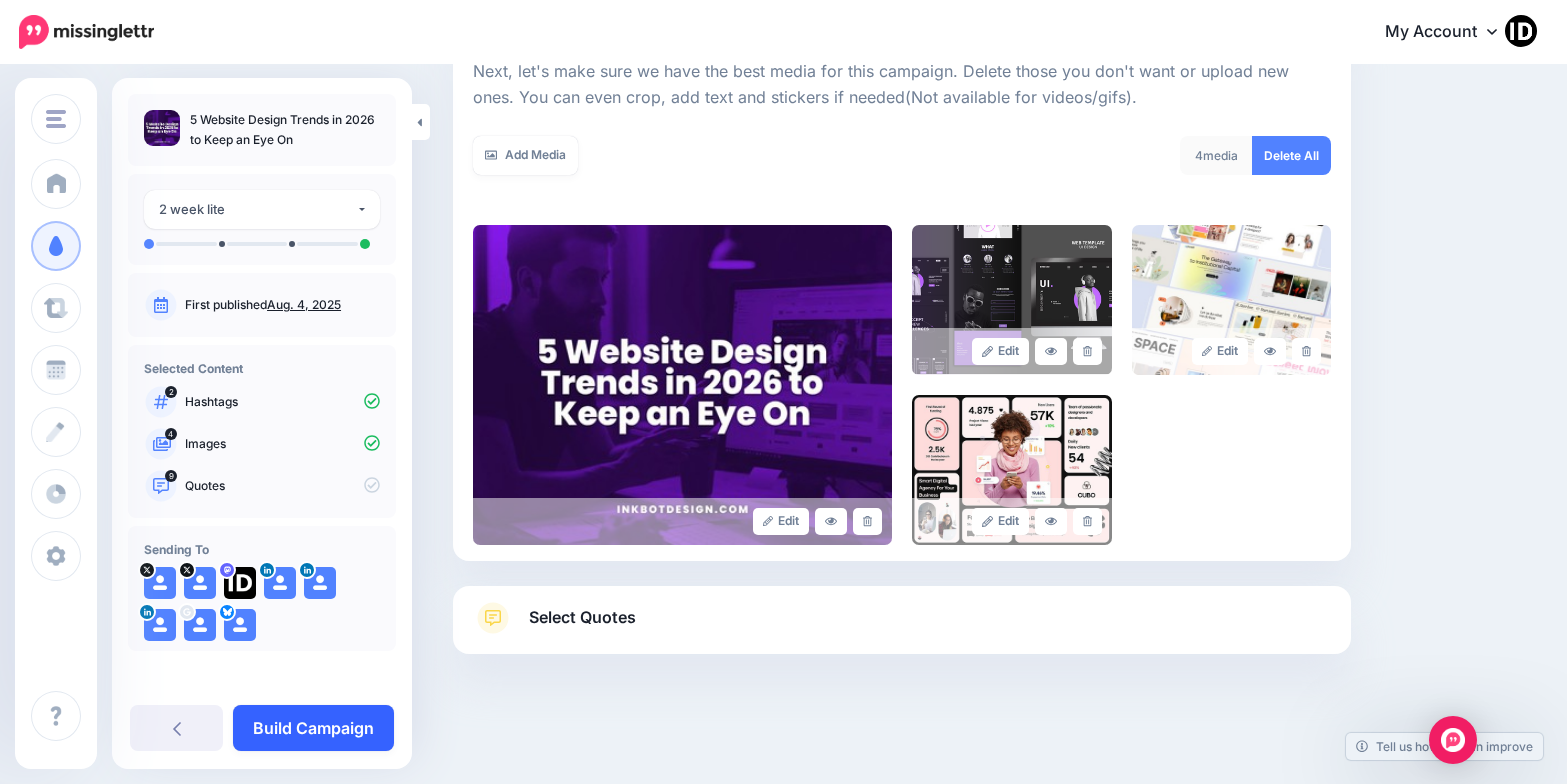 click on "Build Campaign" at bounding box center [313, 728] 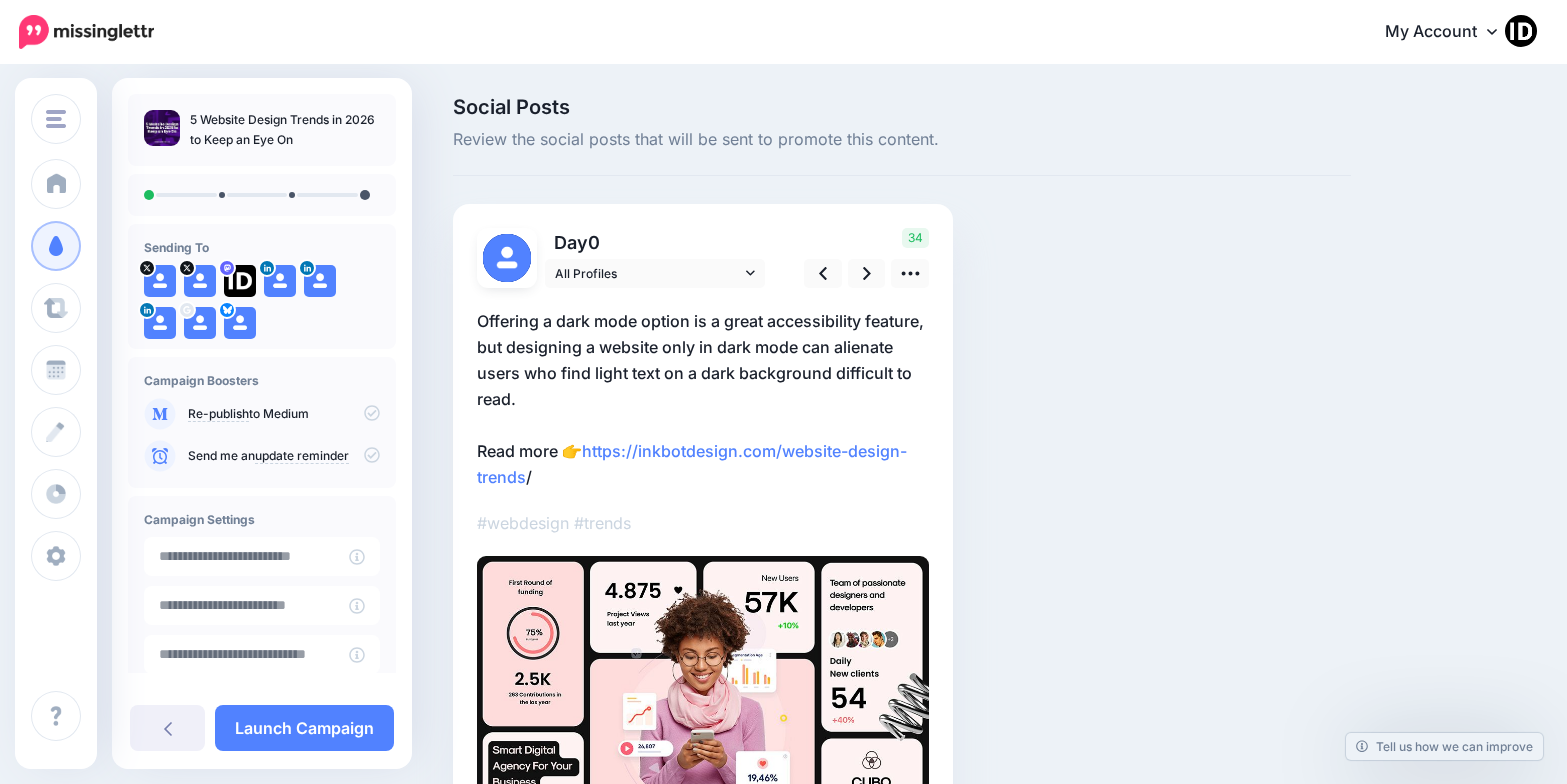 scroll, scrollTop: 0, scrollLeft: 0, axis: both 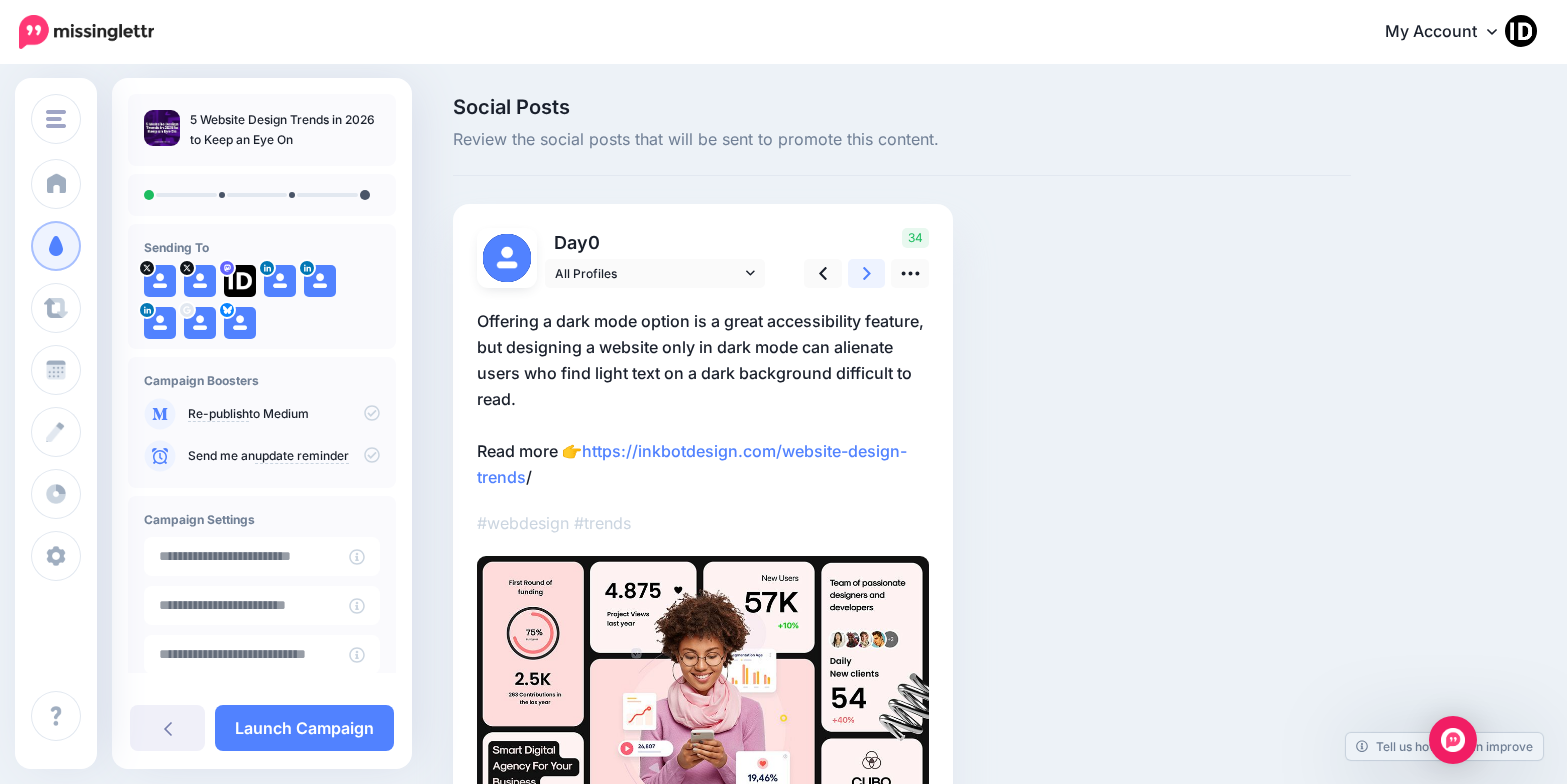 click 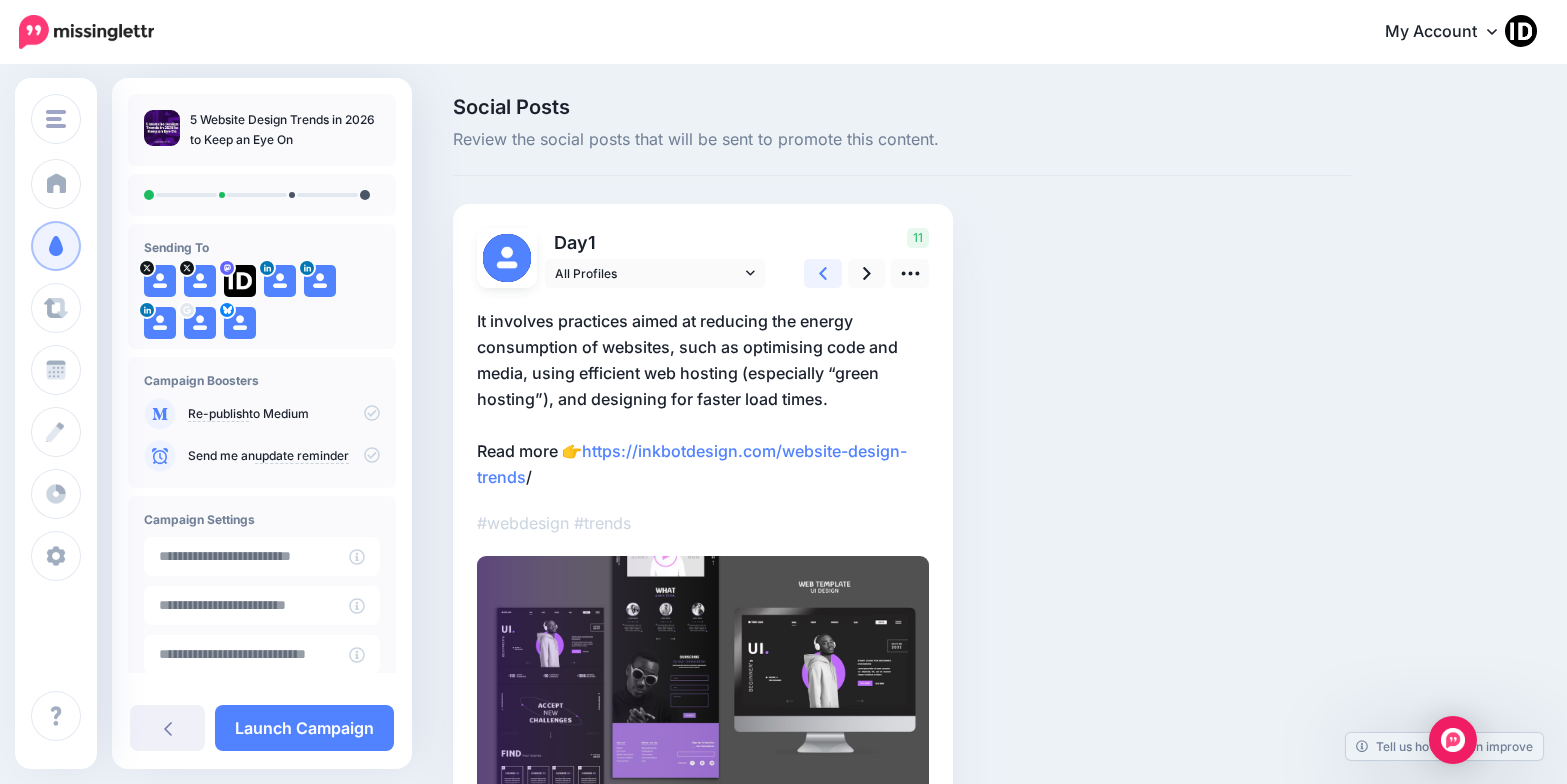 click at bounding box center [823, 273] 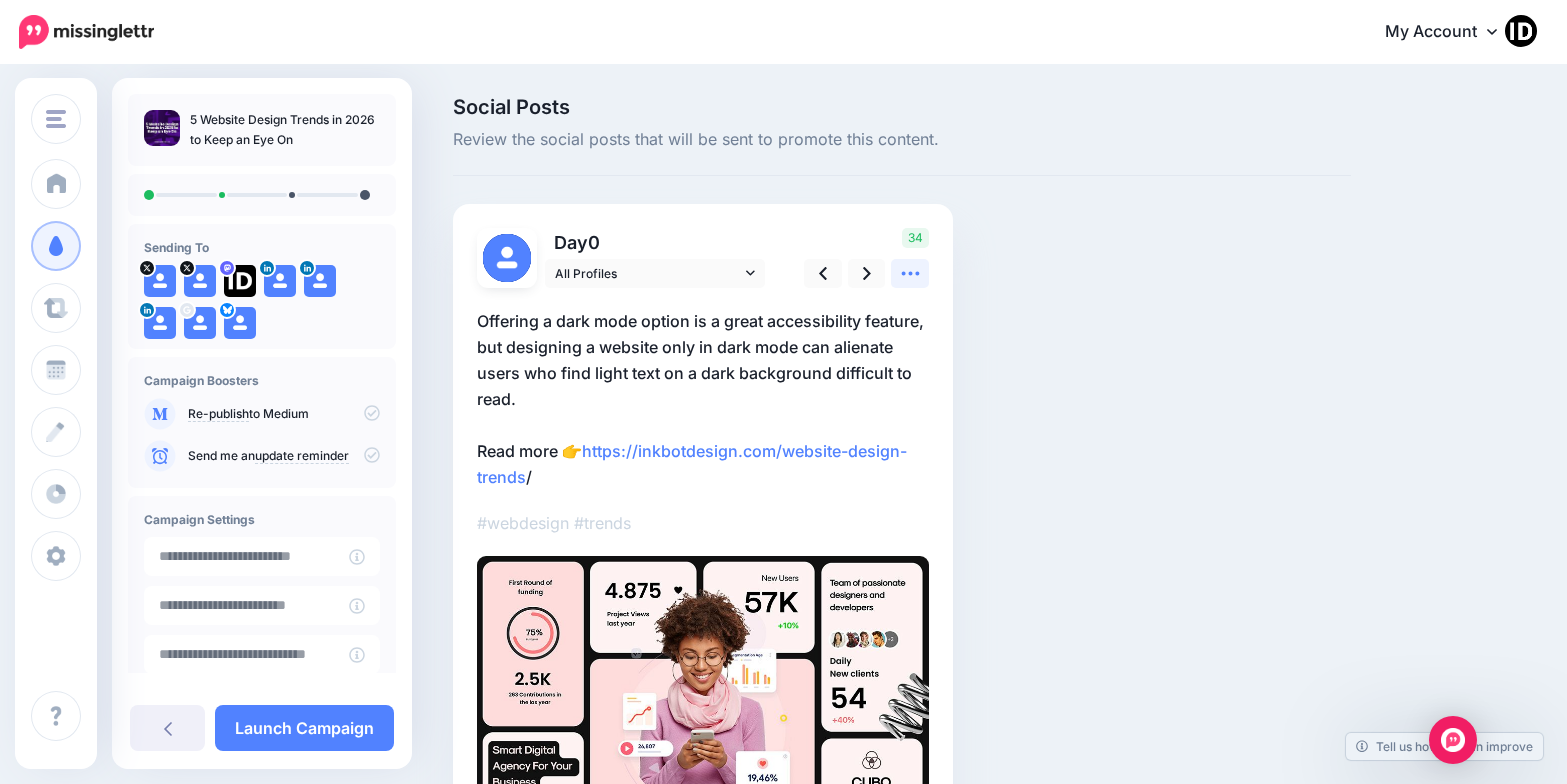 click 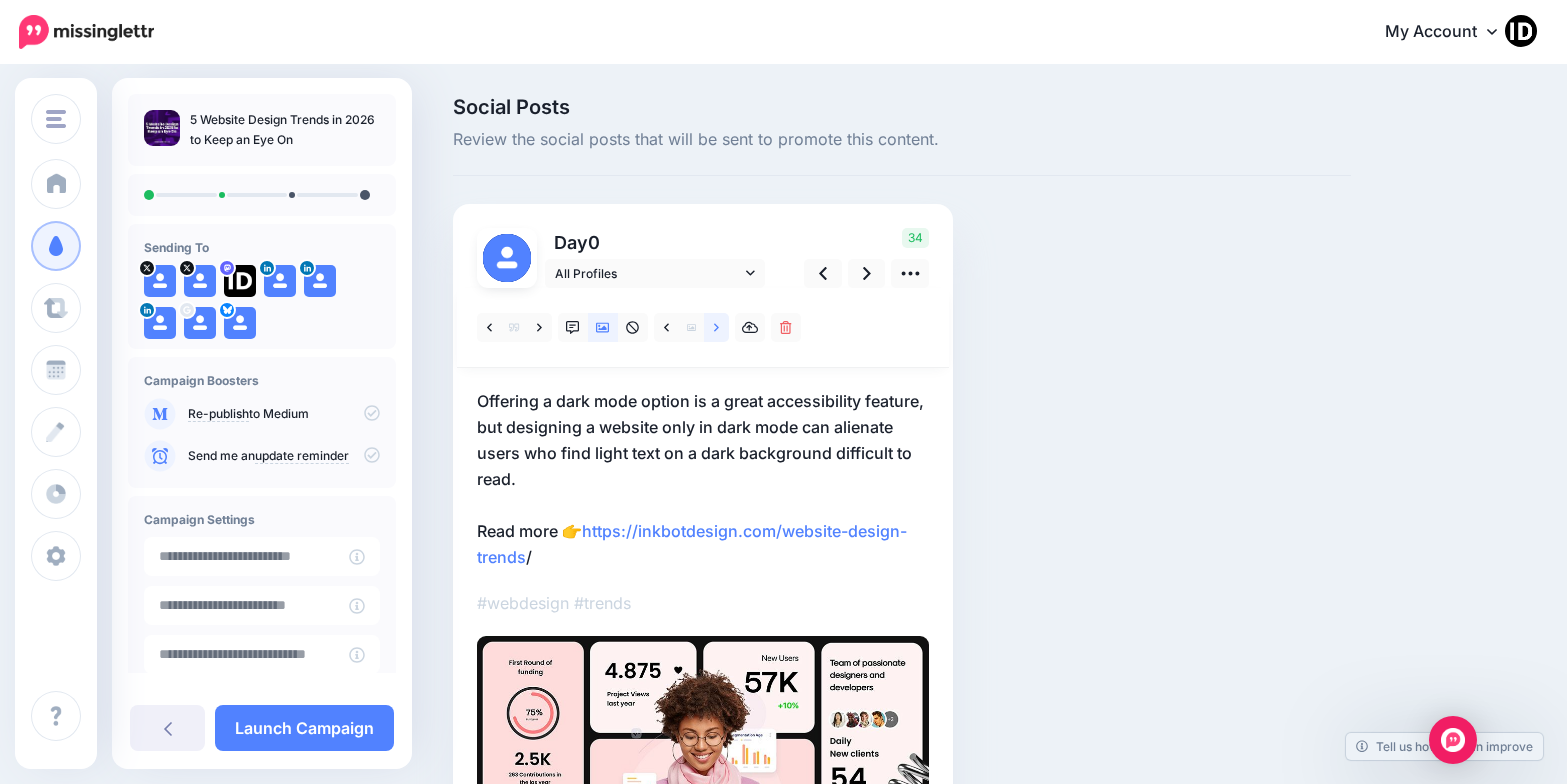 click at bounding box center (716, 327) 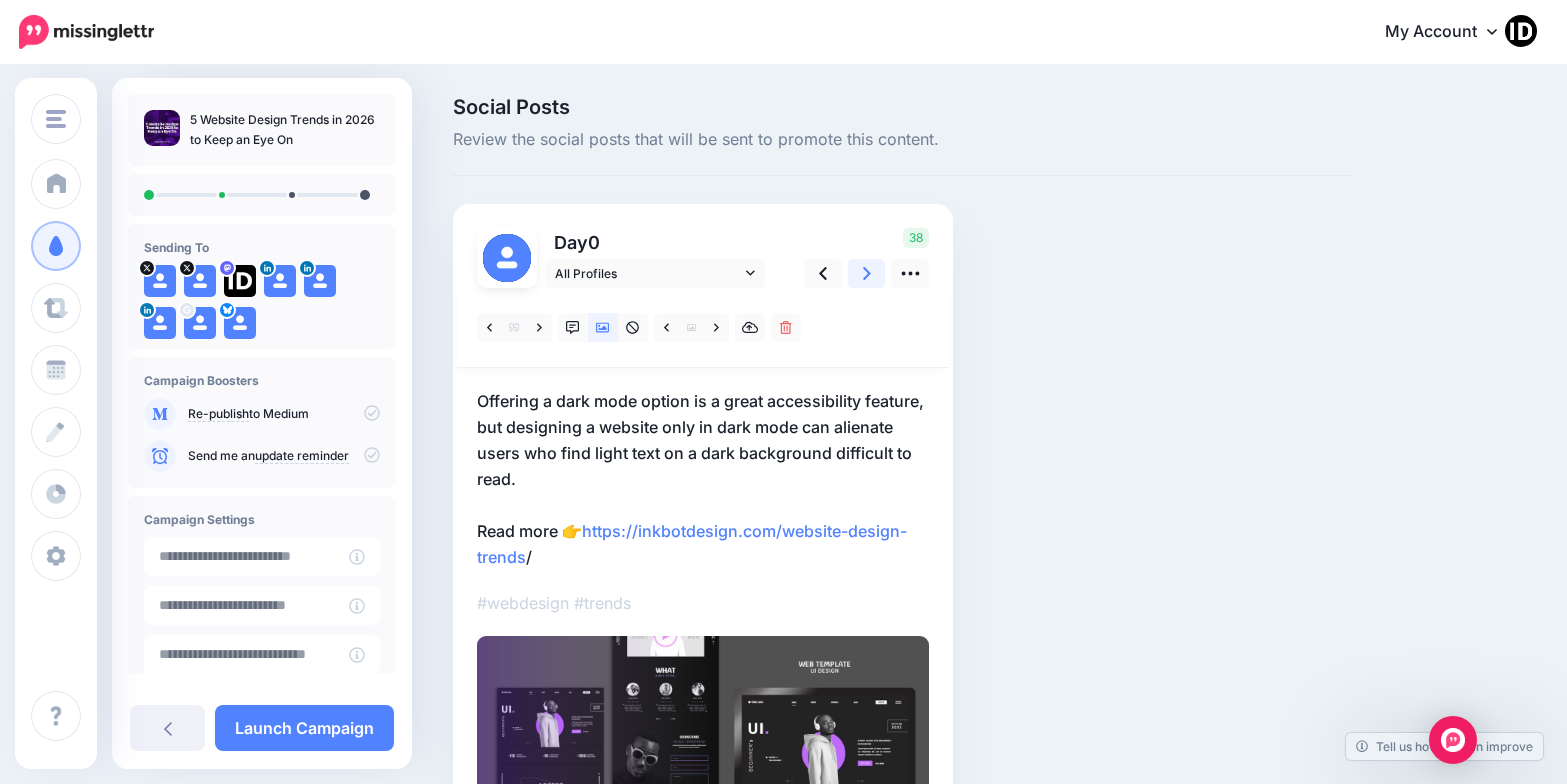 click at bounding box center [867, 273] 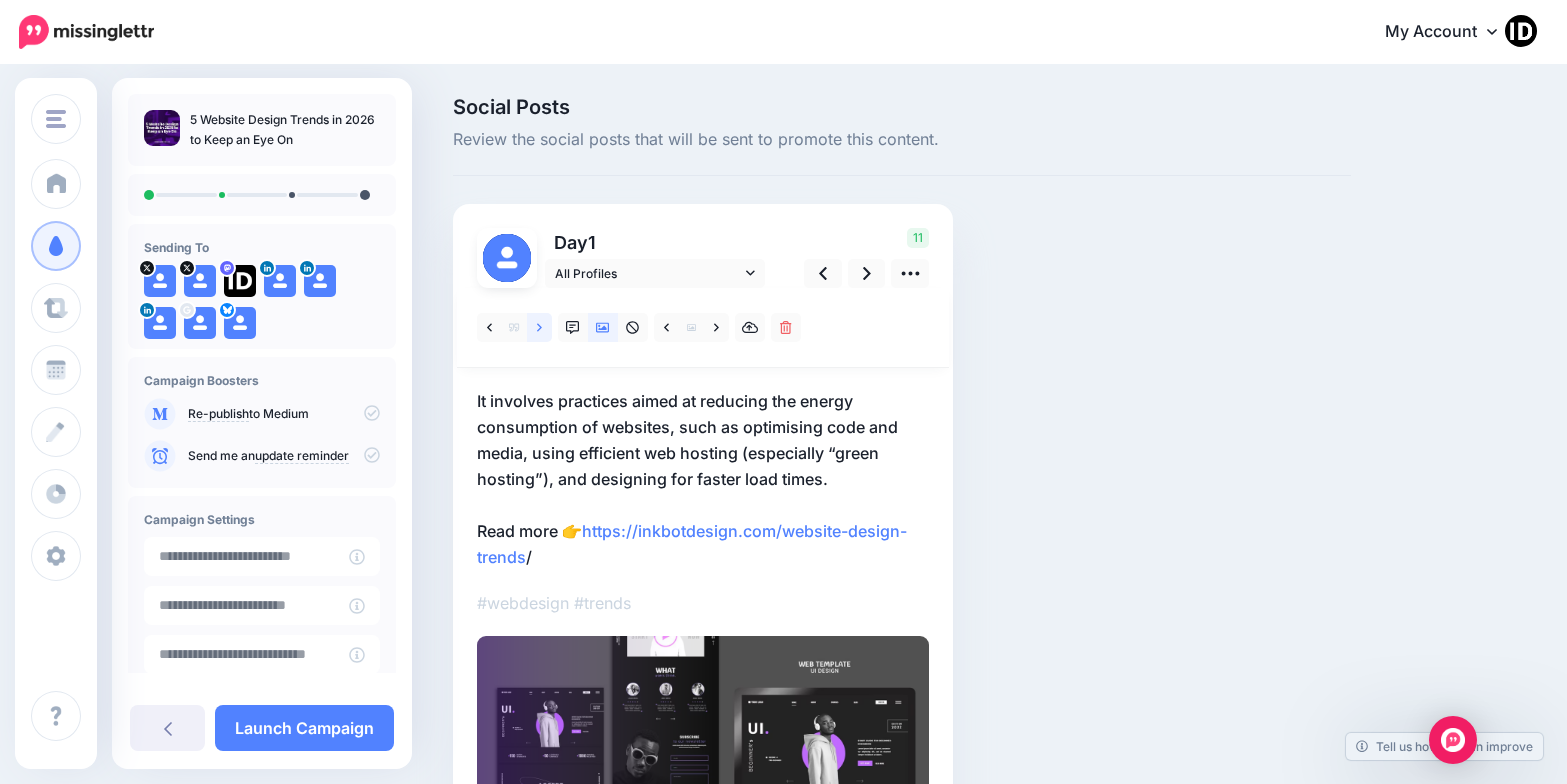 click 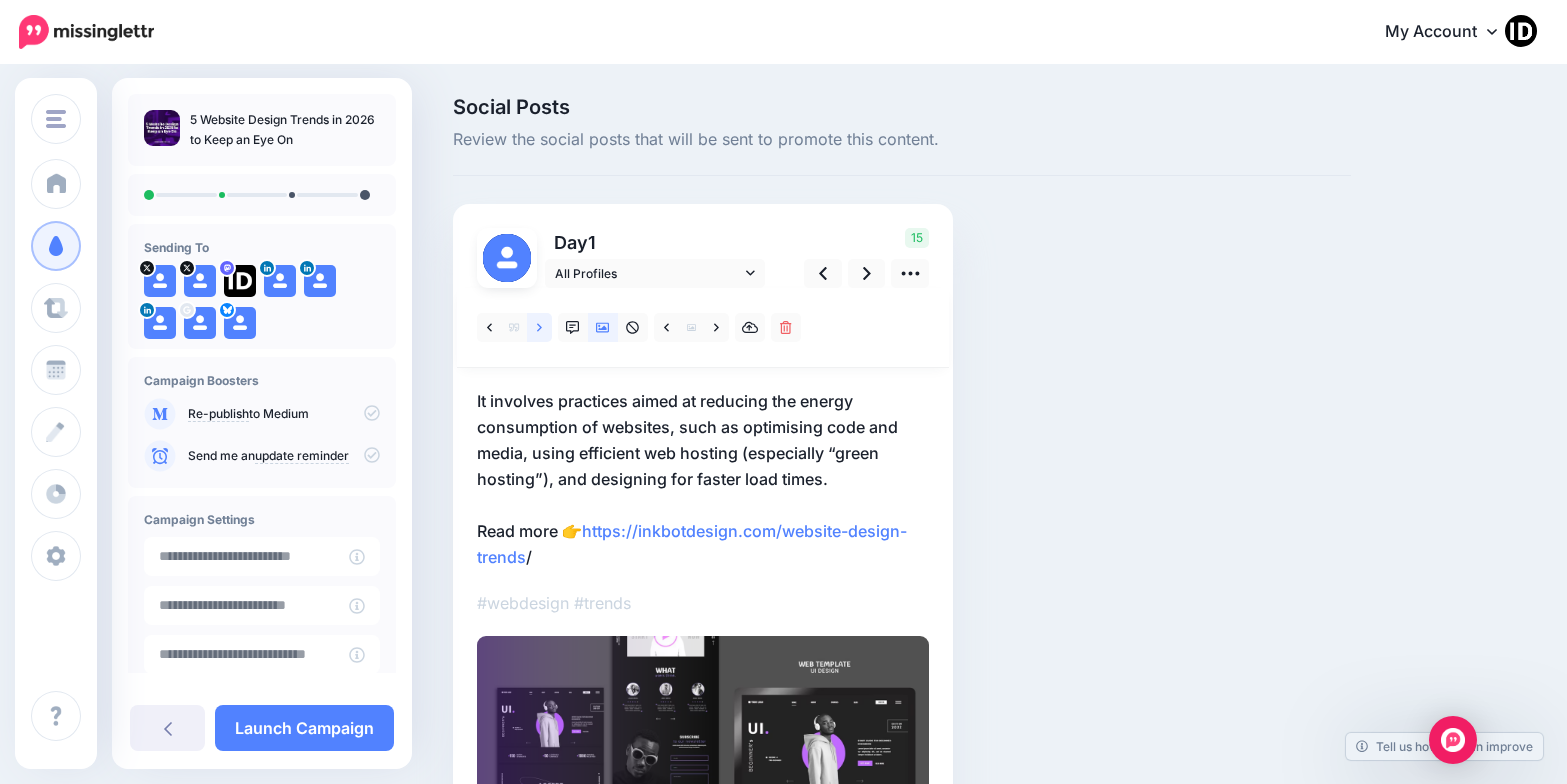 click 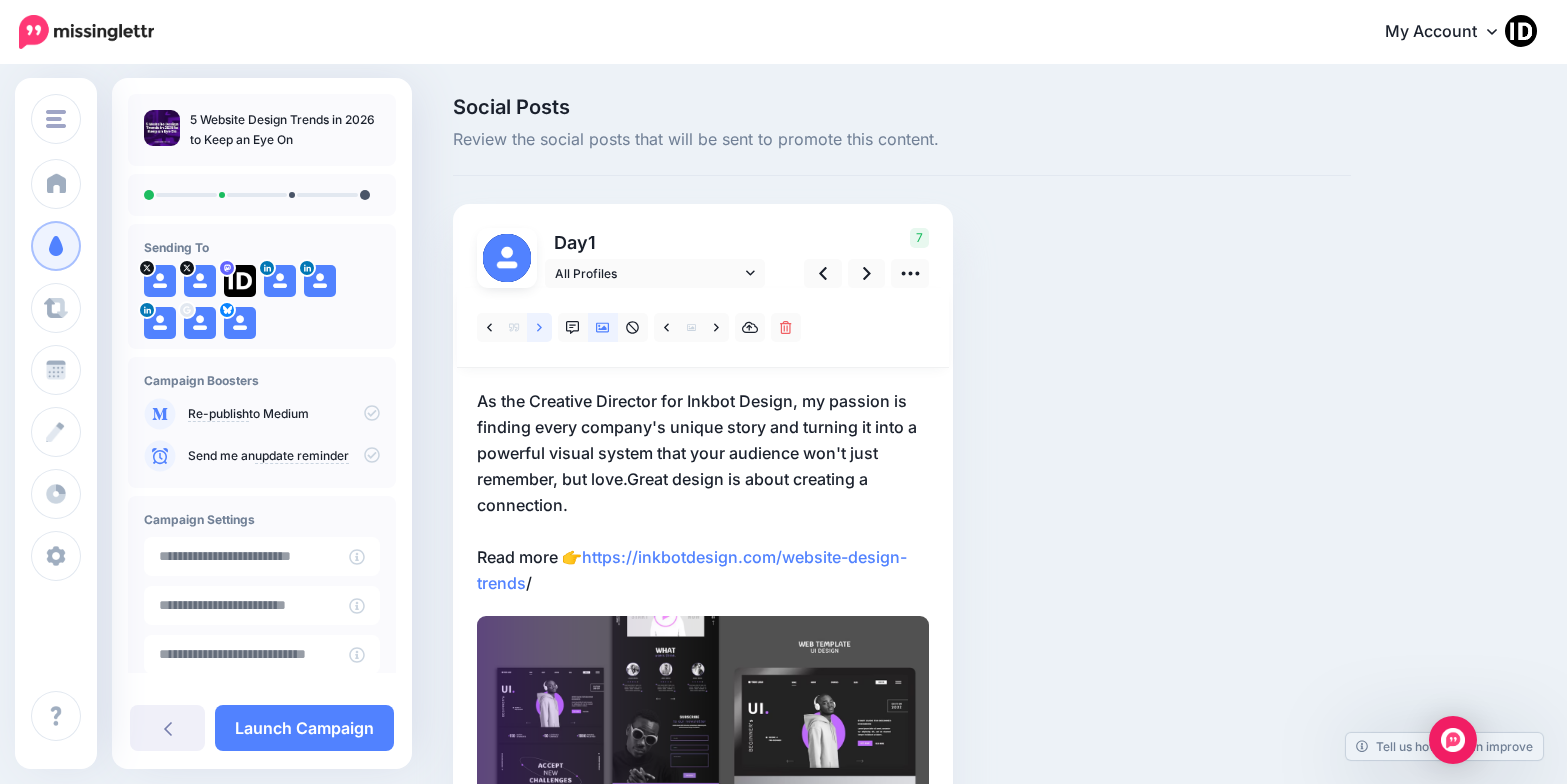 click 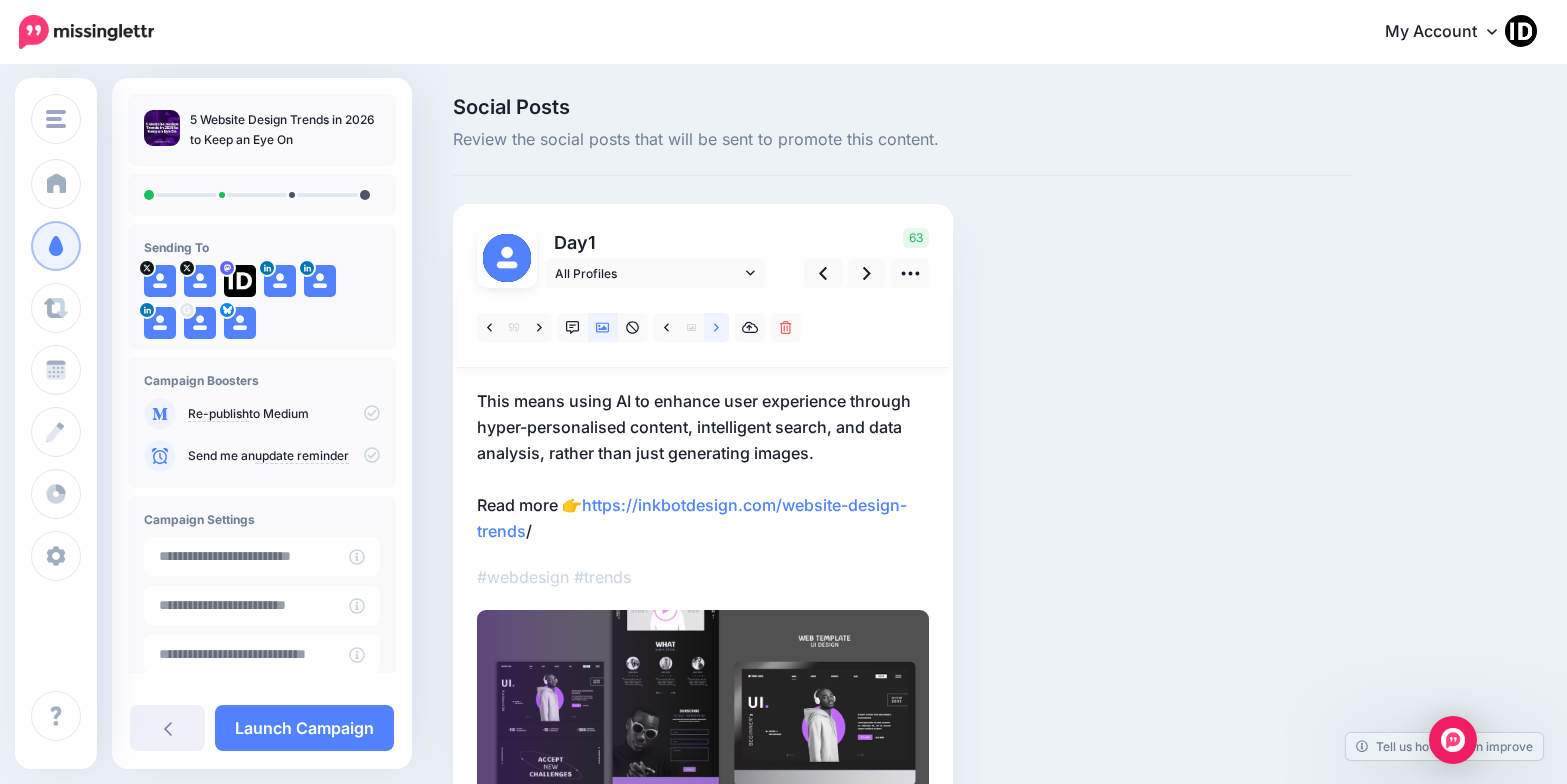 click 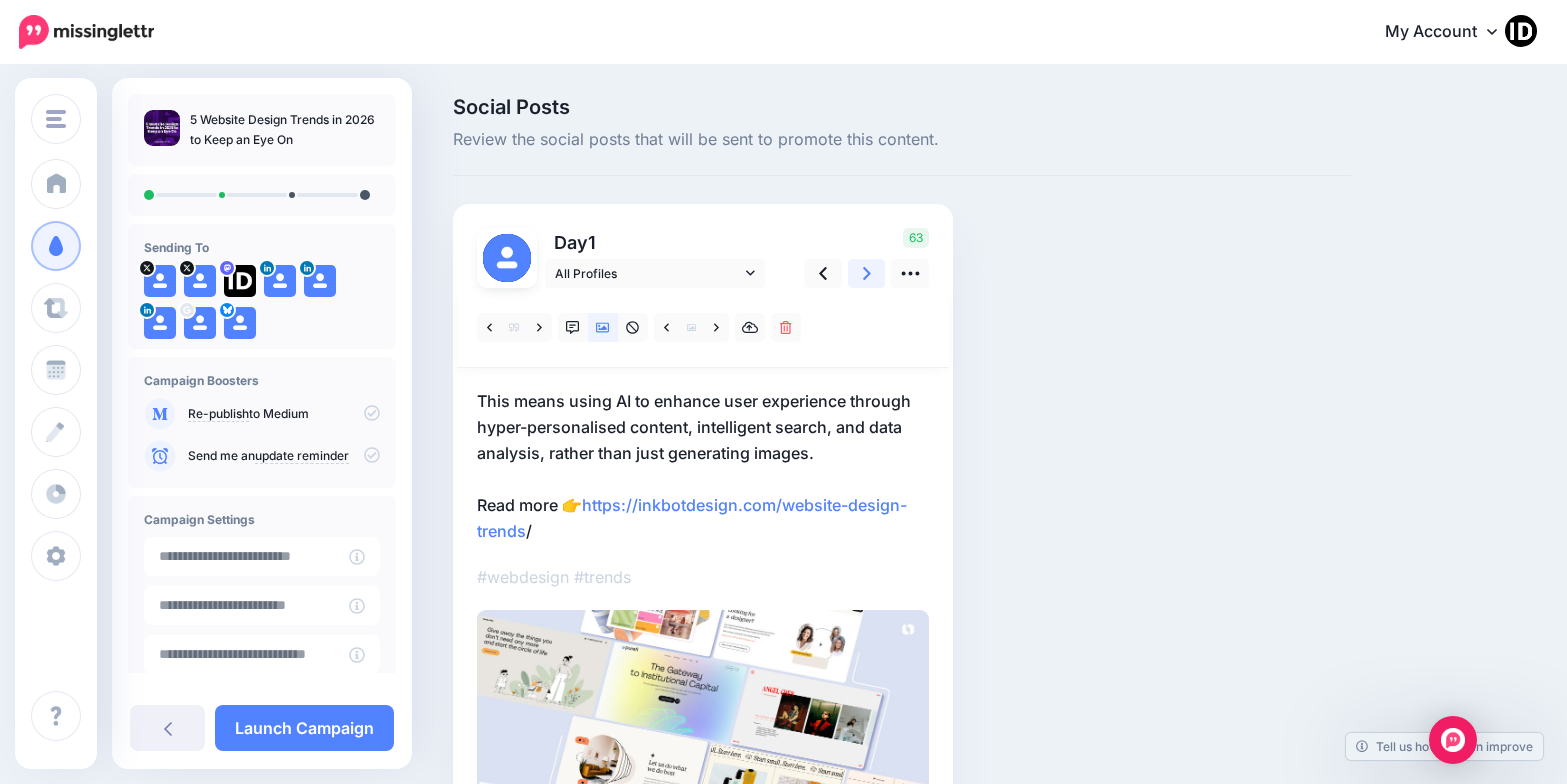 click at bounding box center (867, 273) 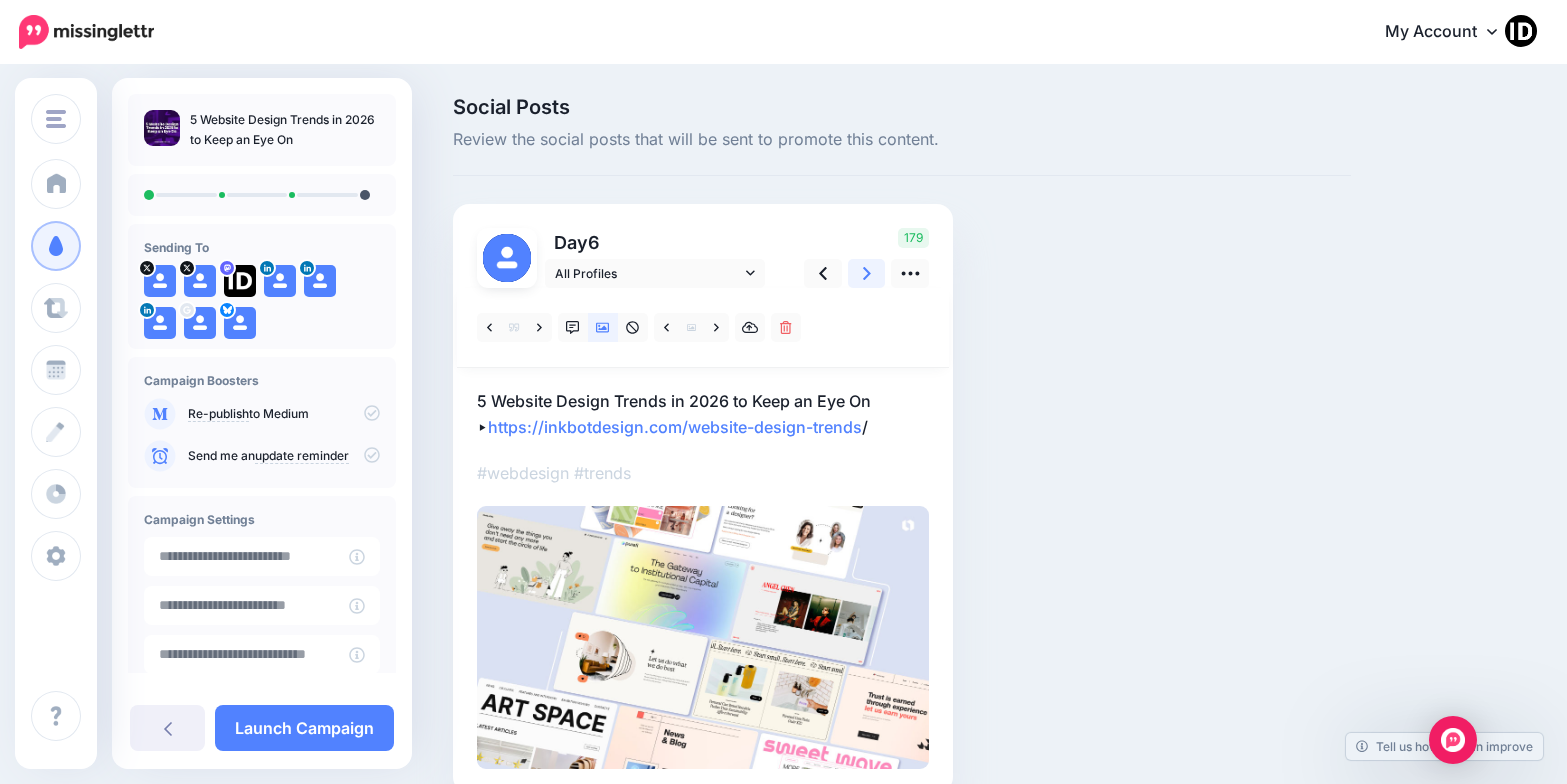 click 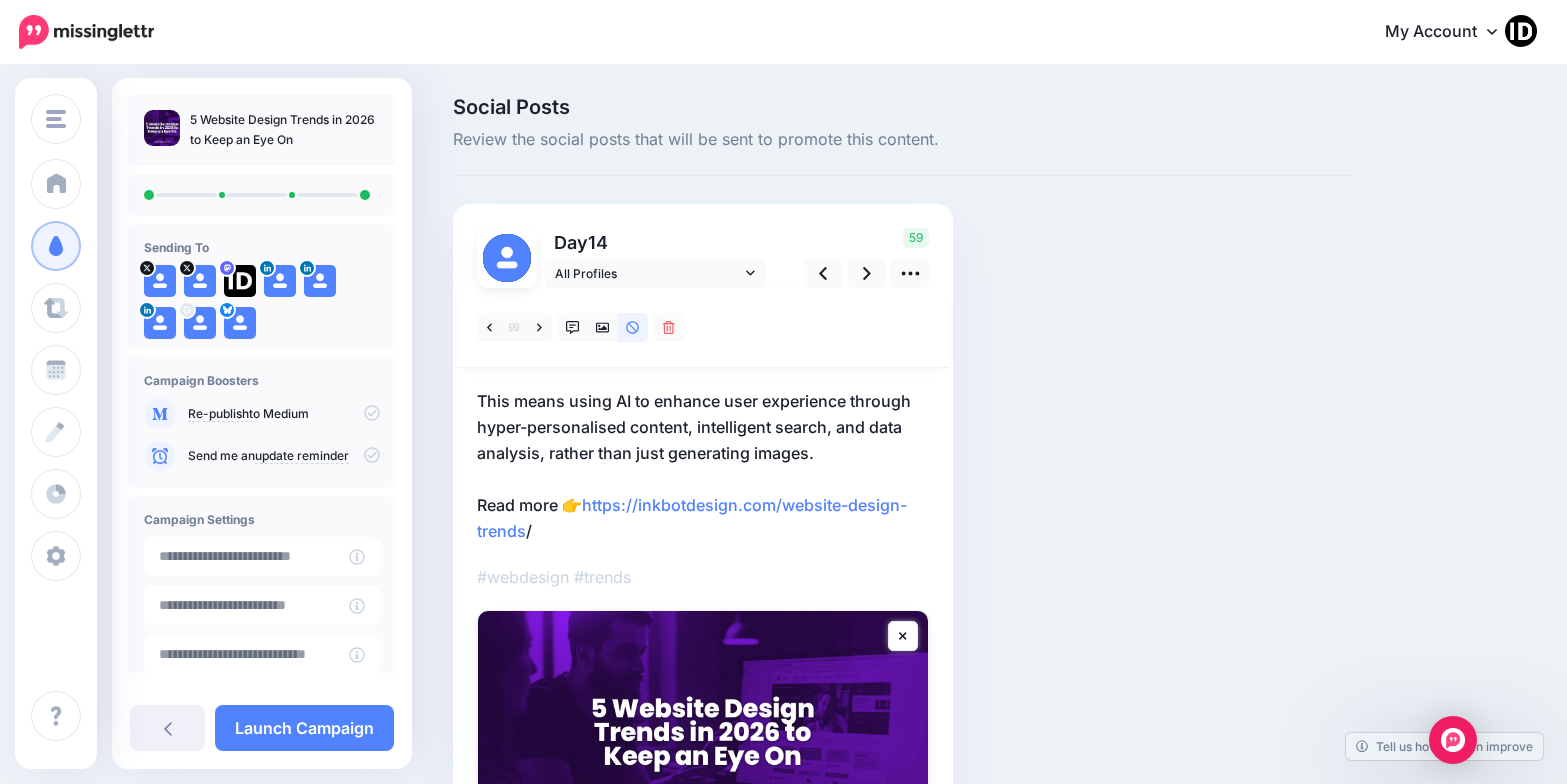 click 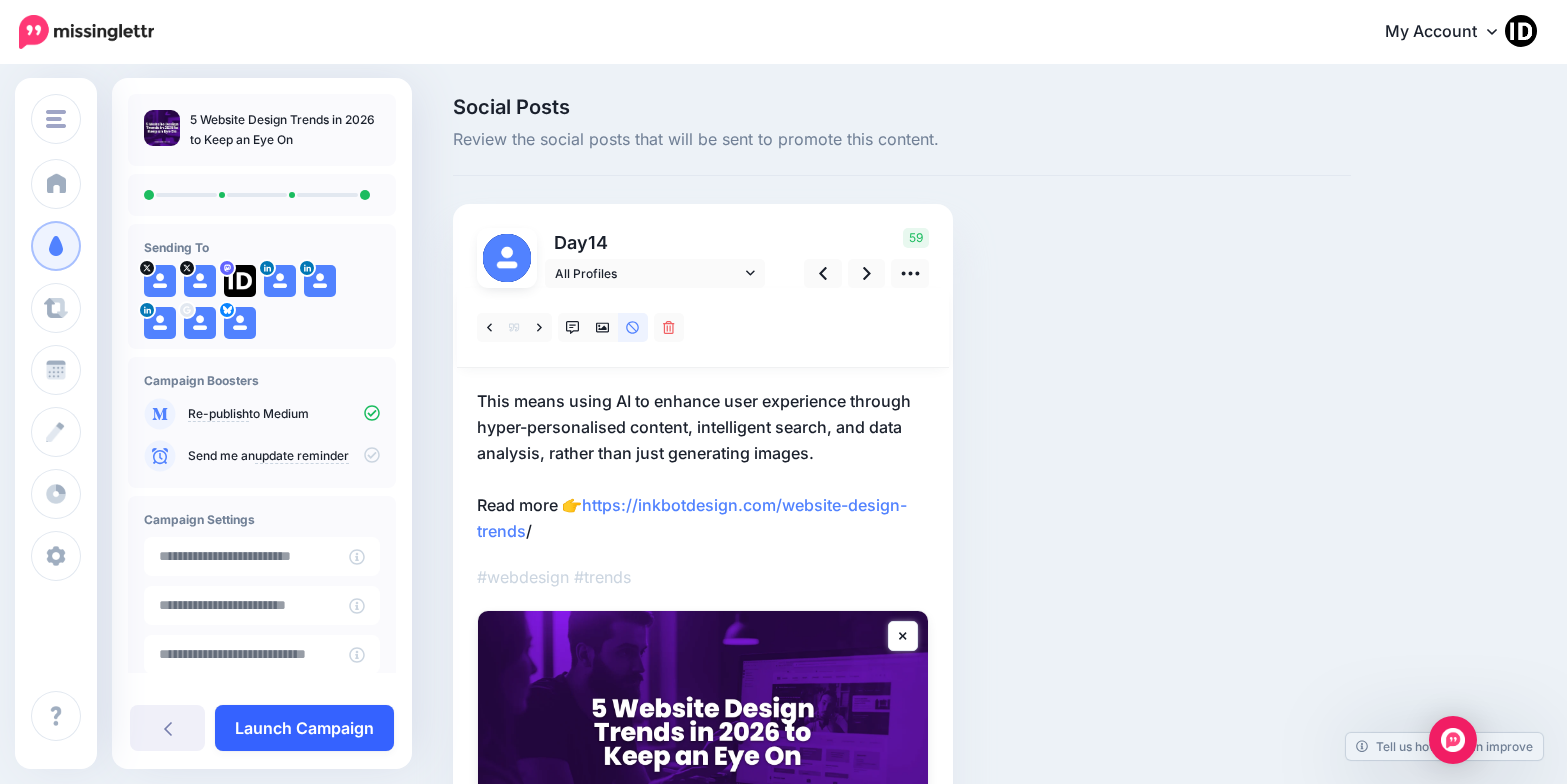 click on "Launch Campaign" at bounding box center (304, 728) 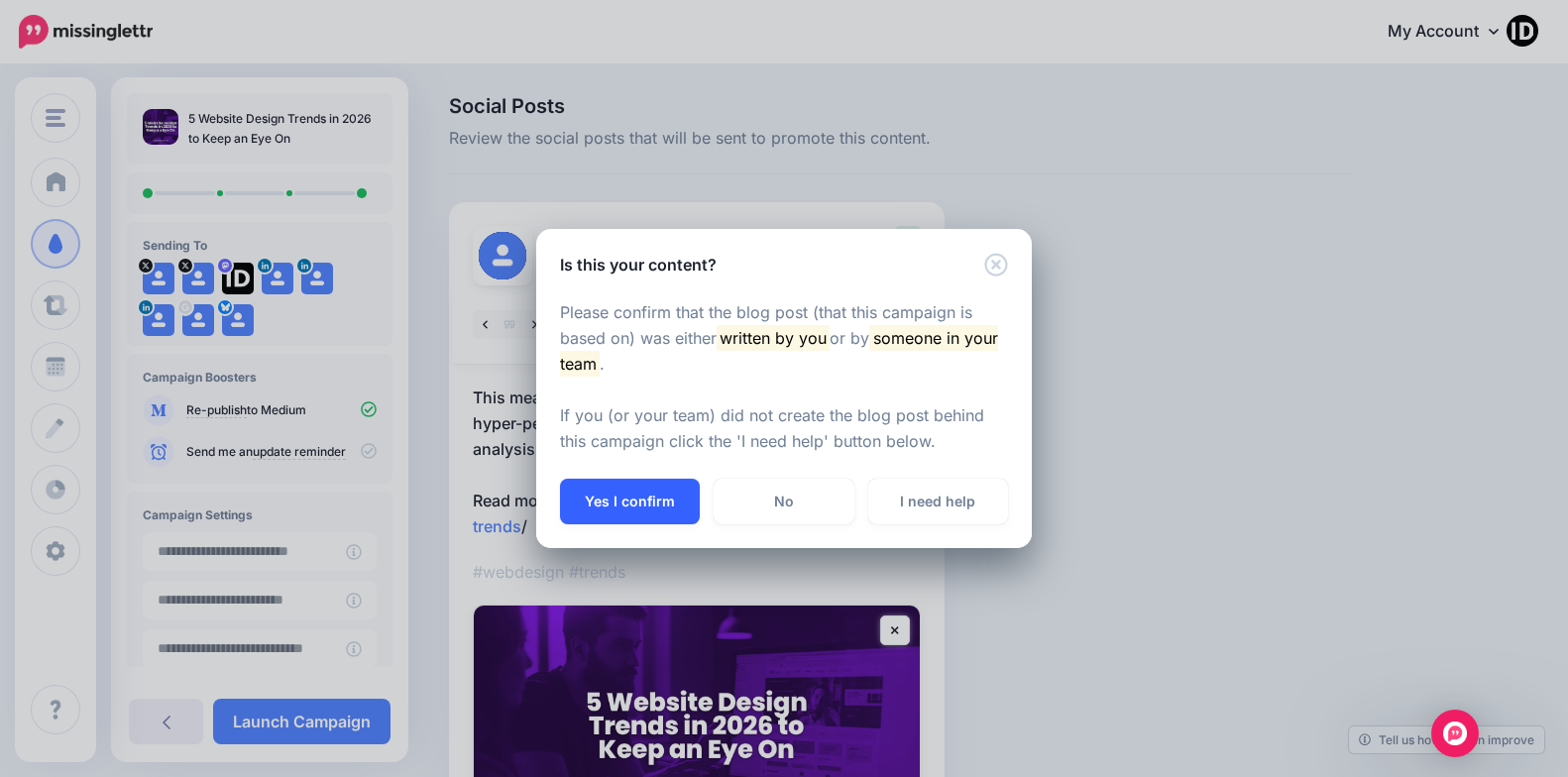 click on "Yes I confirm" at bounding box center [629, 501] 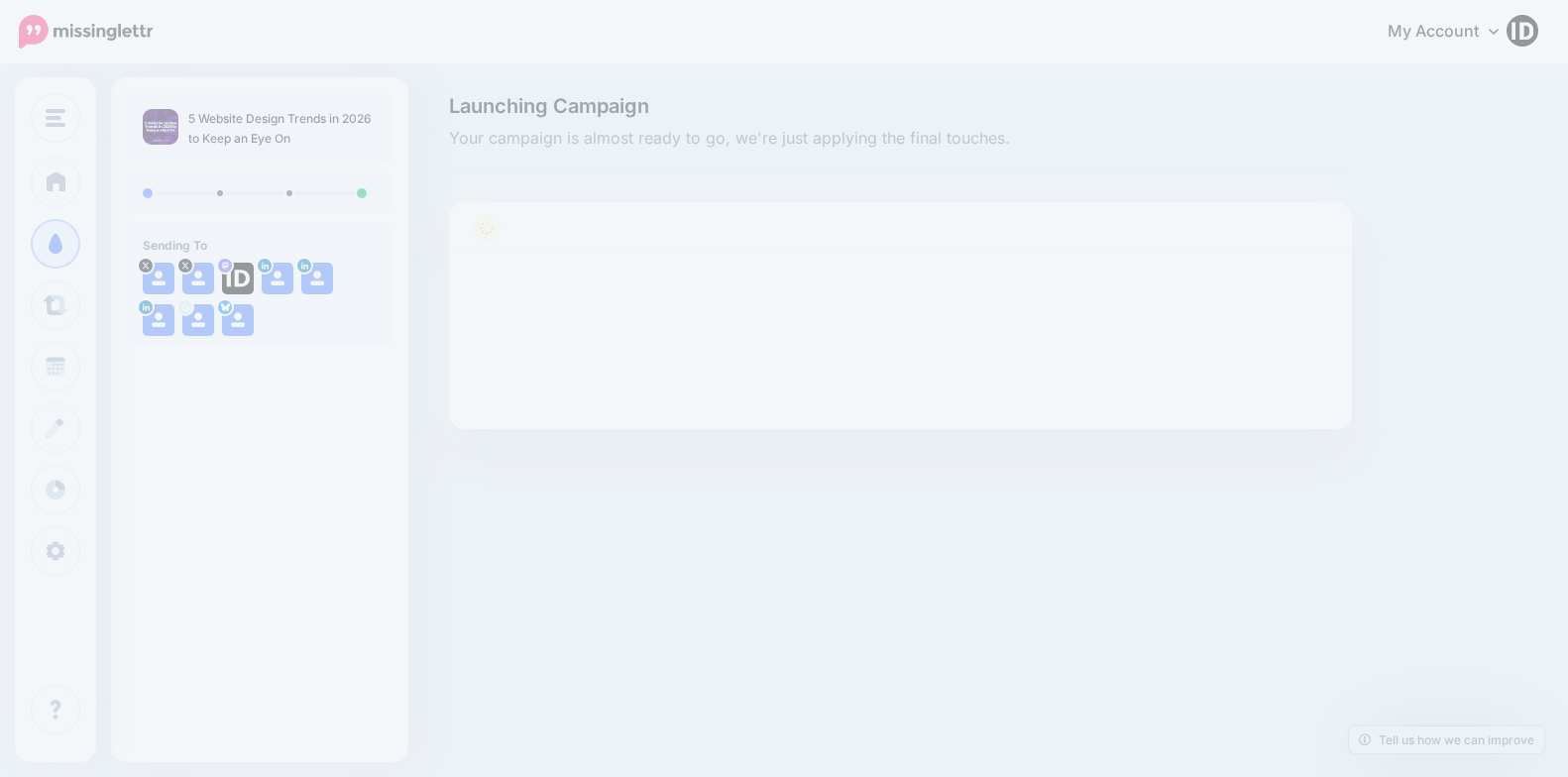 scroll, scrollTop: 0, scrollLeft: 0, axis: both 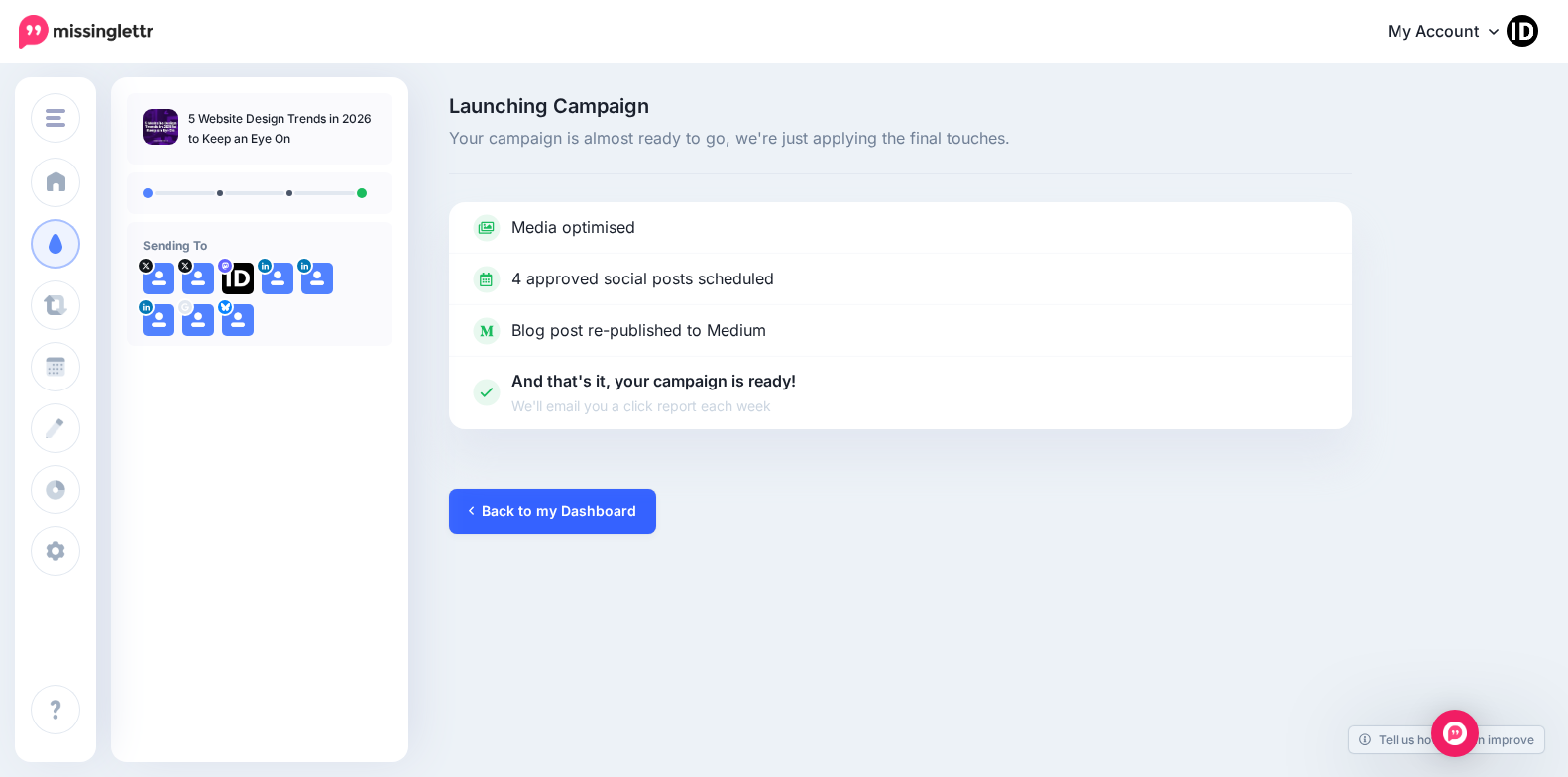 click on "Back to my Dashboard" at bounding box center [552, 511] 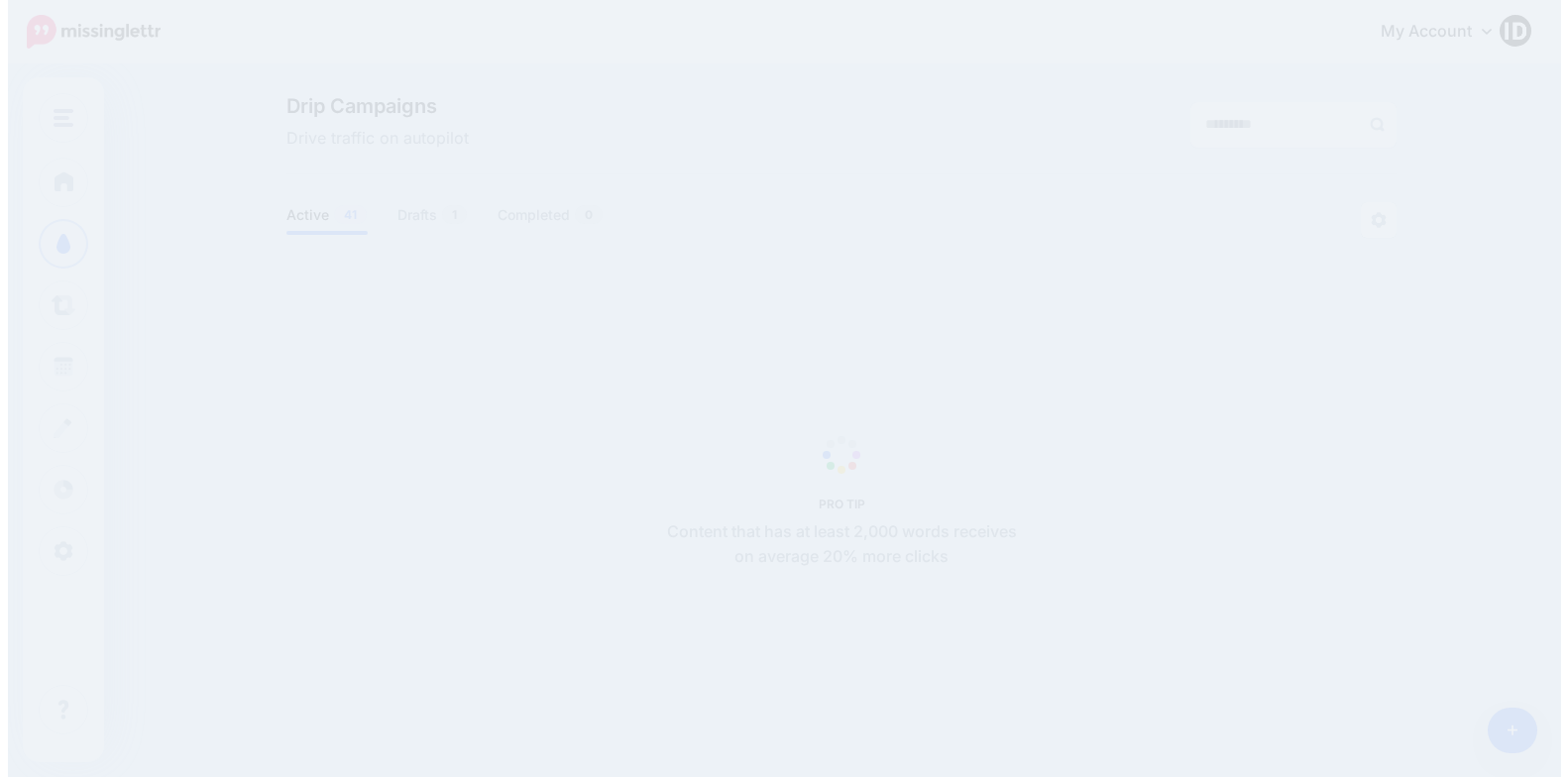 scroll, scrollTop: 0, scrollLeft: 0, axis: both 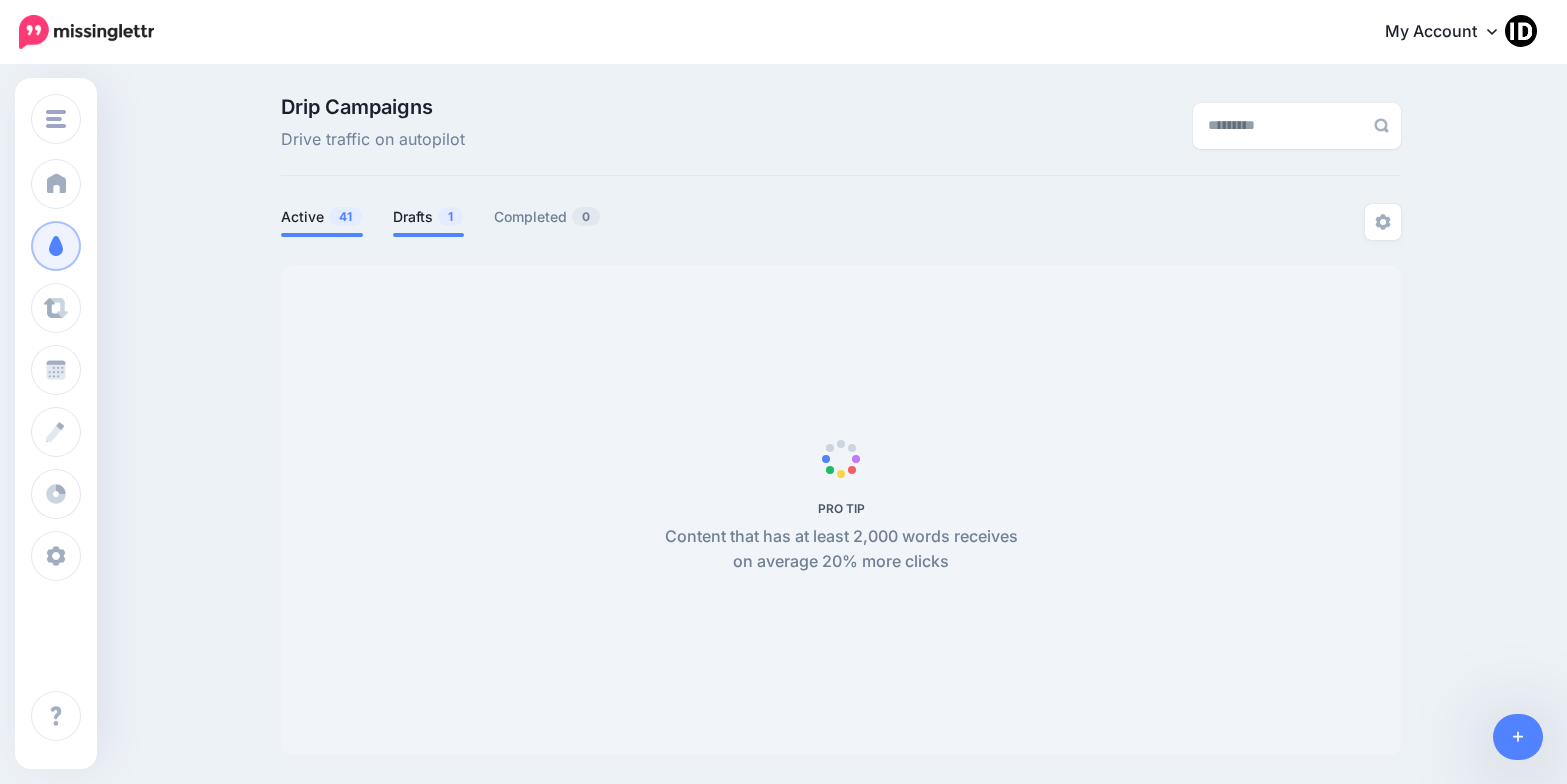 click on "Drafts  1" at bounding box center [428, 217] 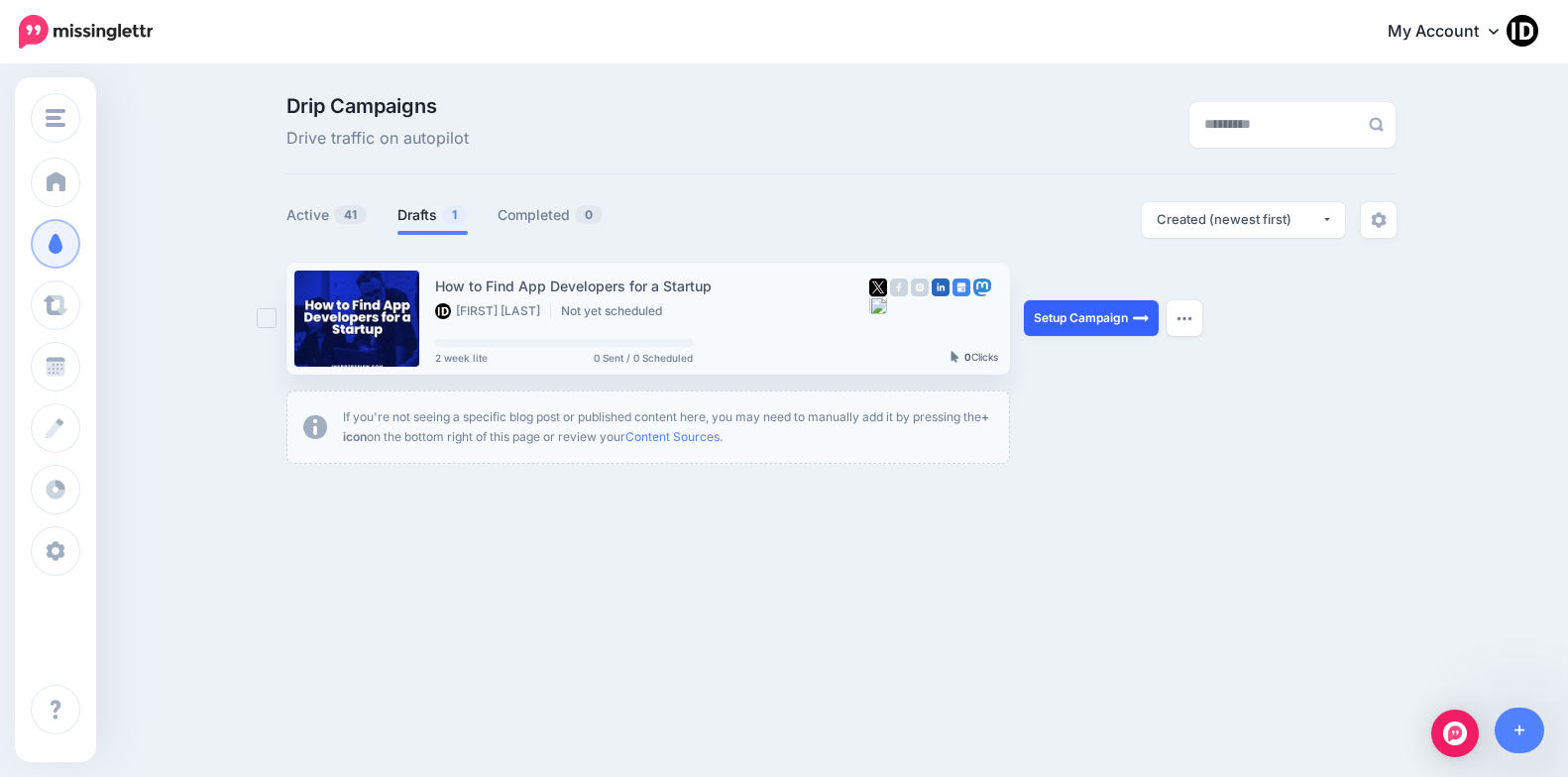 click on "Setup Campaign" at bounding box center (1091, 318) 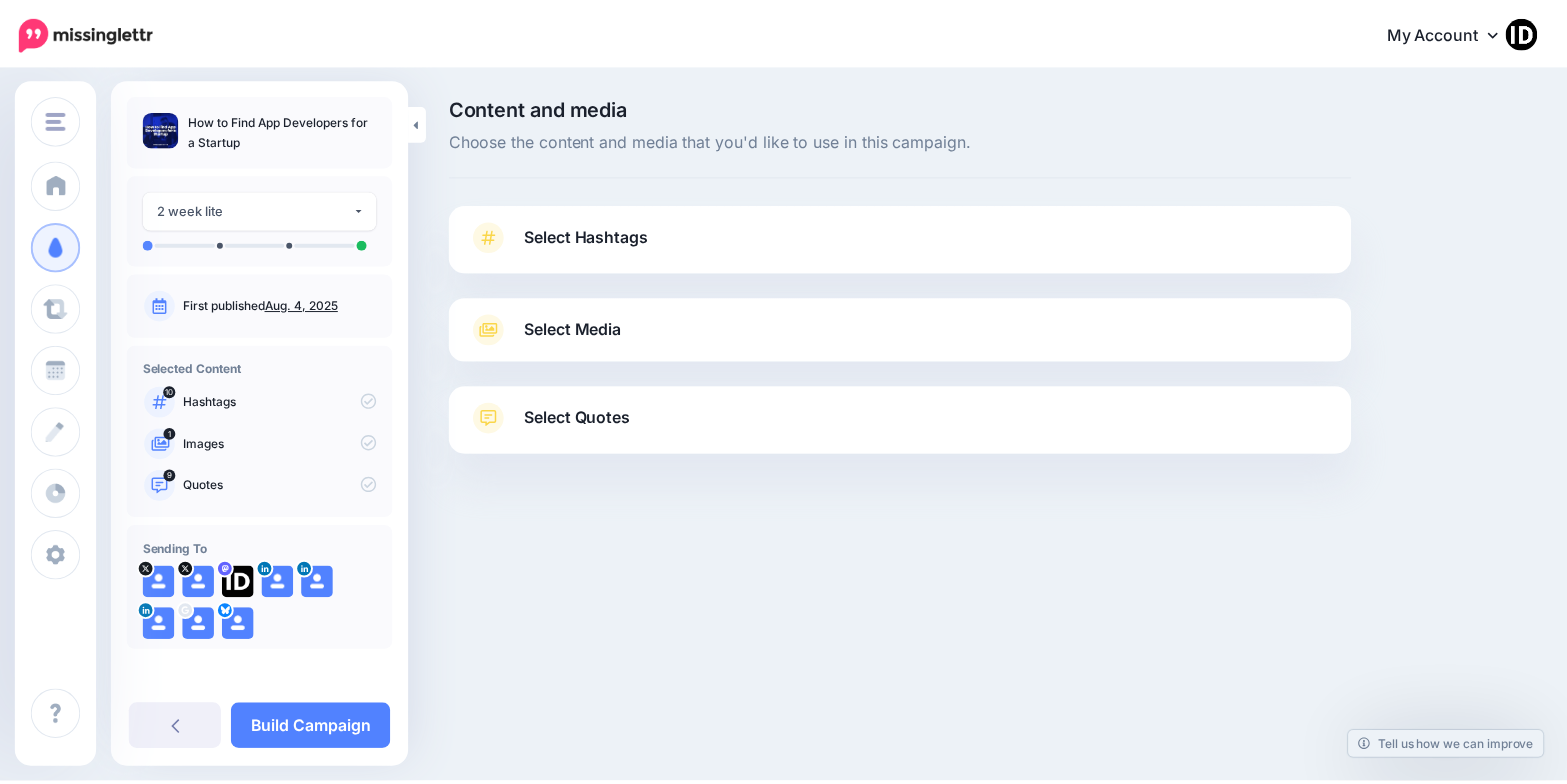 scroll, scrollTop: 0, scrollLeft: 0, axis: both 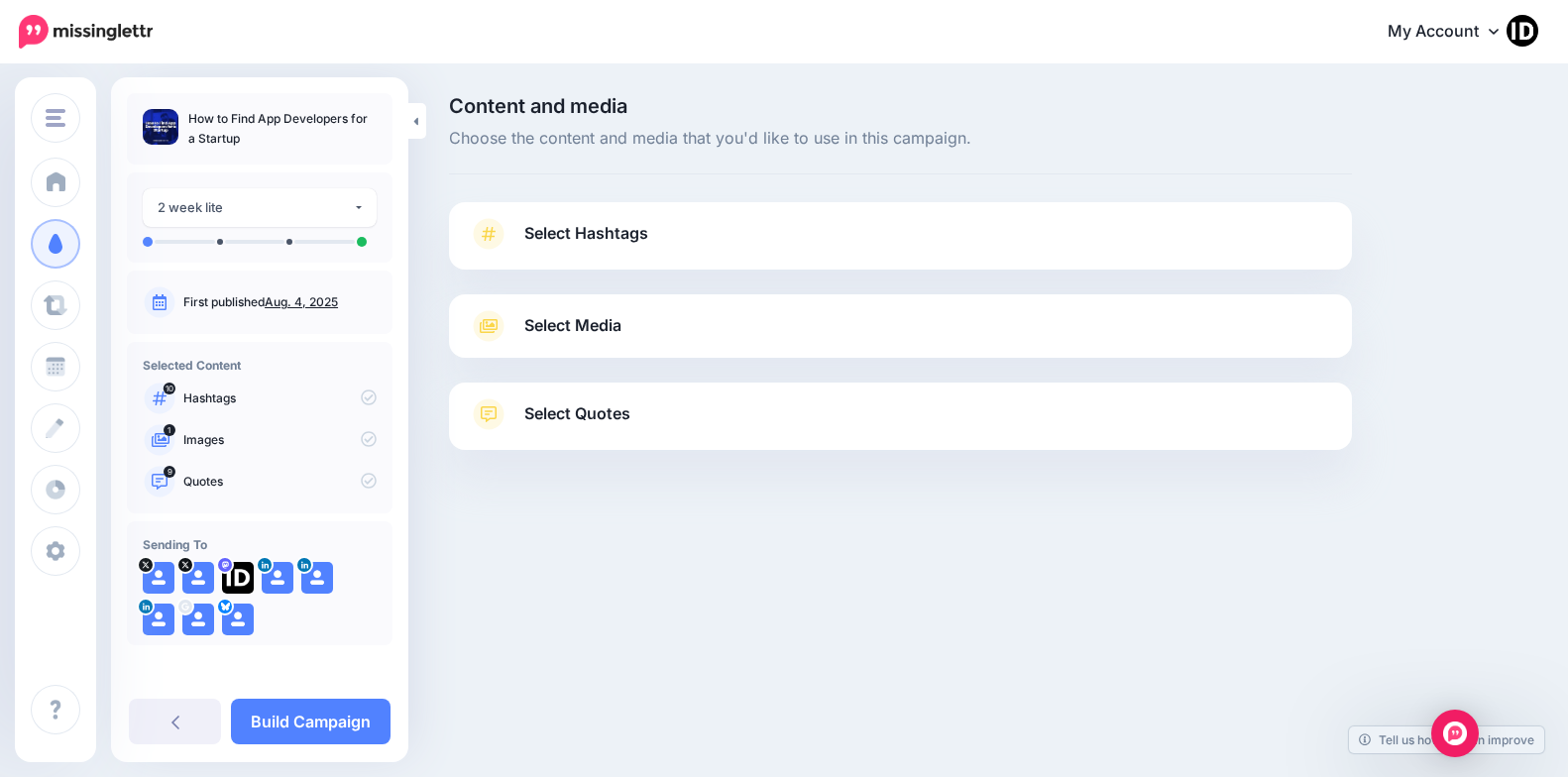click on "Select Hashtags" at bounding box center [586, 233] 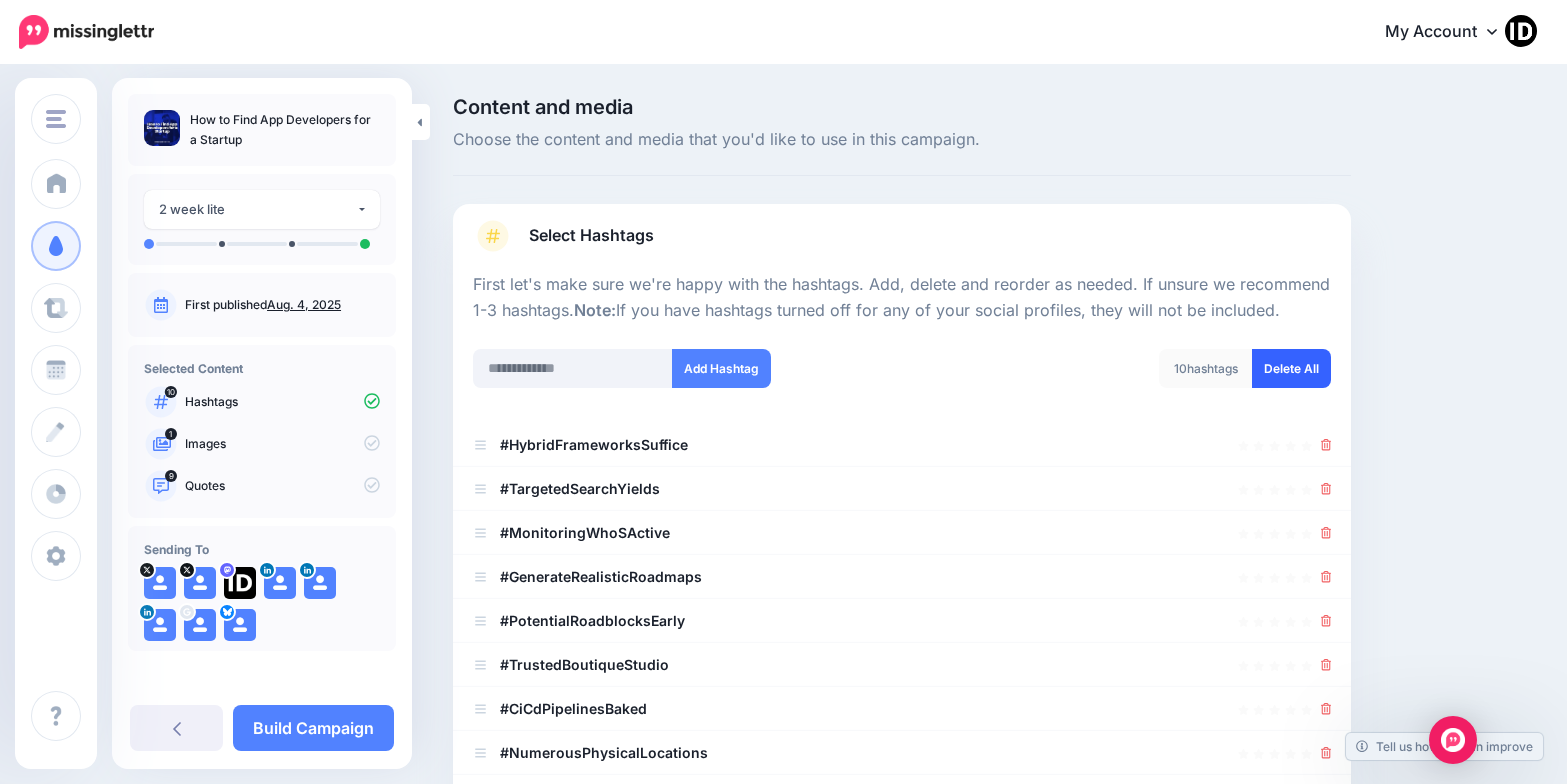 click on "Delete All" at bounding box center [1291, 368] 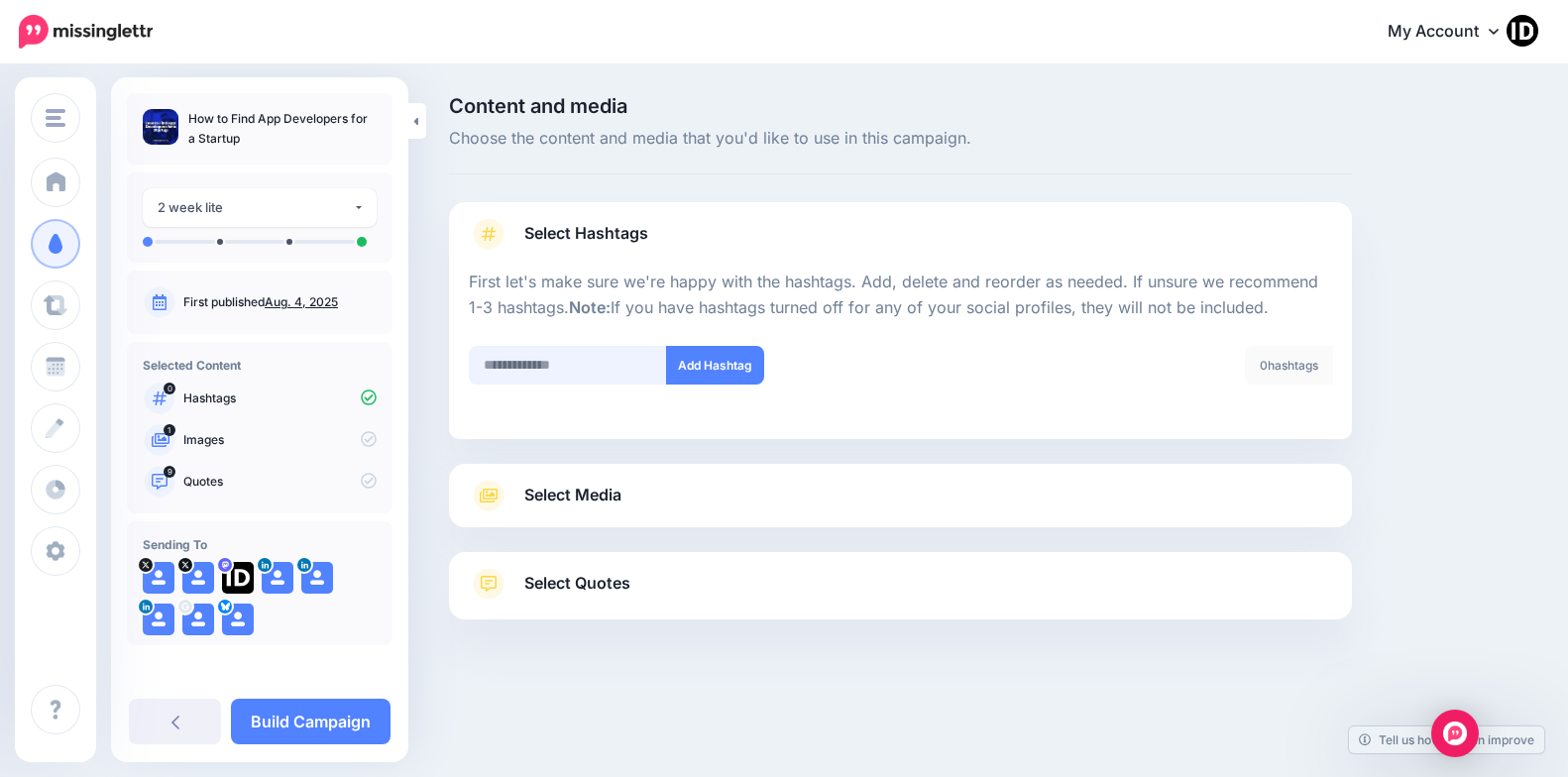 click at bounding box center (568, 365) 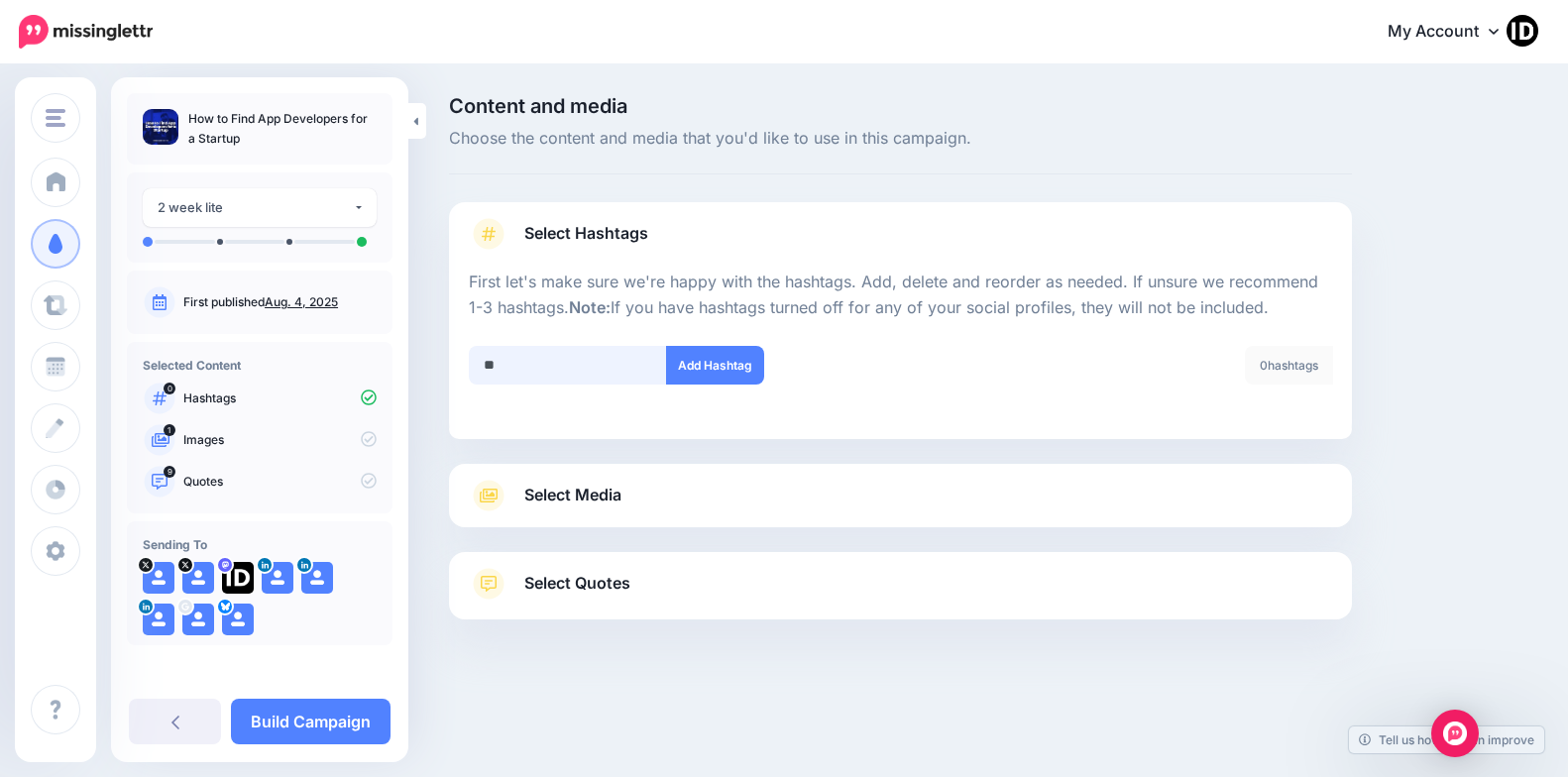 type on "***" 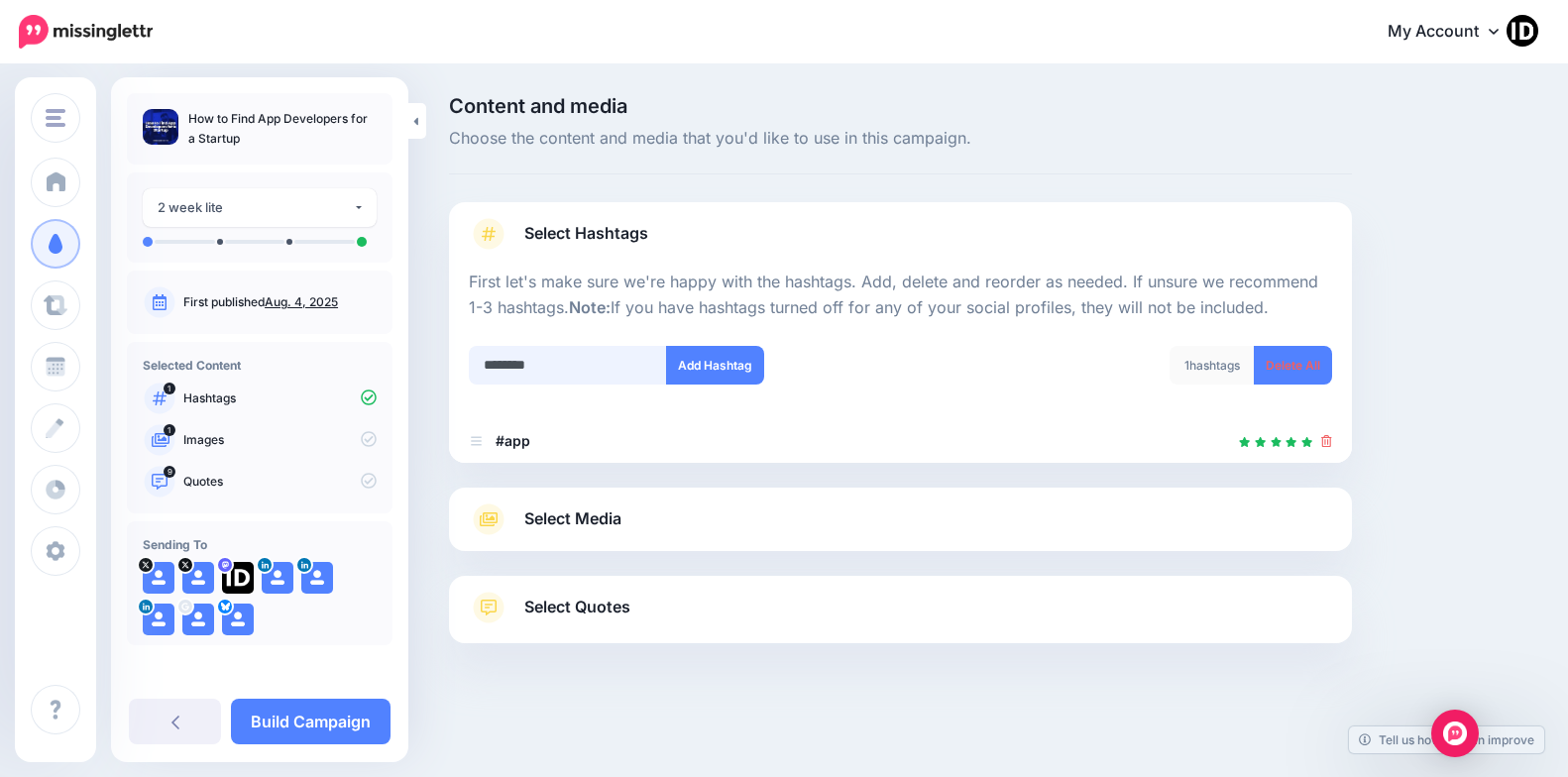type on "*********" 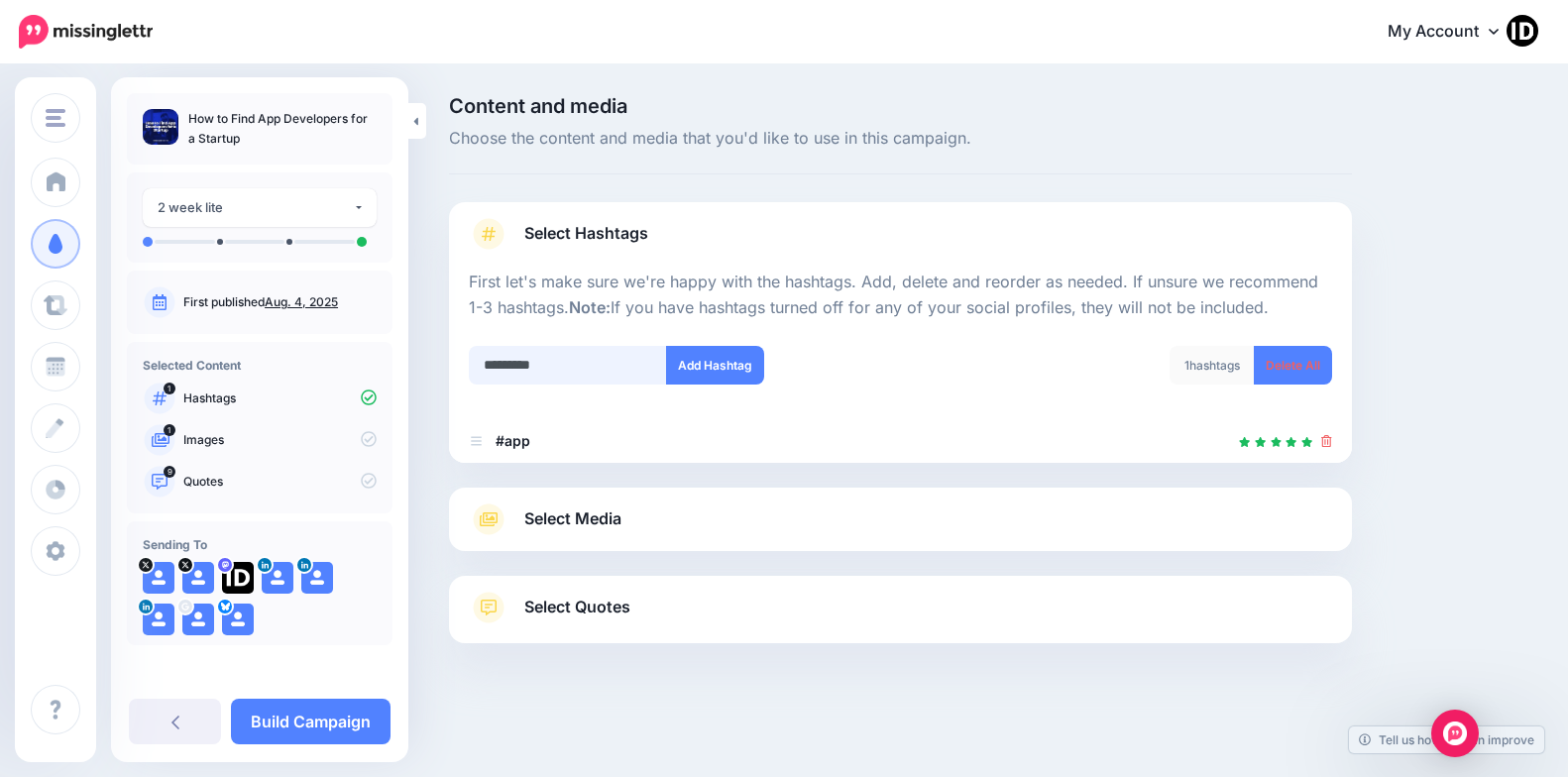 type 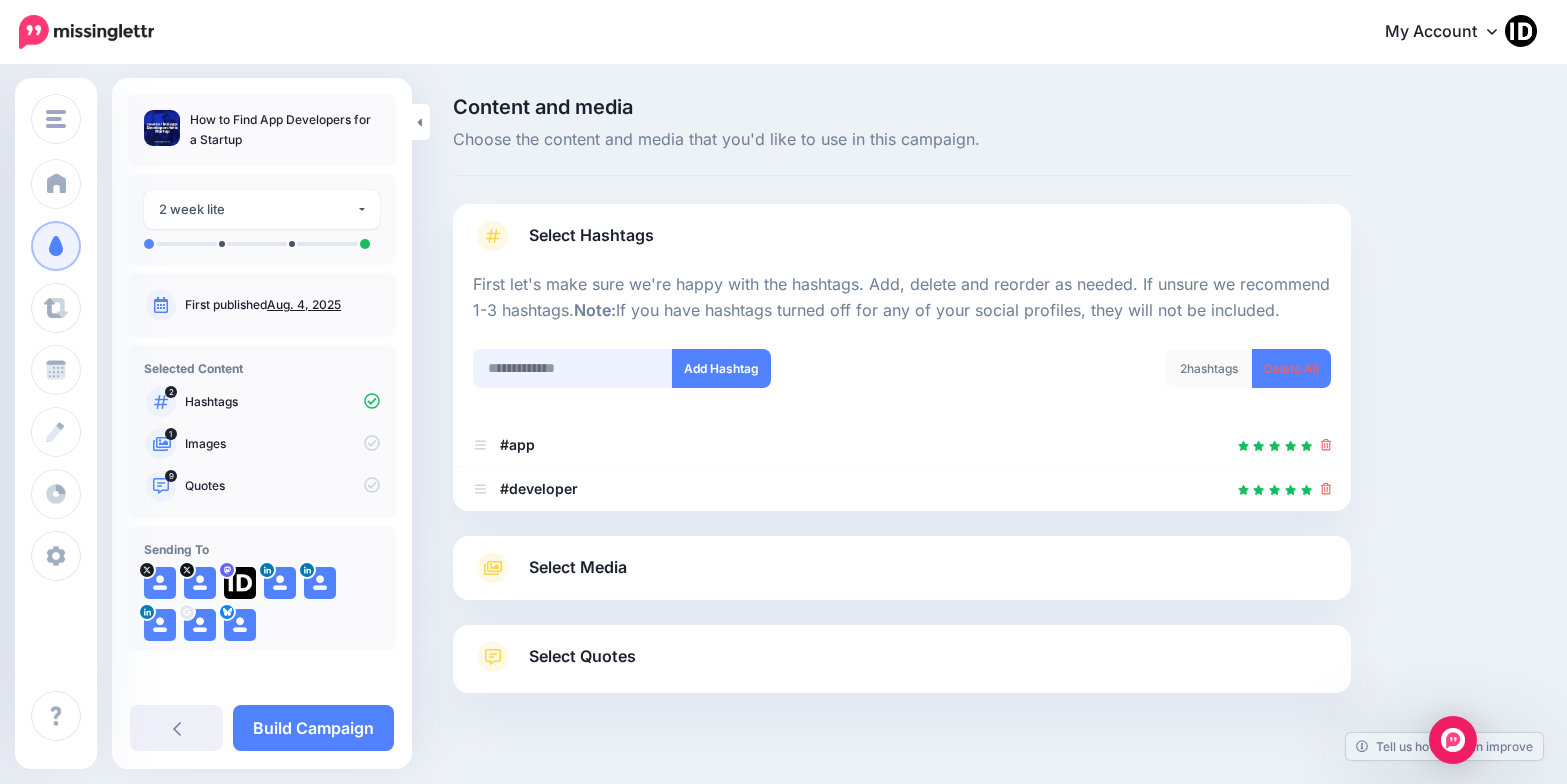 scroll, scrollTop: 39, scrollLeft: 0, axis: vertical 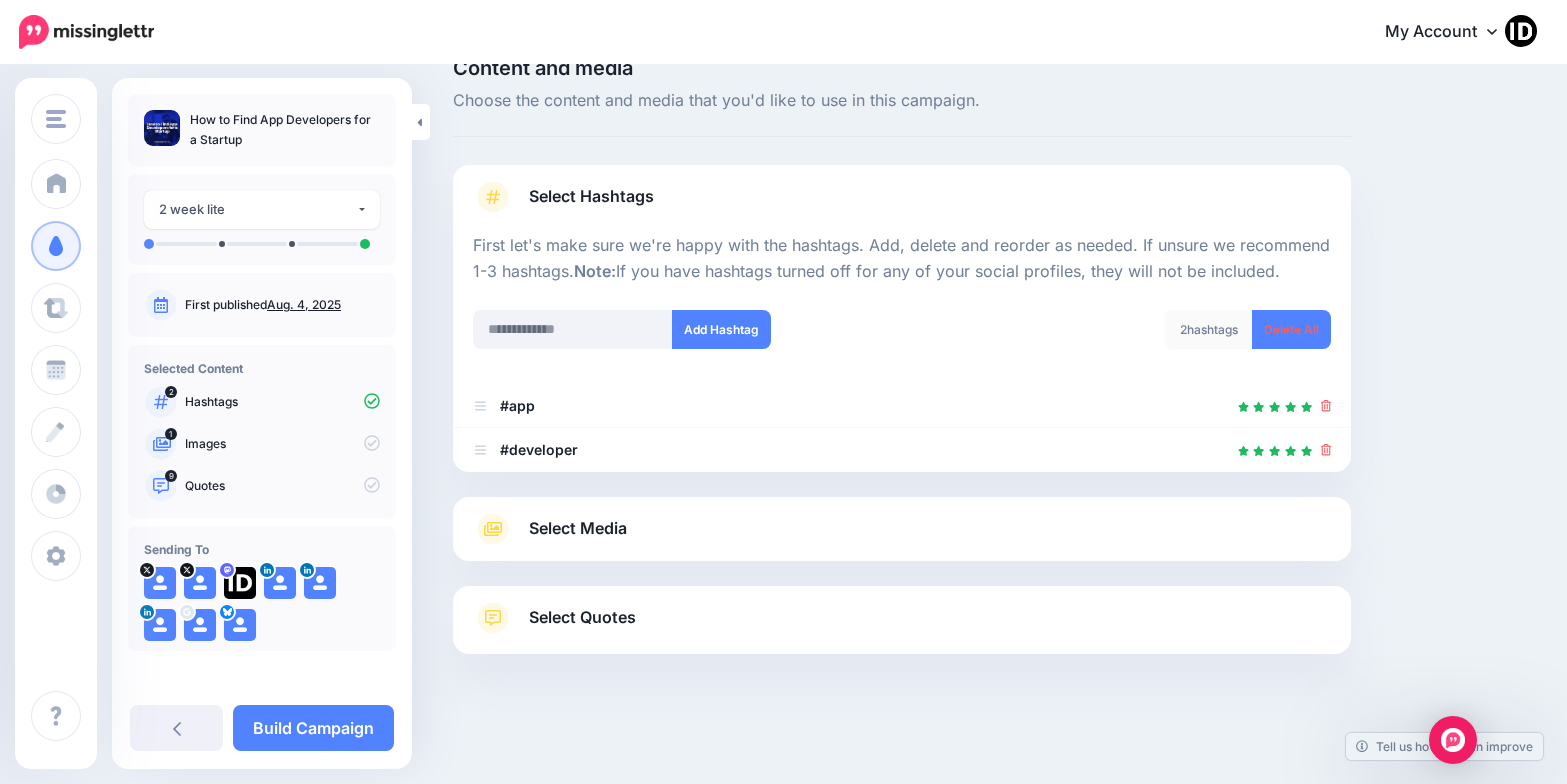 click on "Select Media" at bounding box center (578, 528) 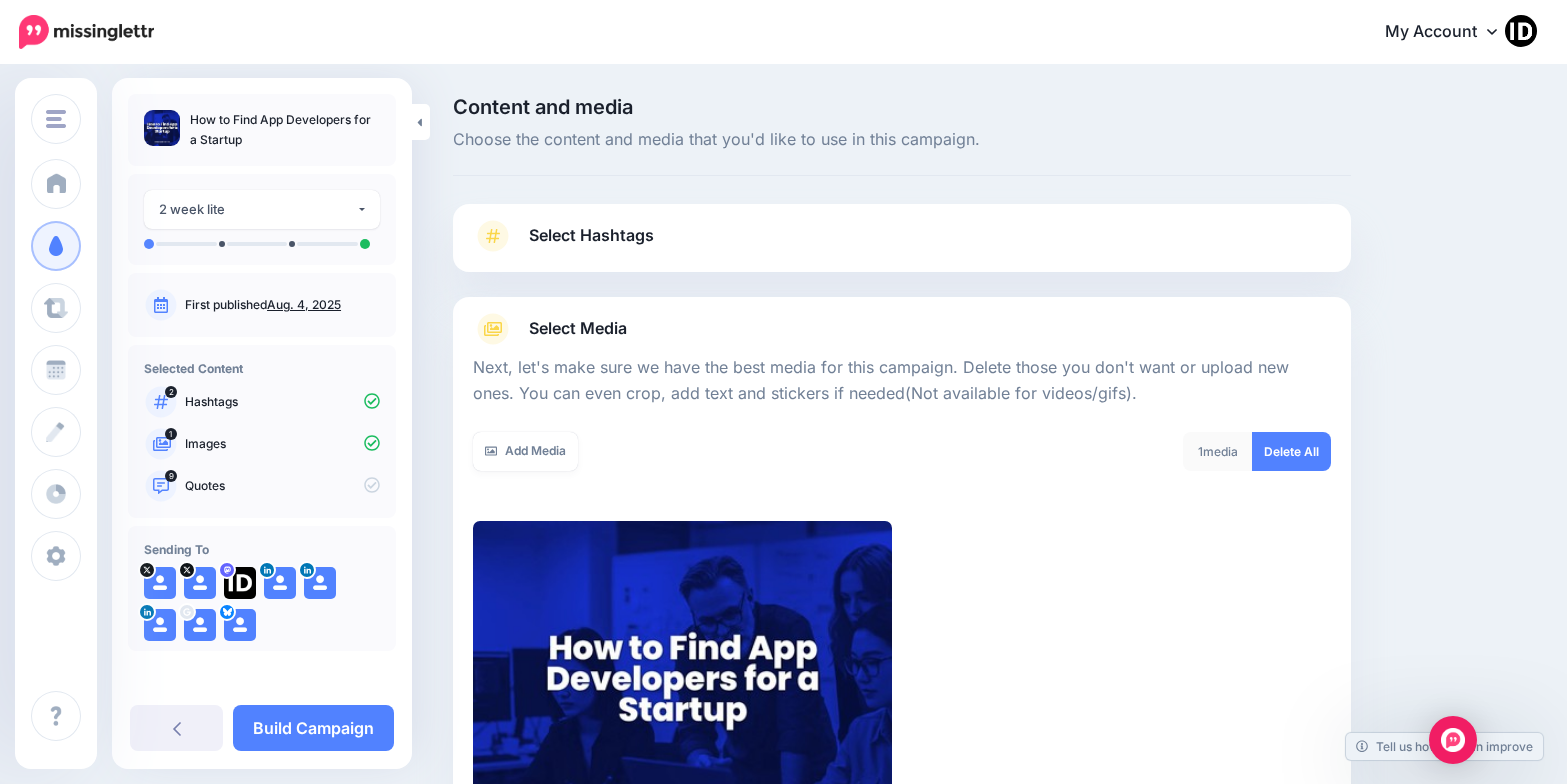 scroll, scrollTop: 200, scrollLeft: 0, axis: vertical 